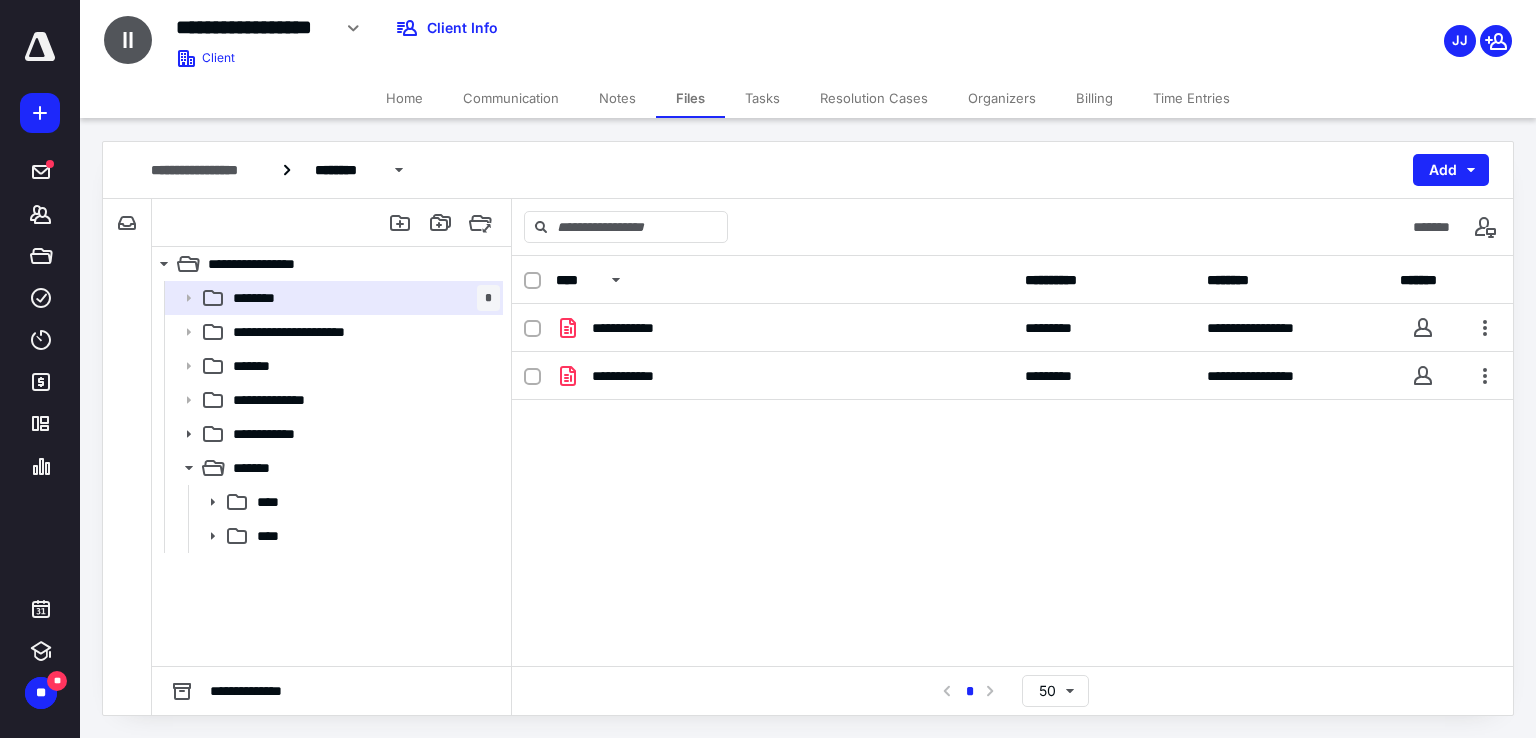 scroll, scrollTop: 0, scrollLeft: 0, axis: both 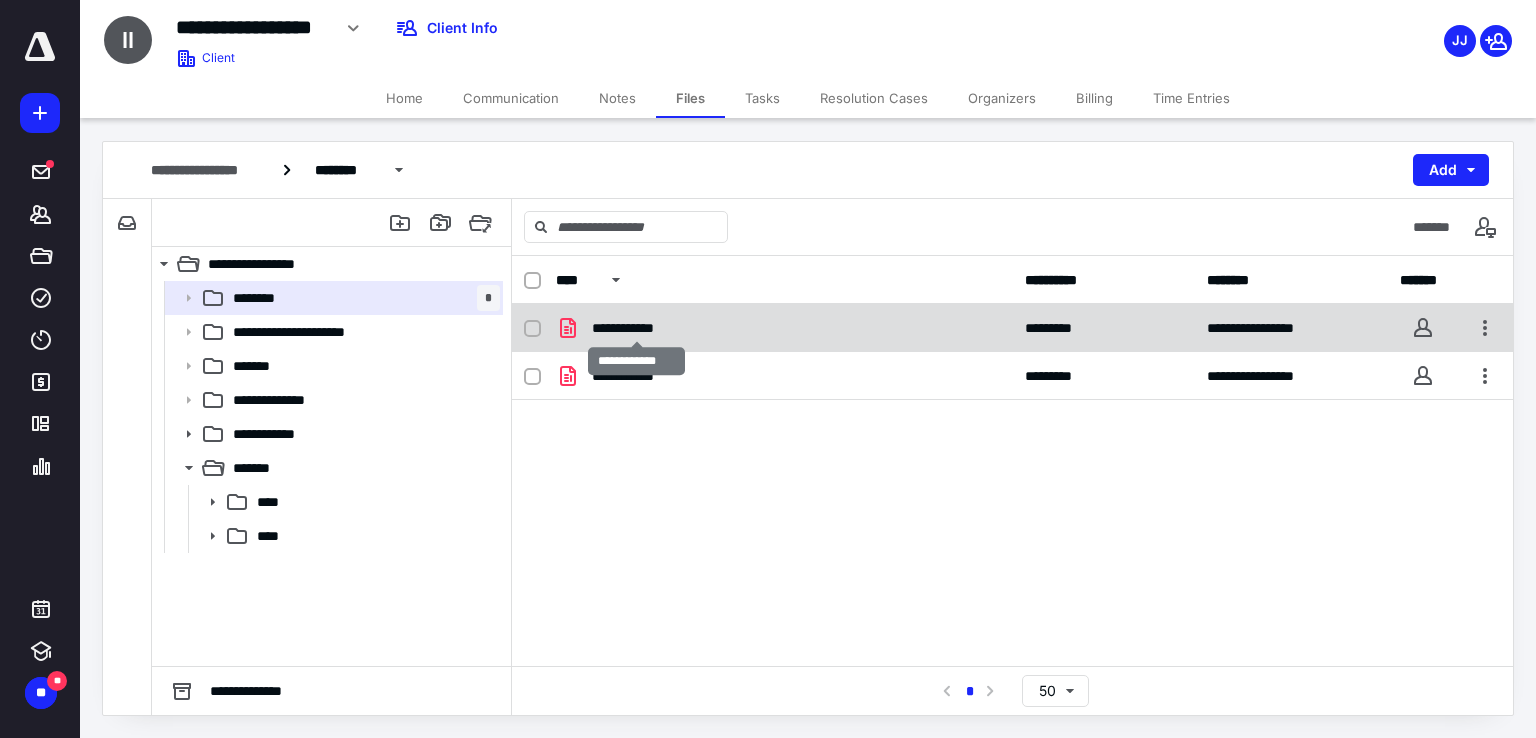 click on "**********" at bounding box center [637, 328] 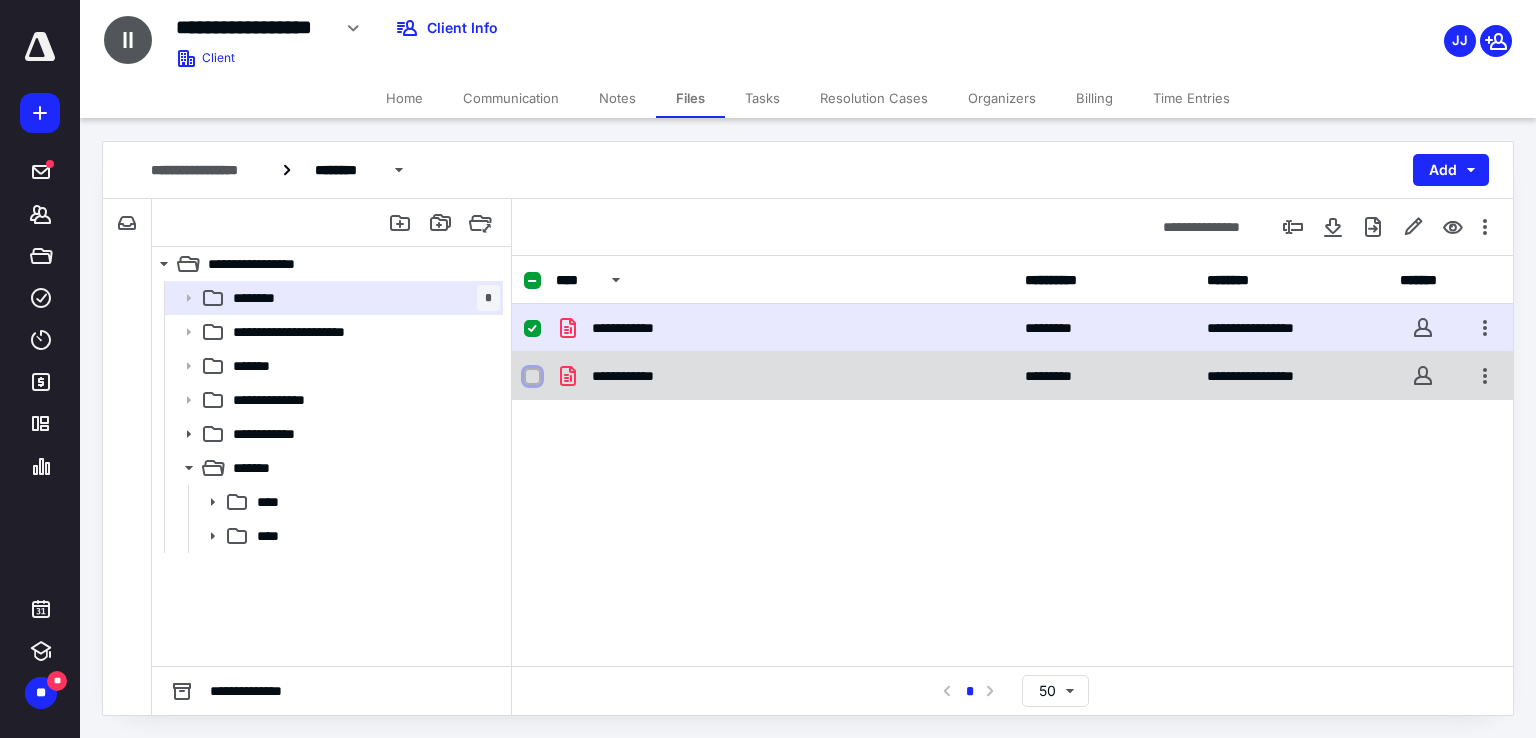 click at bounding box center [532, 377] 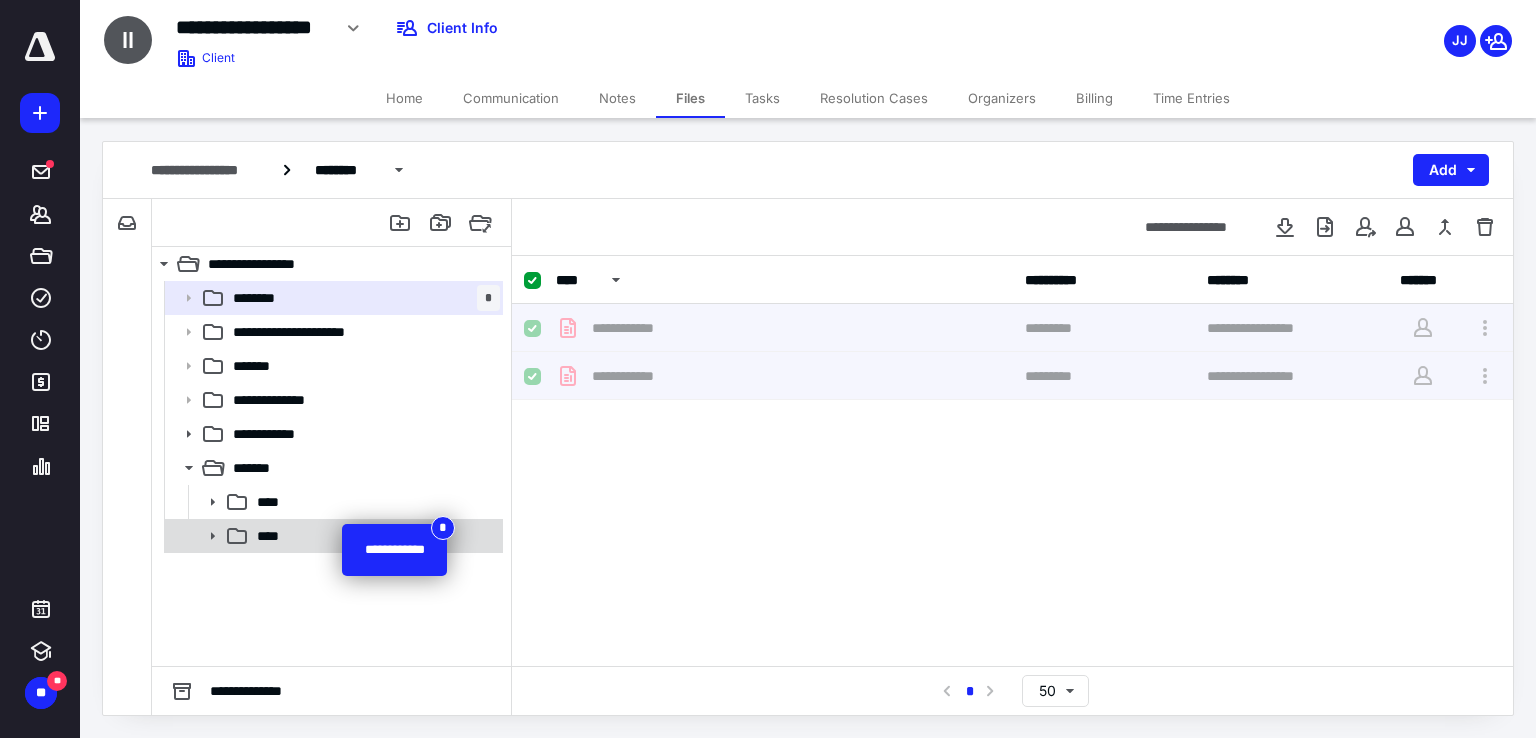 checkbox on "false" 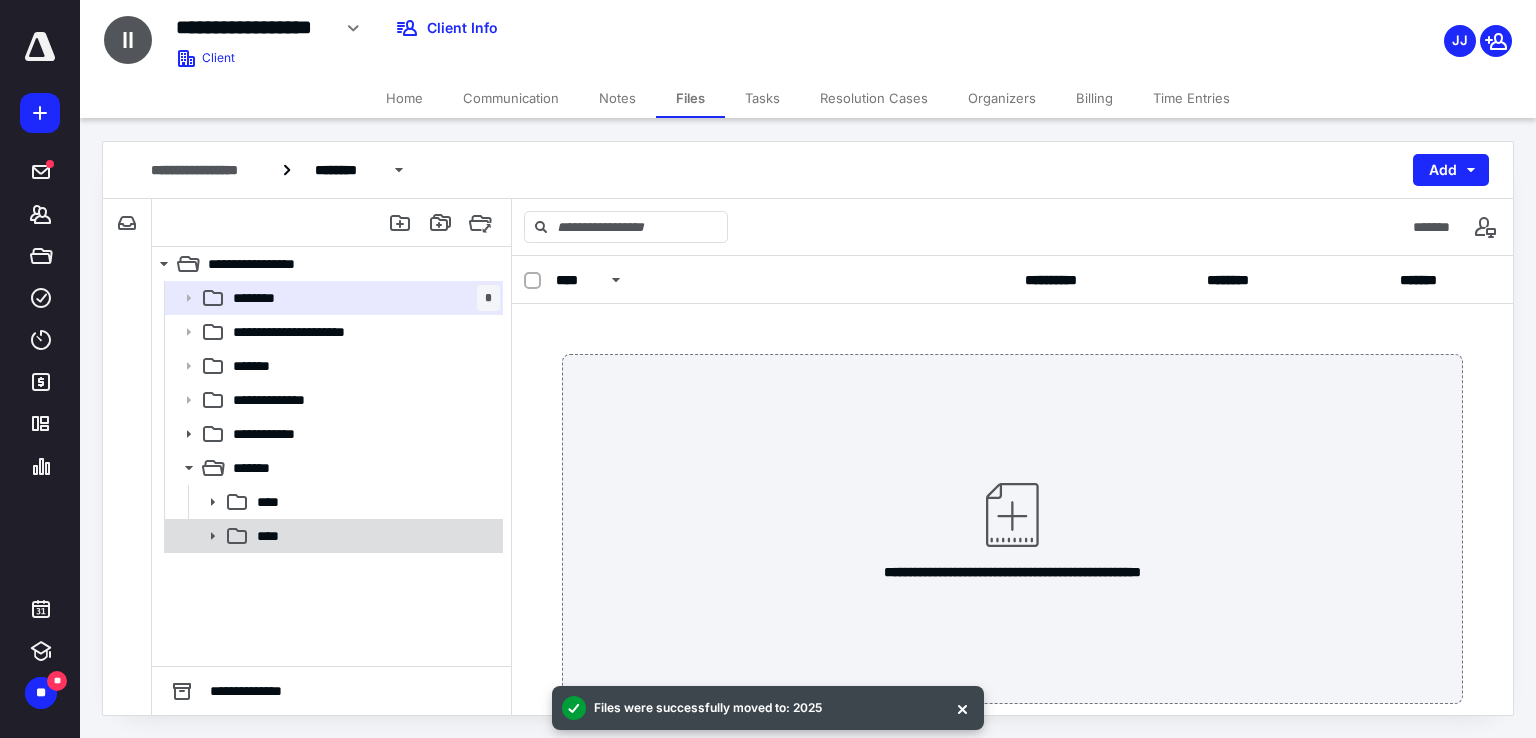 click on "****" at bounding box center (374, 536) 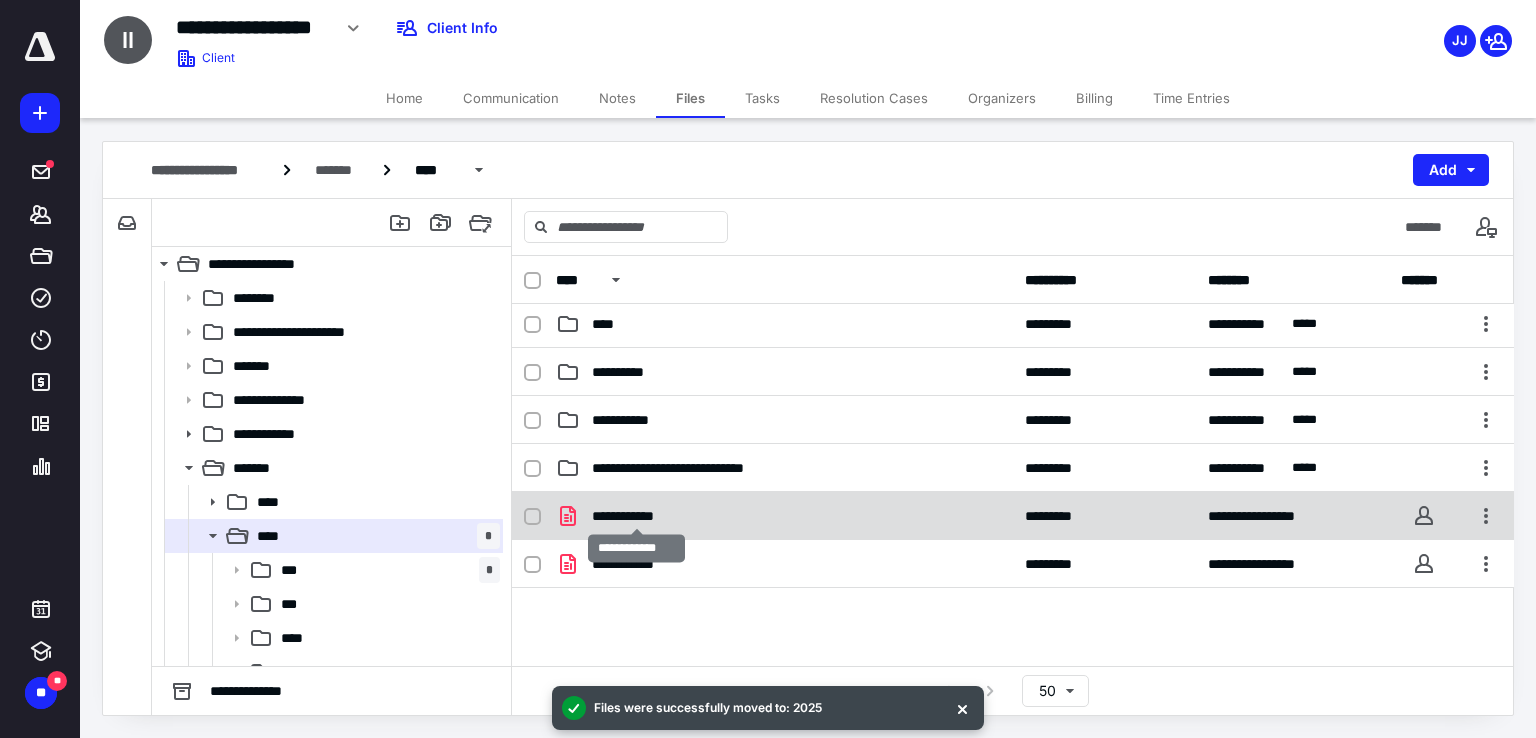 scroll, scrollTop: 0, scrollLeft: 0, axis: both 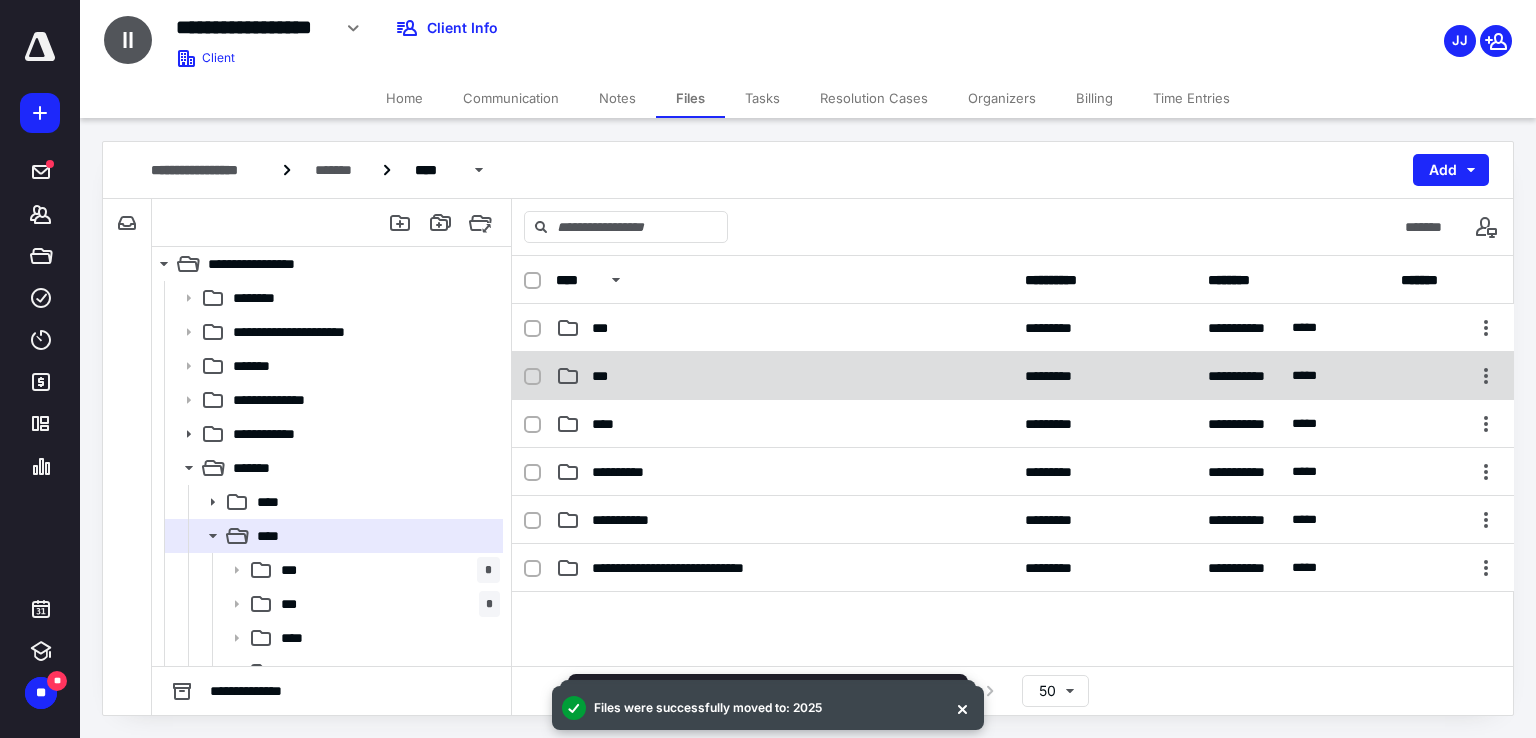 click on "***" at bounding box center [784, 376] 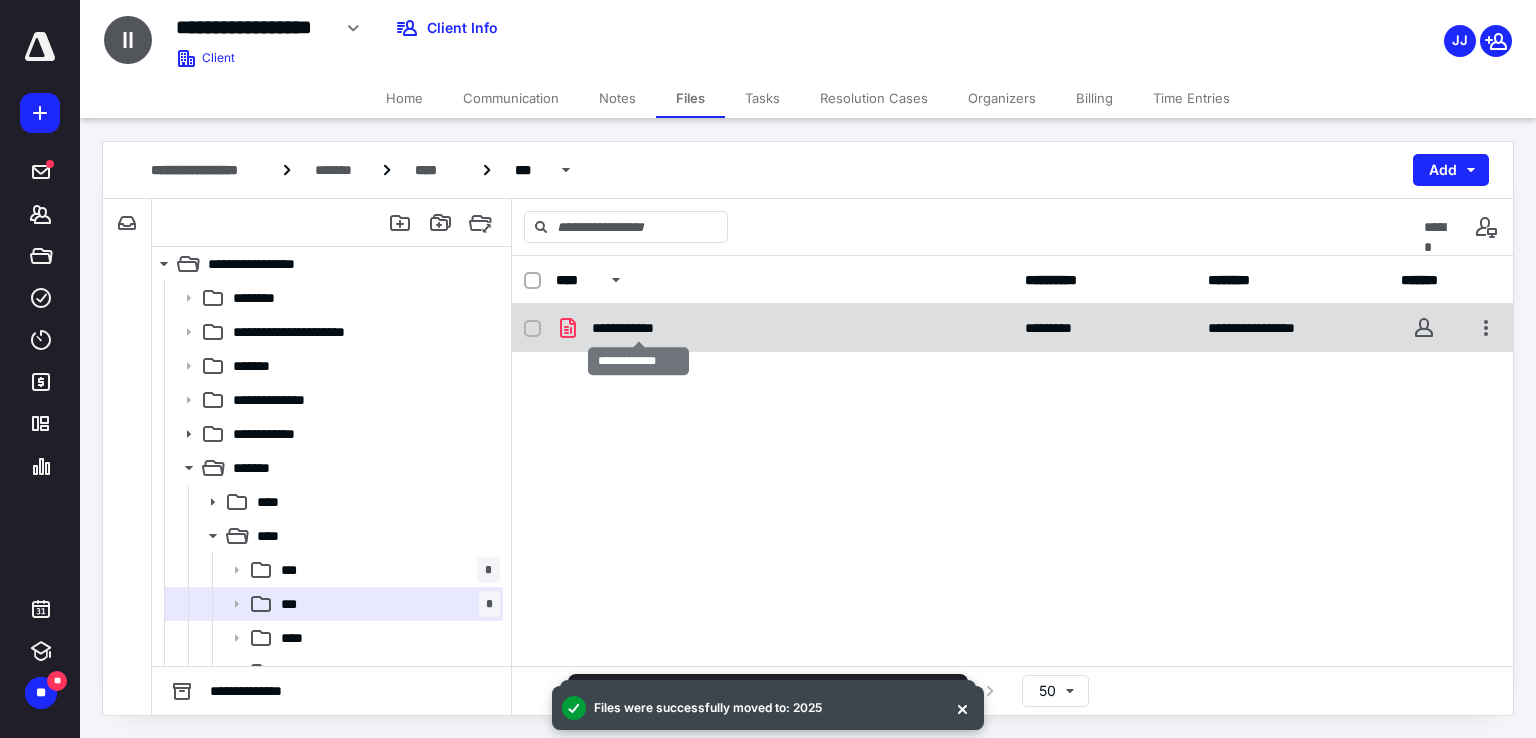 checkbox on "true" 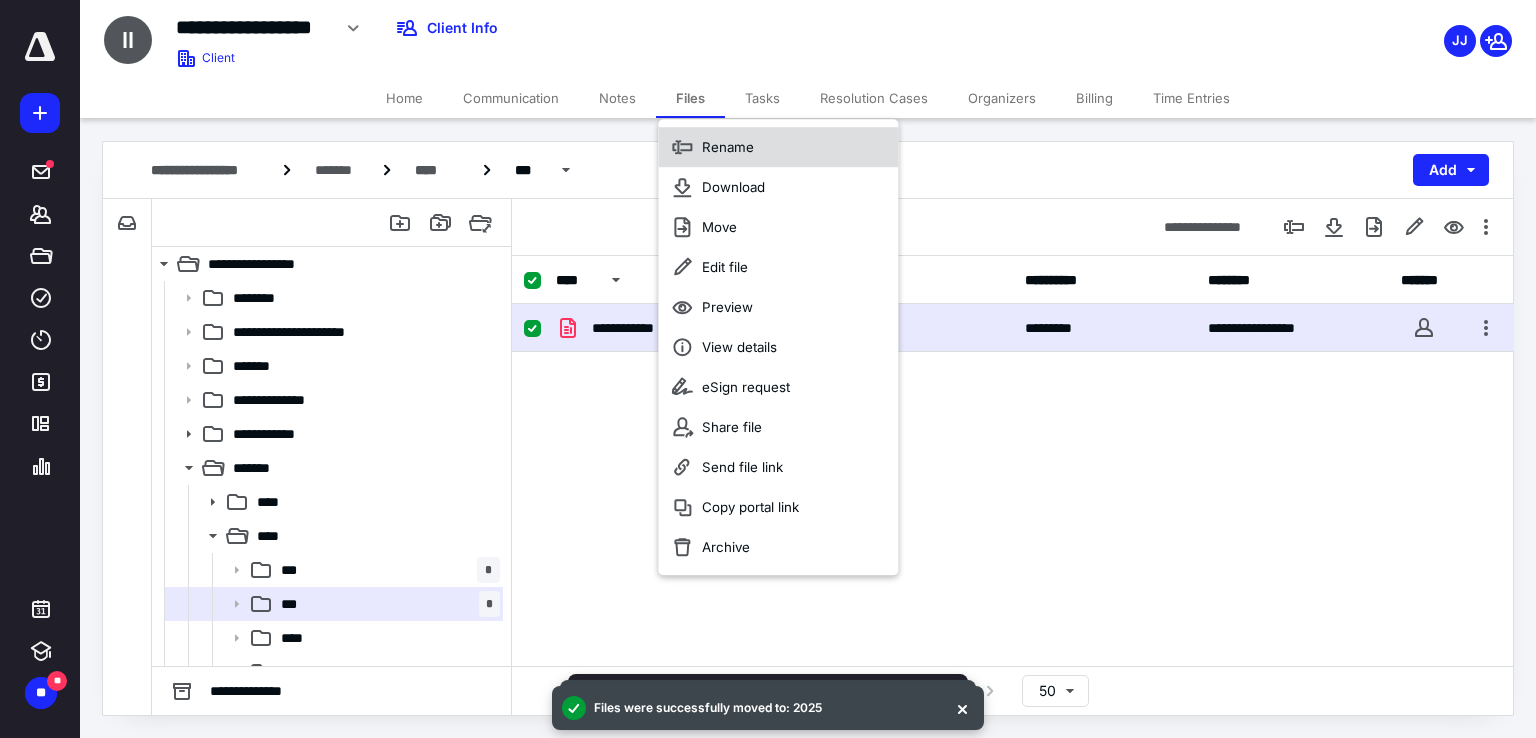 click on "Rename" at bounding box center (778, 147) 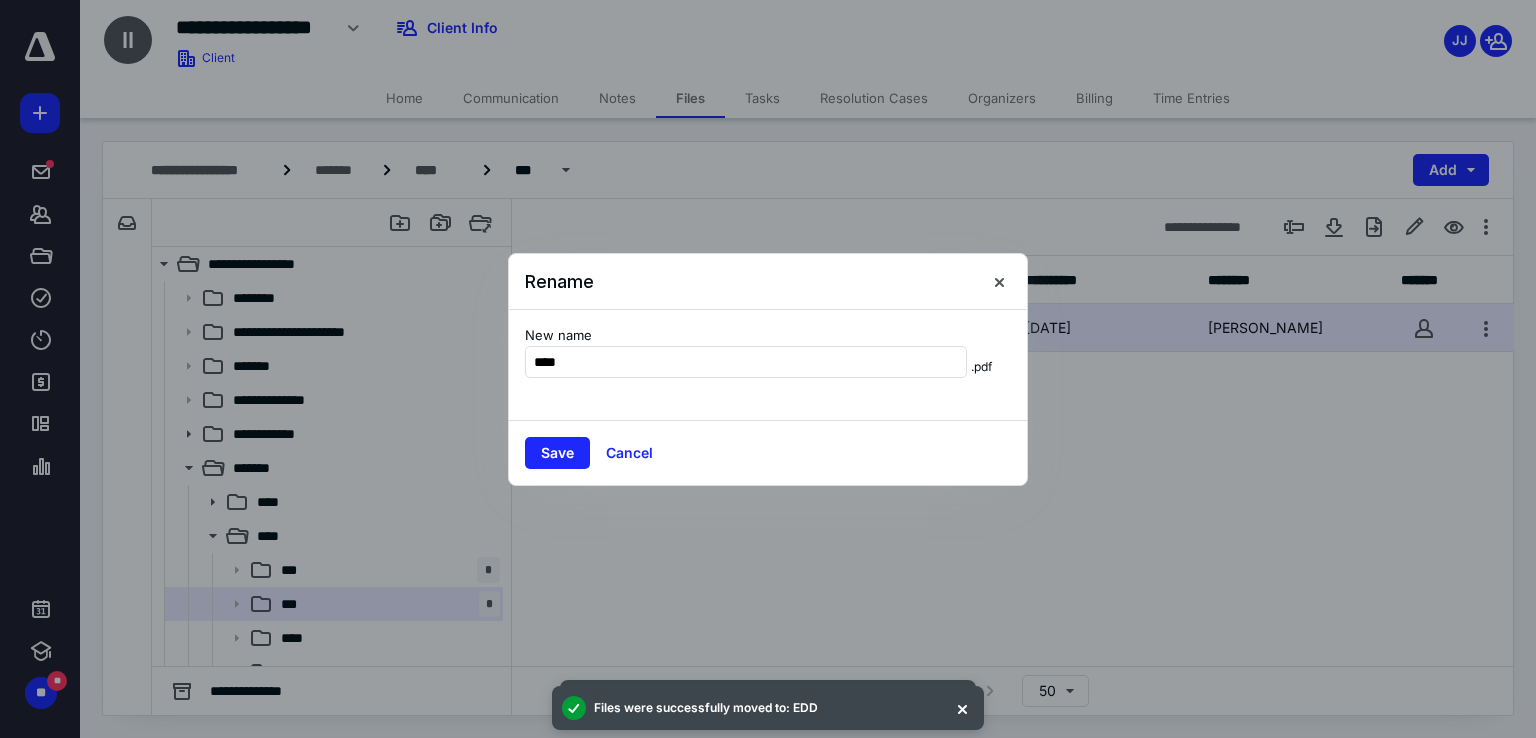 type on "******" 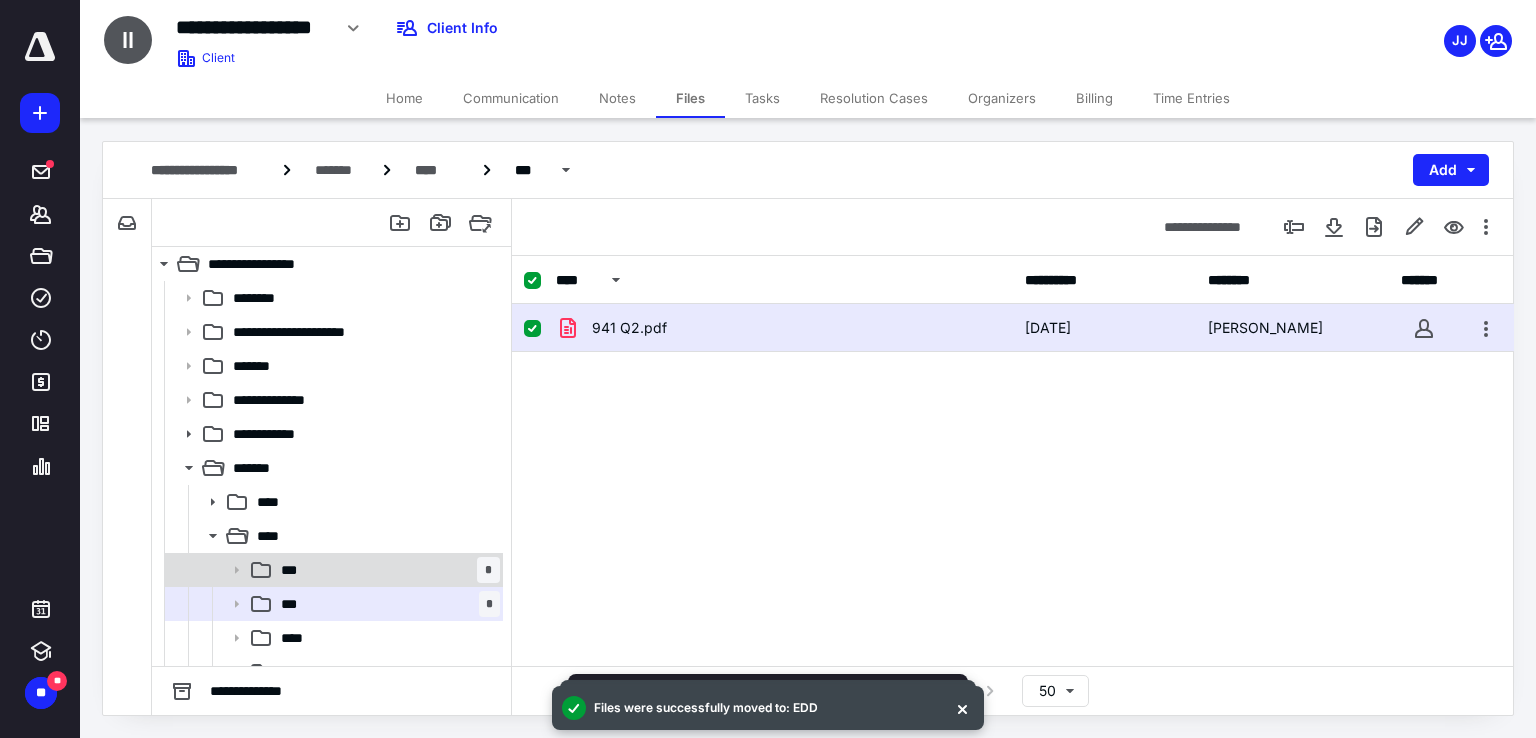 click on "*** *" at bounding box center [386, 570] 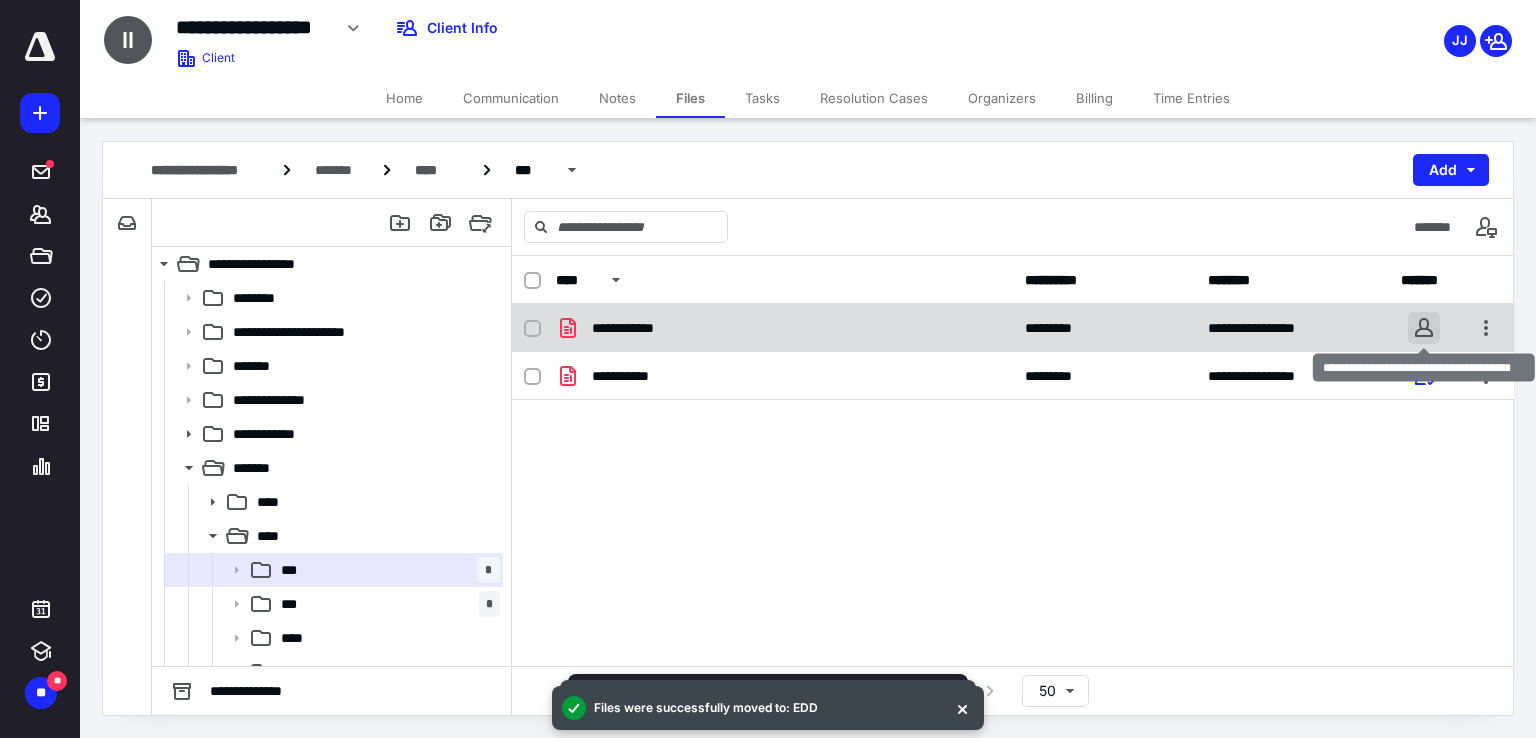 click at bounding box center (1424, 328) 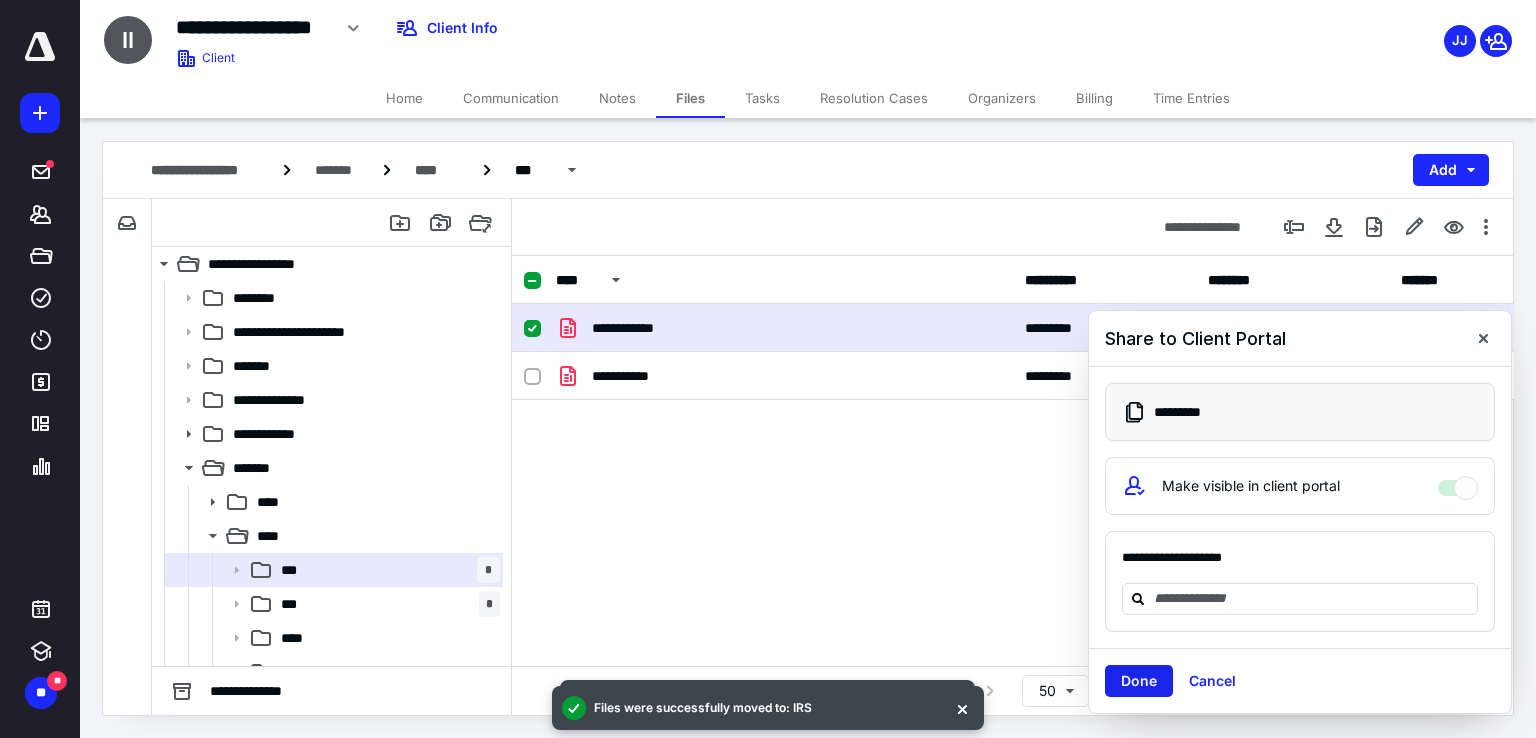 click on "Done" at bounding box center [1139, 681] 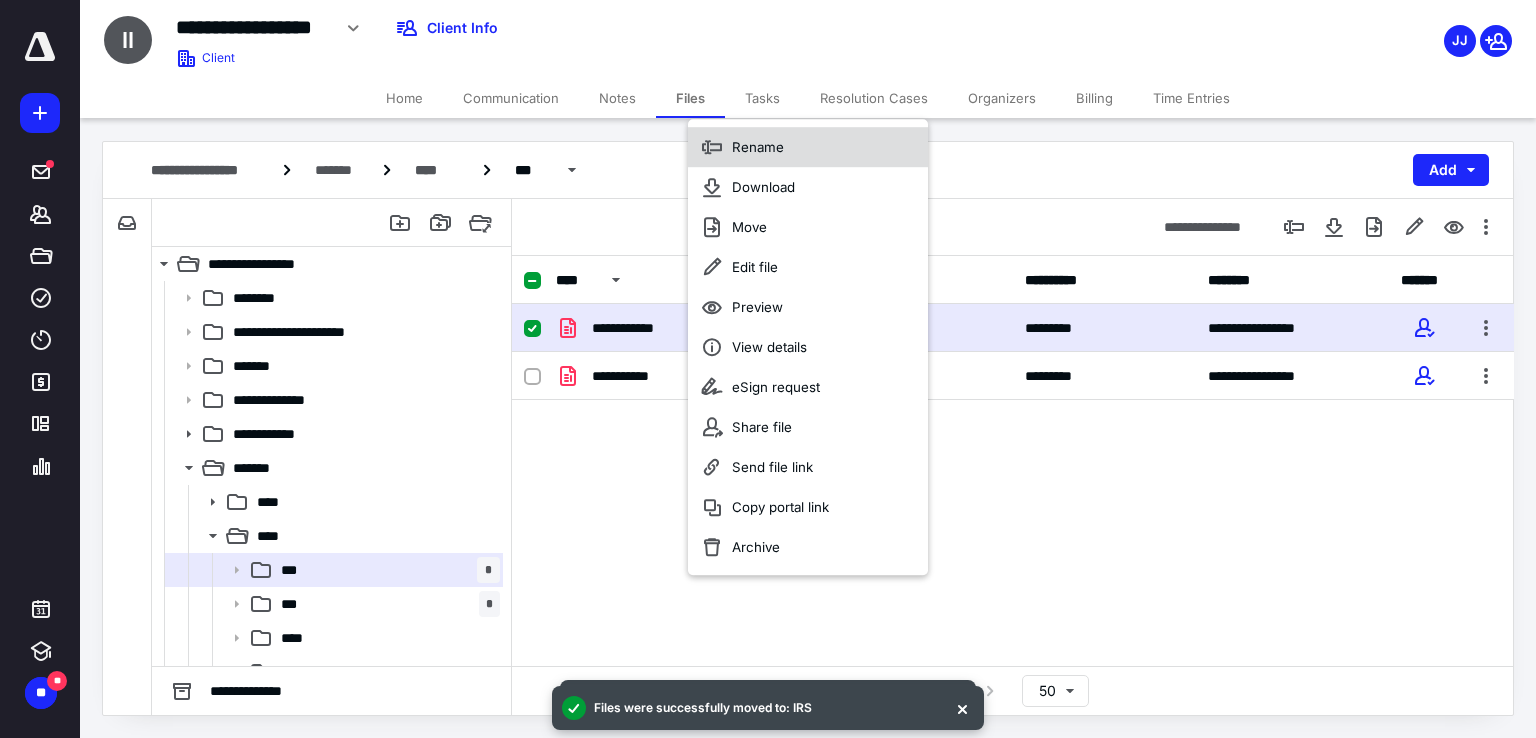 click on "Rename" at bounding box center (758, 147) 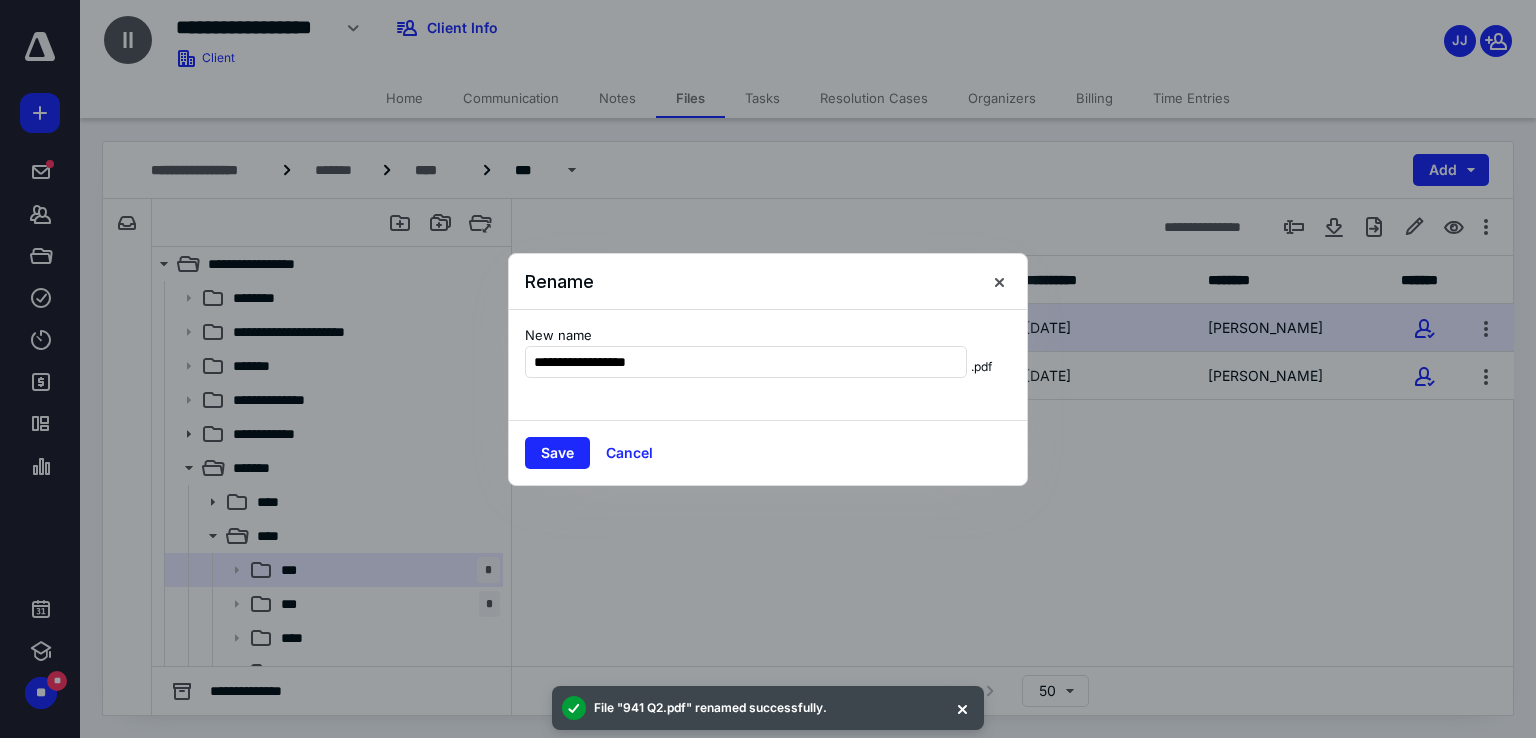 type on "**********" 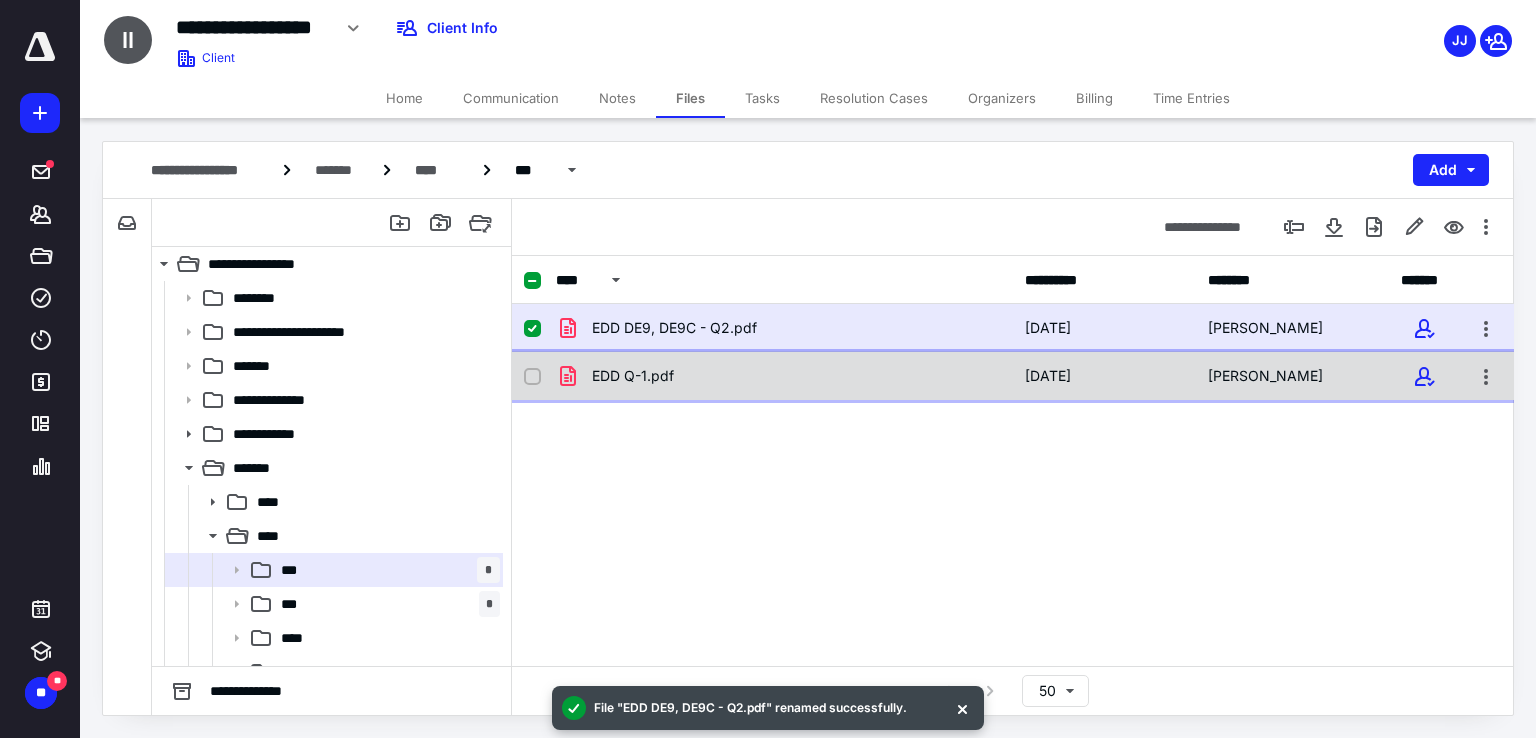 checkbox on "false" 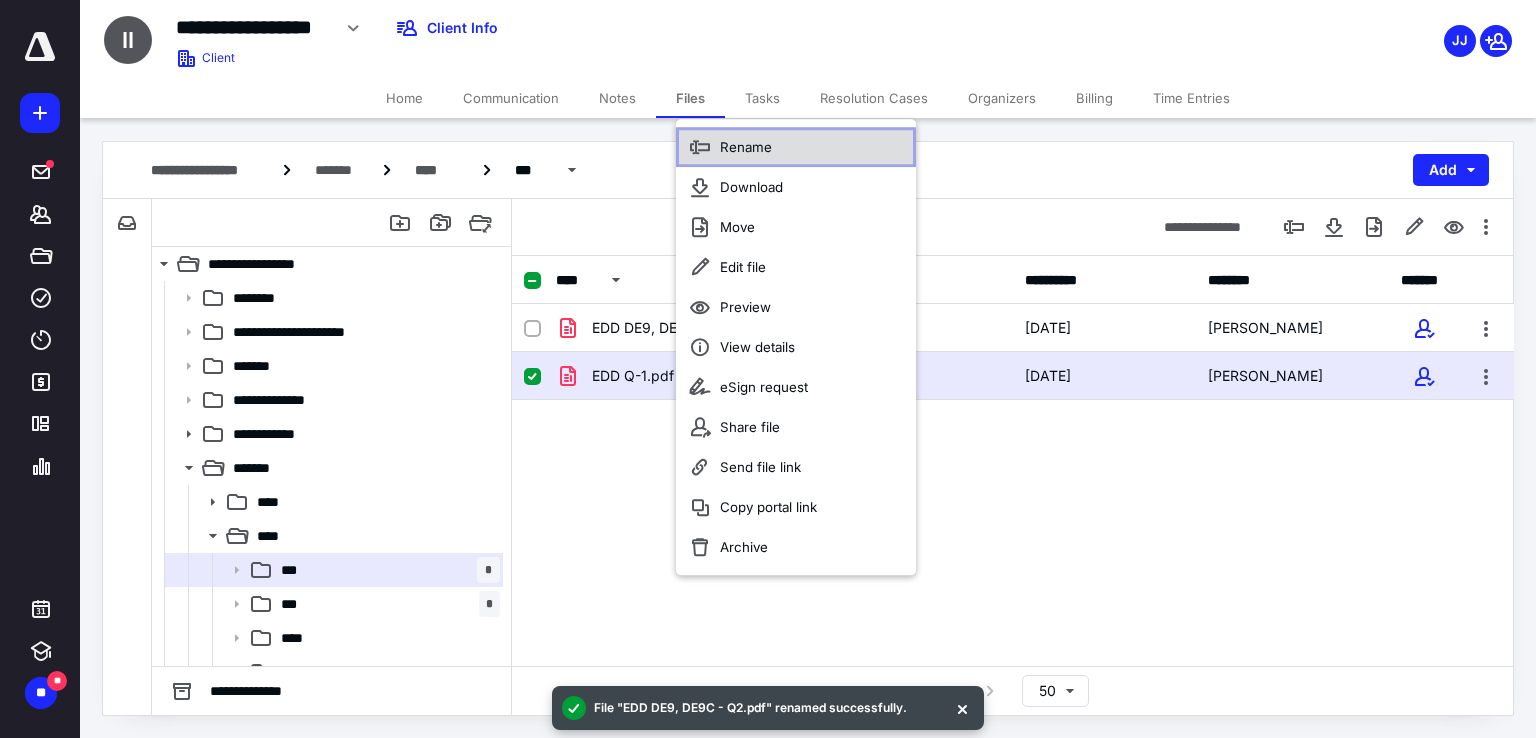 click on "Rename" at bounding box center [796, 147] 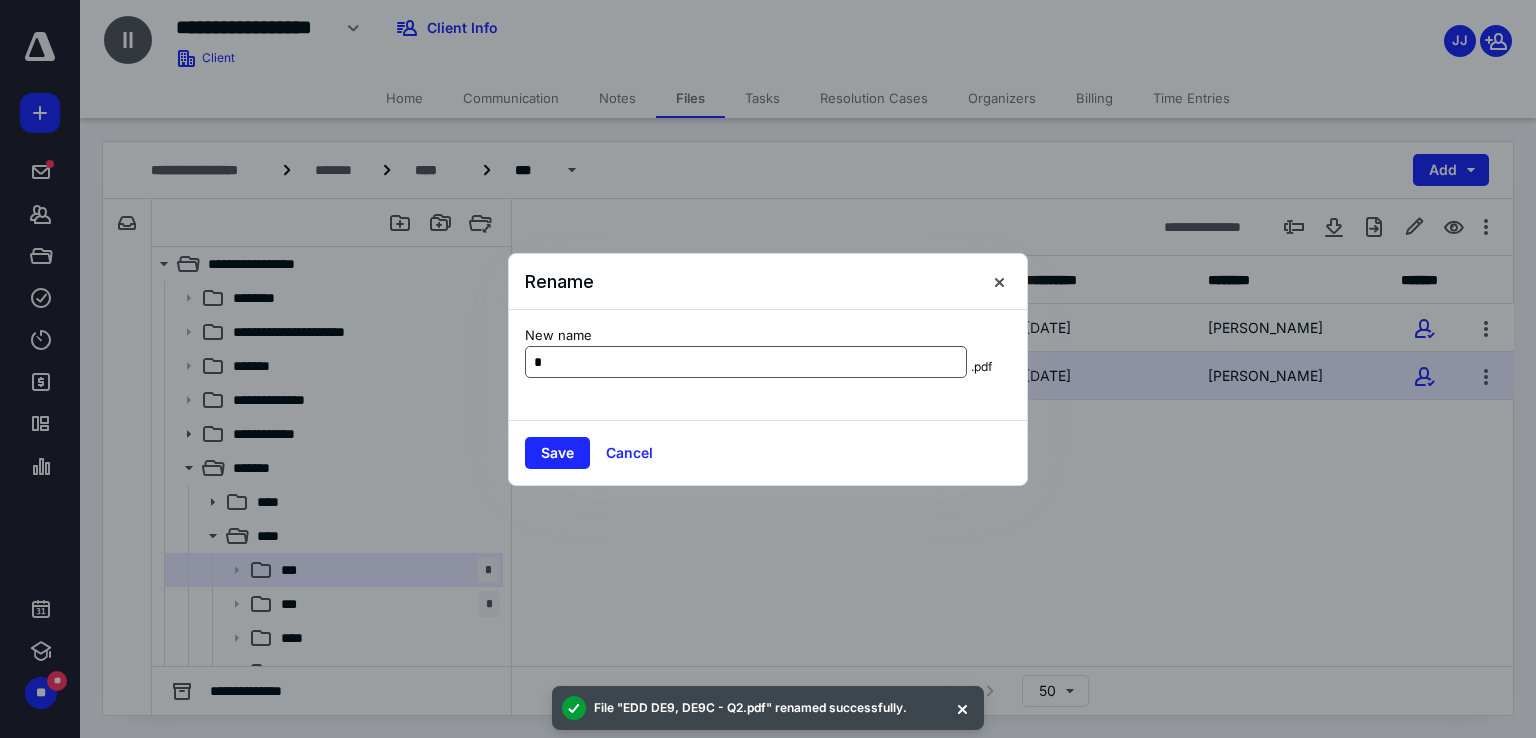 type on "*" 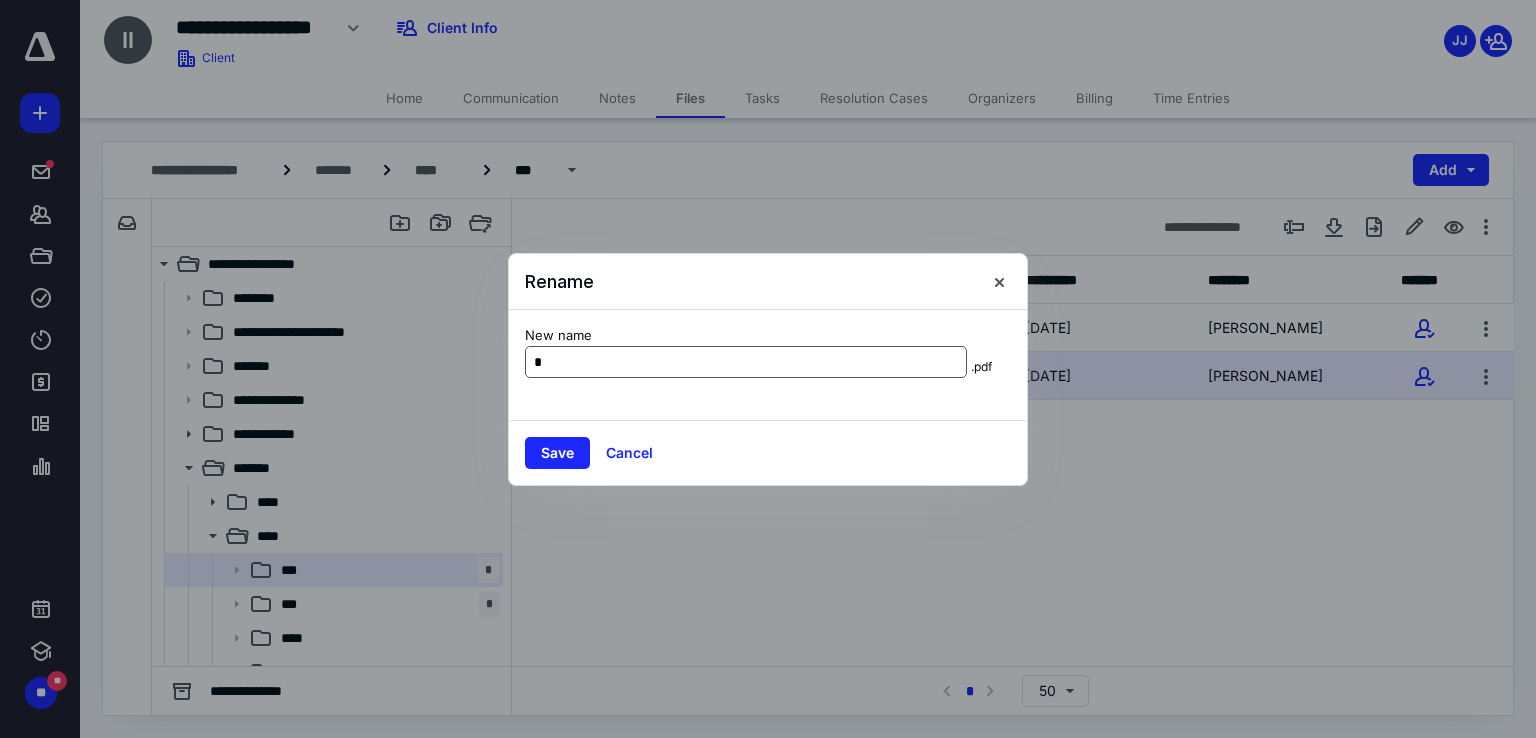 type on "*" 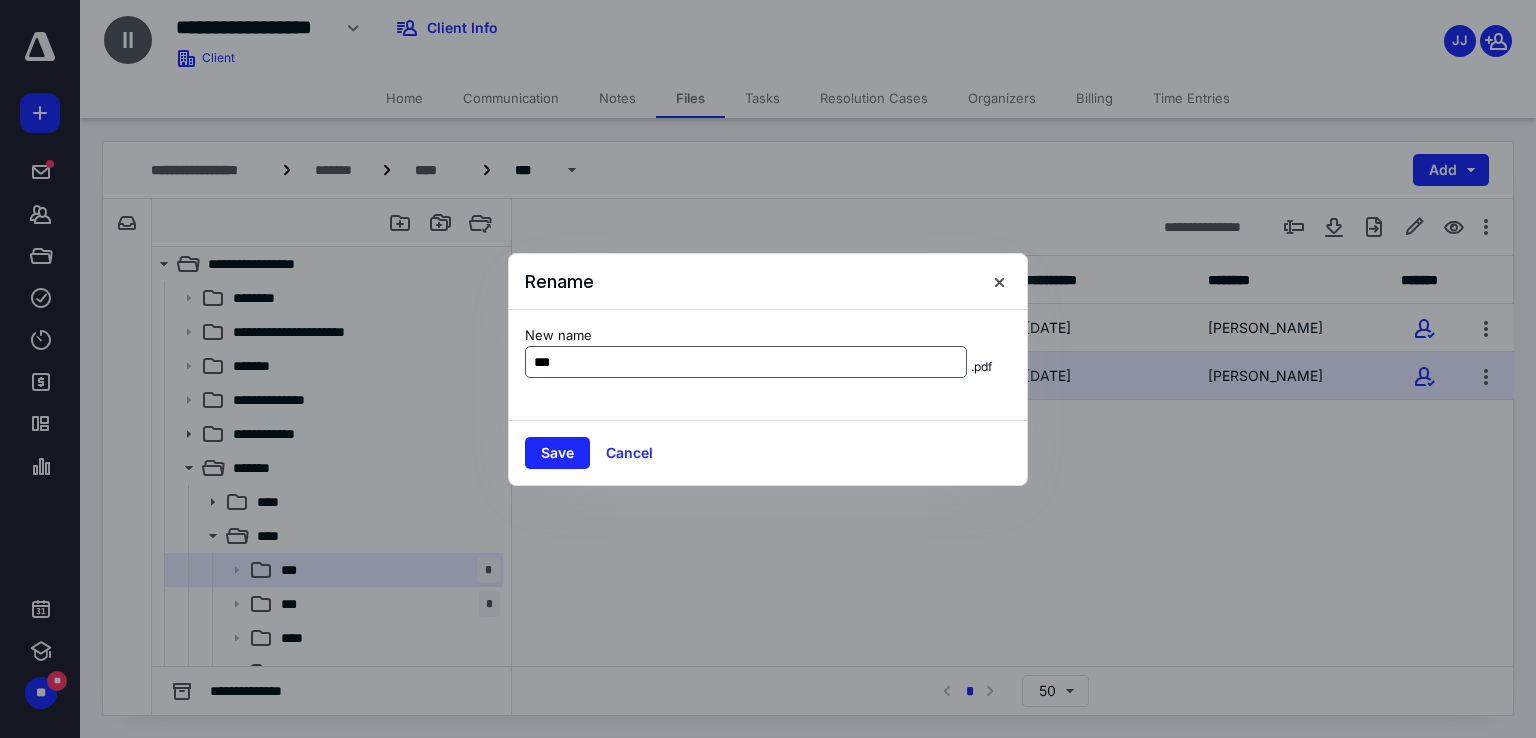 type on "*" 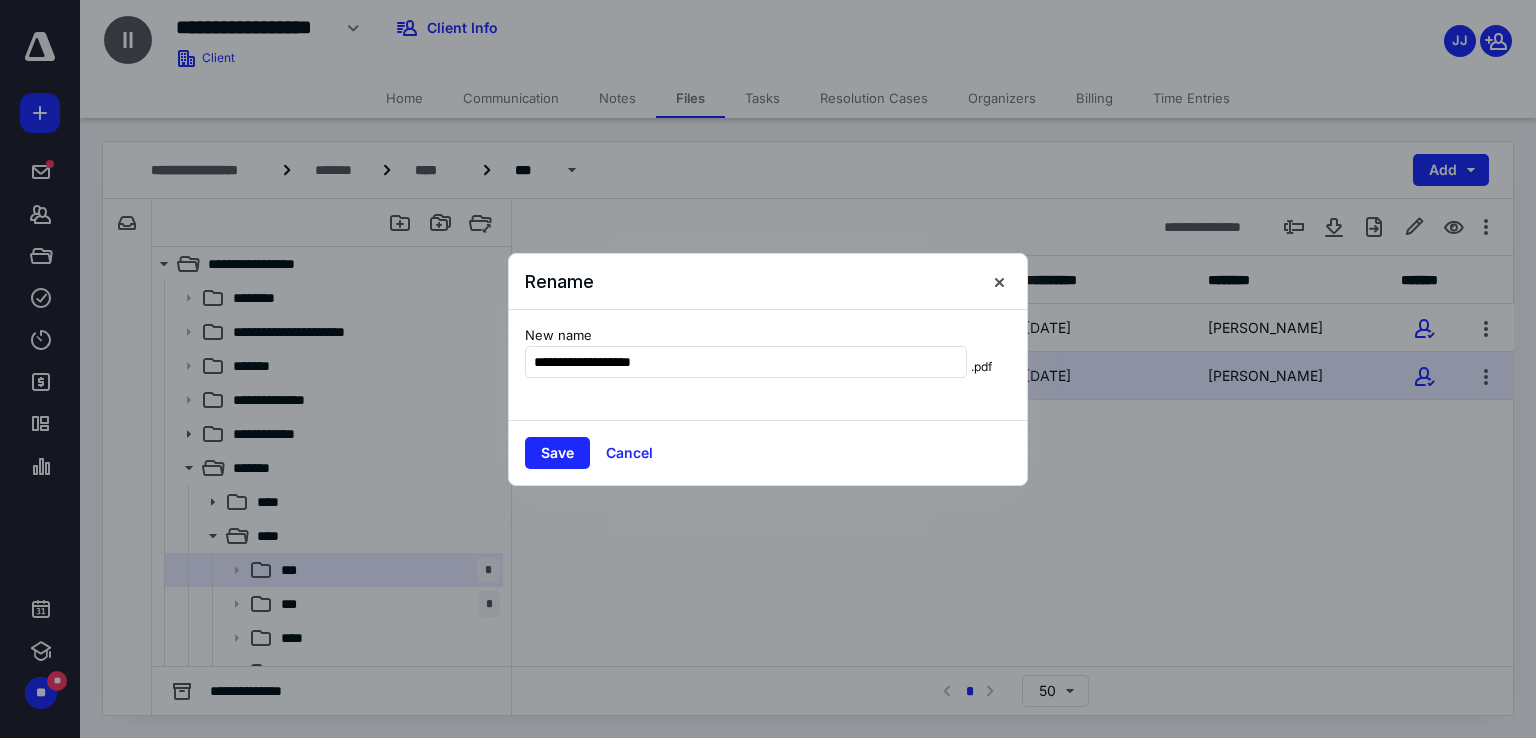 type on "**********" 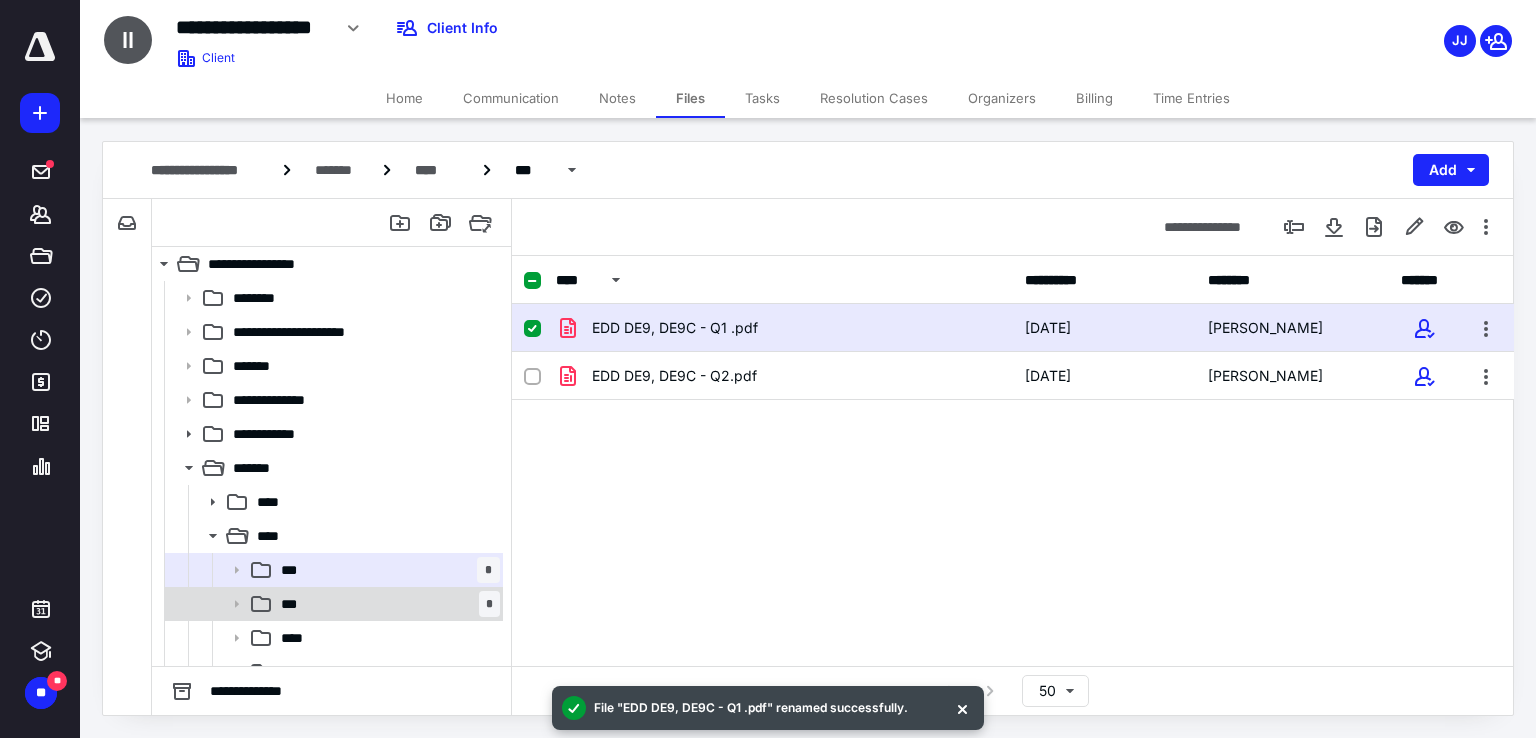 click on "*** *" at bounding box center (386, 604) 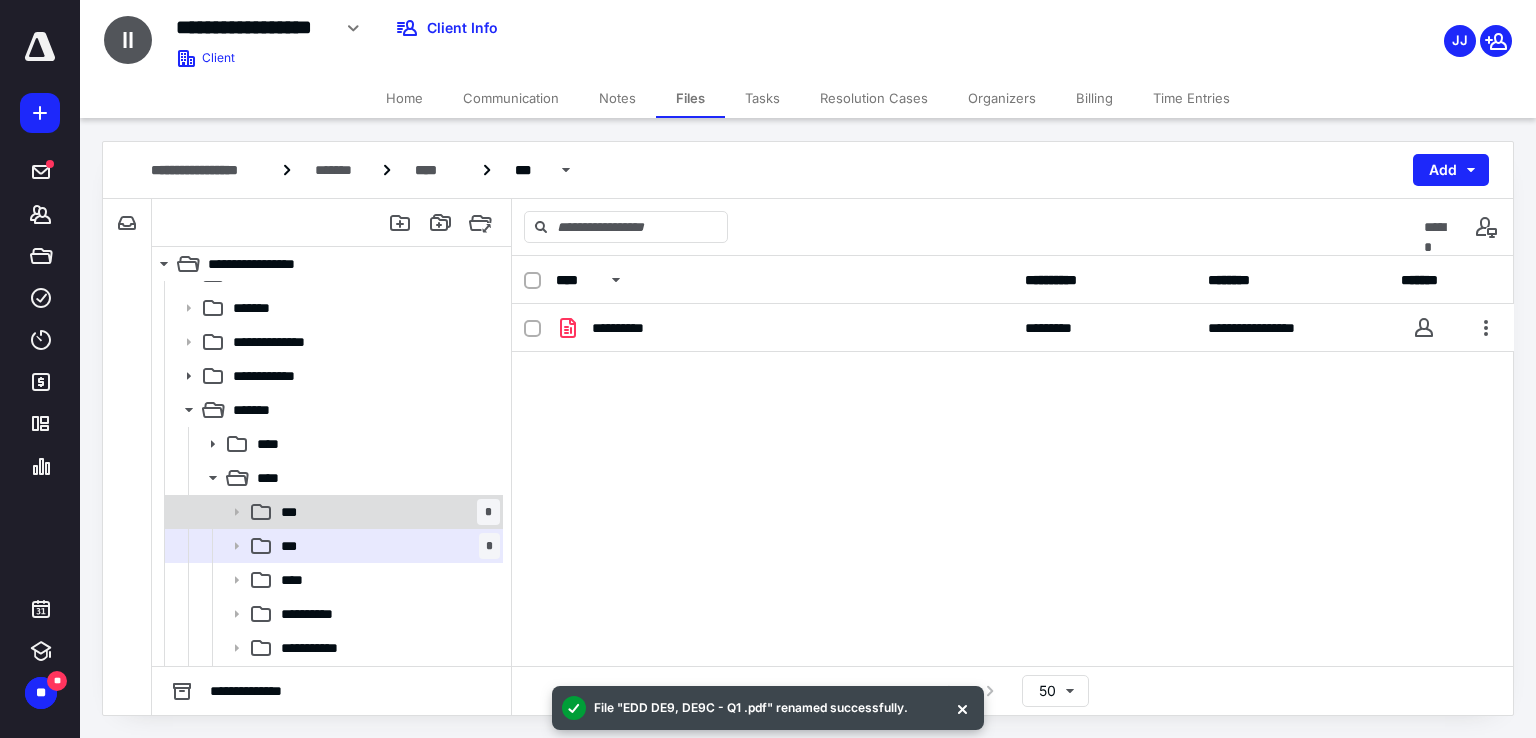 scroll, scrollTop: 90, scrollLeft: 0, axis: vertical 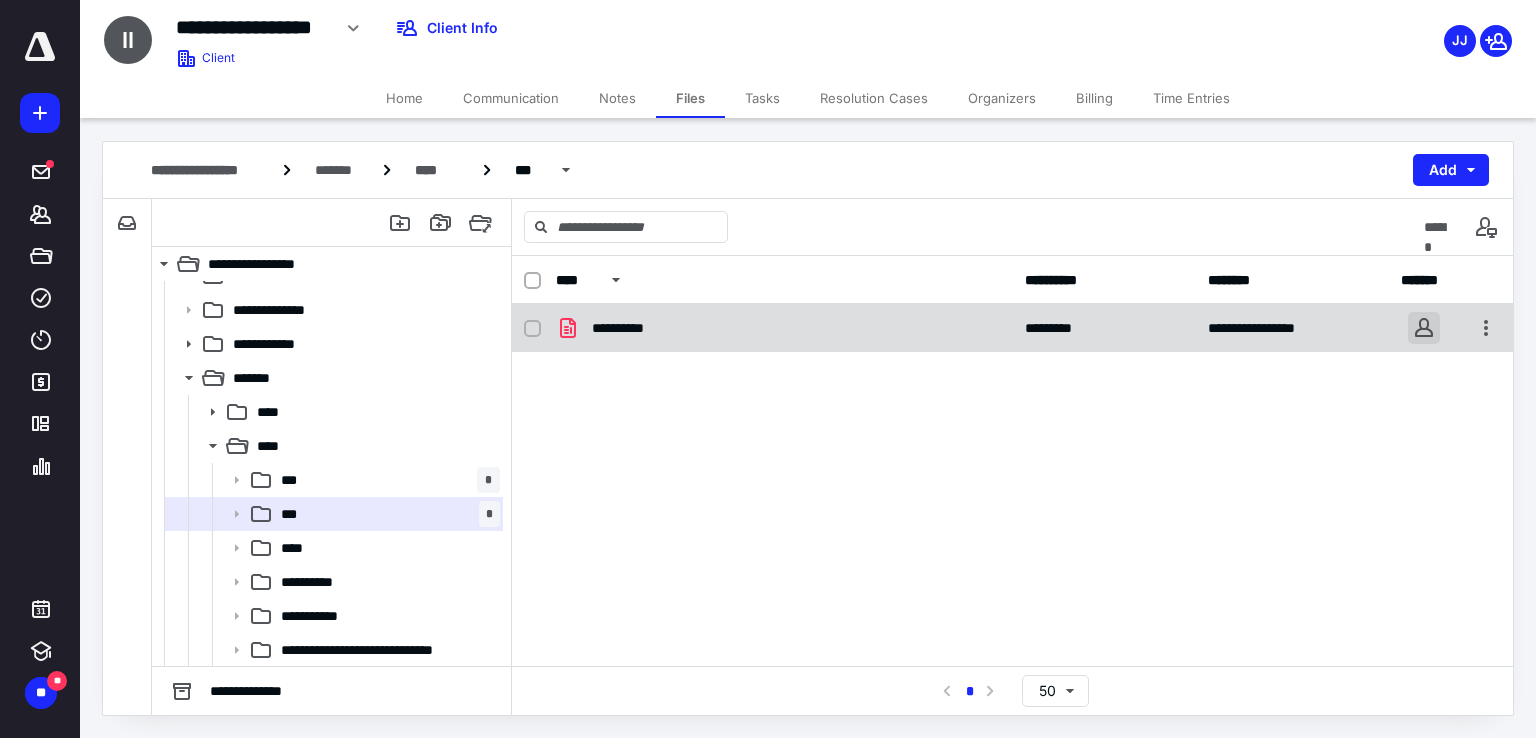 click at bounding box center (1424, 328) 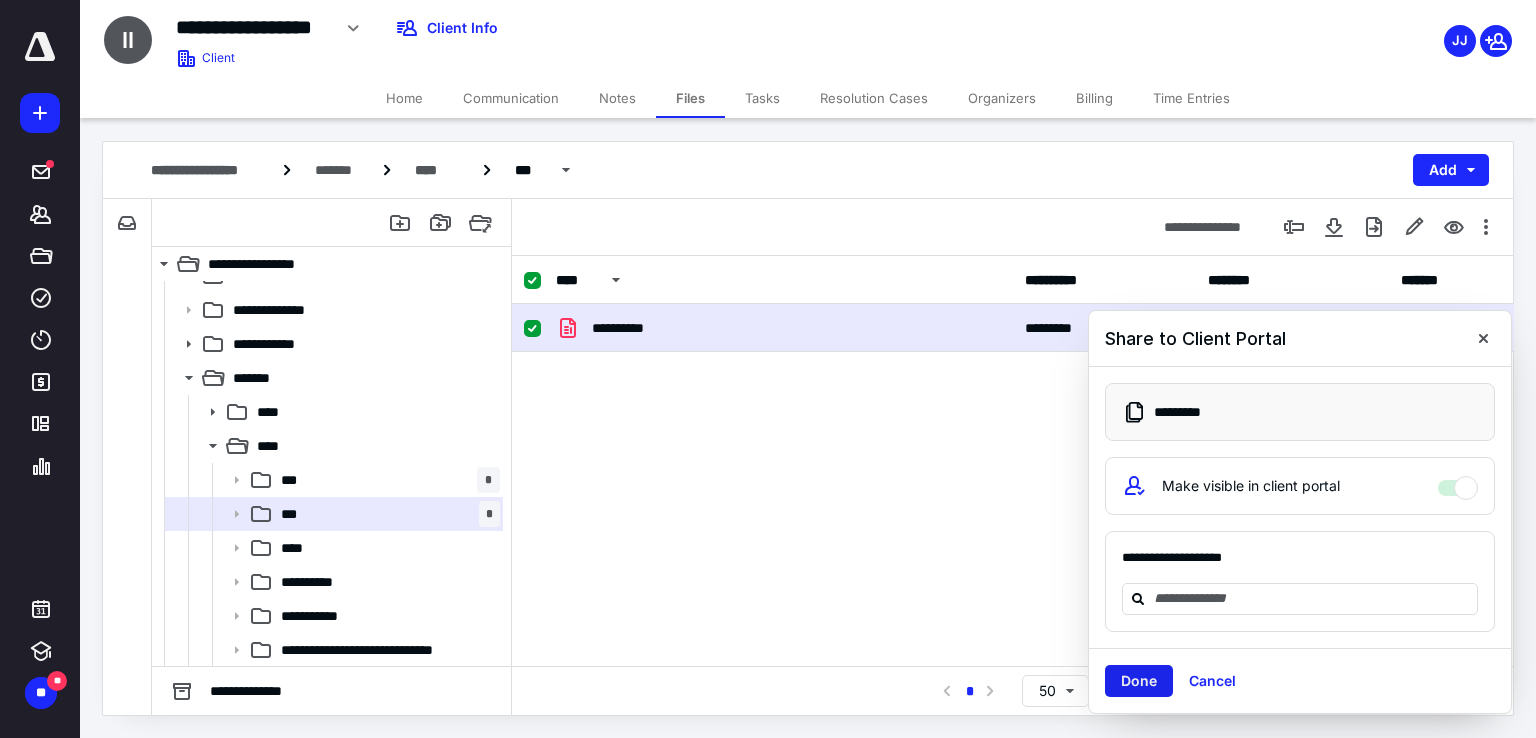 click on "Done" at bounding box center [1139, 681] 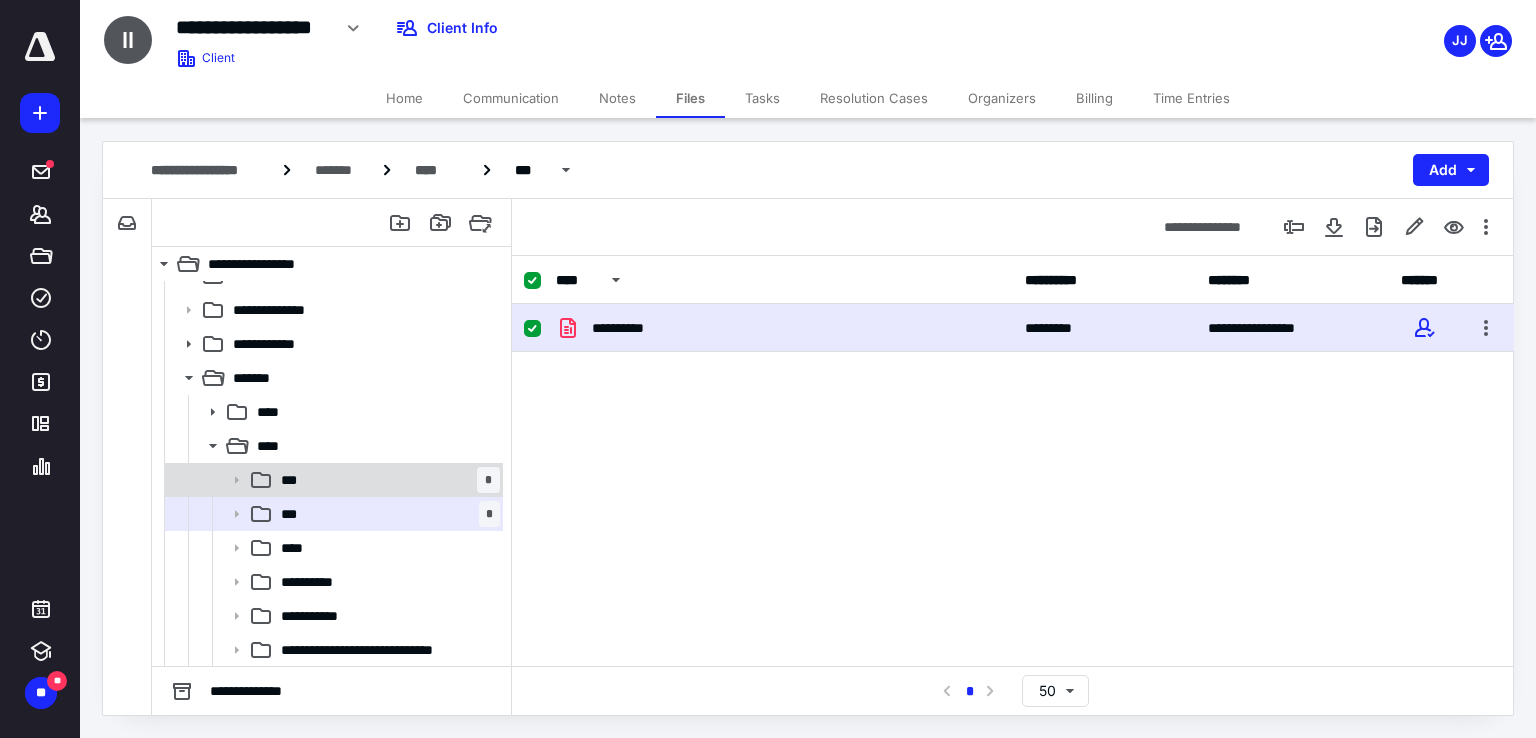 click 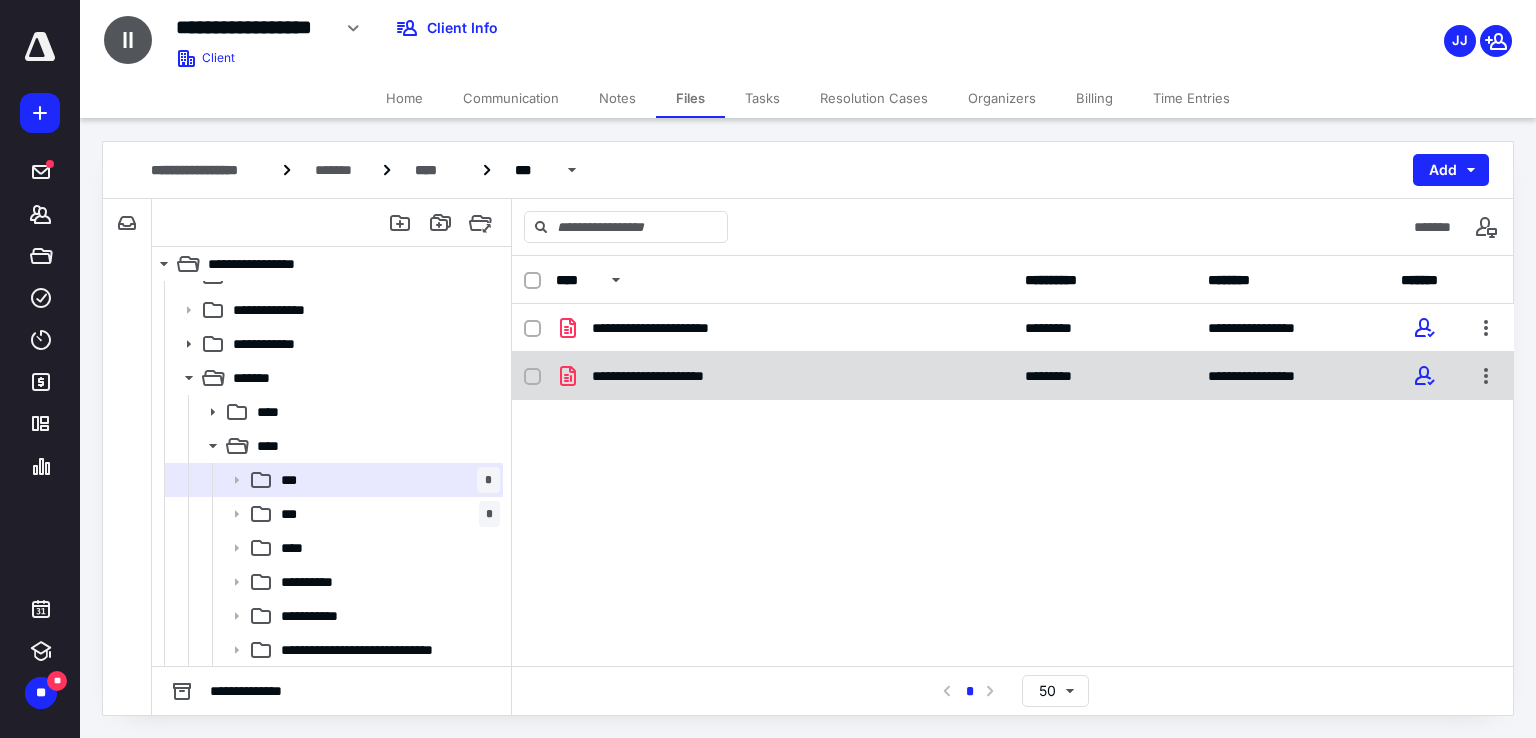 click on "**********" at bounding box center [674, 376] 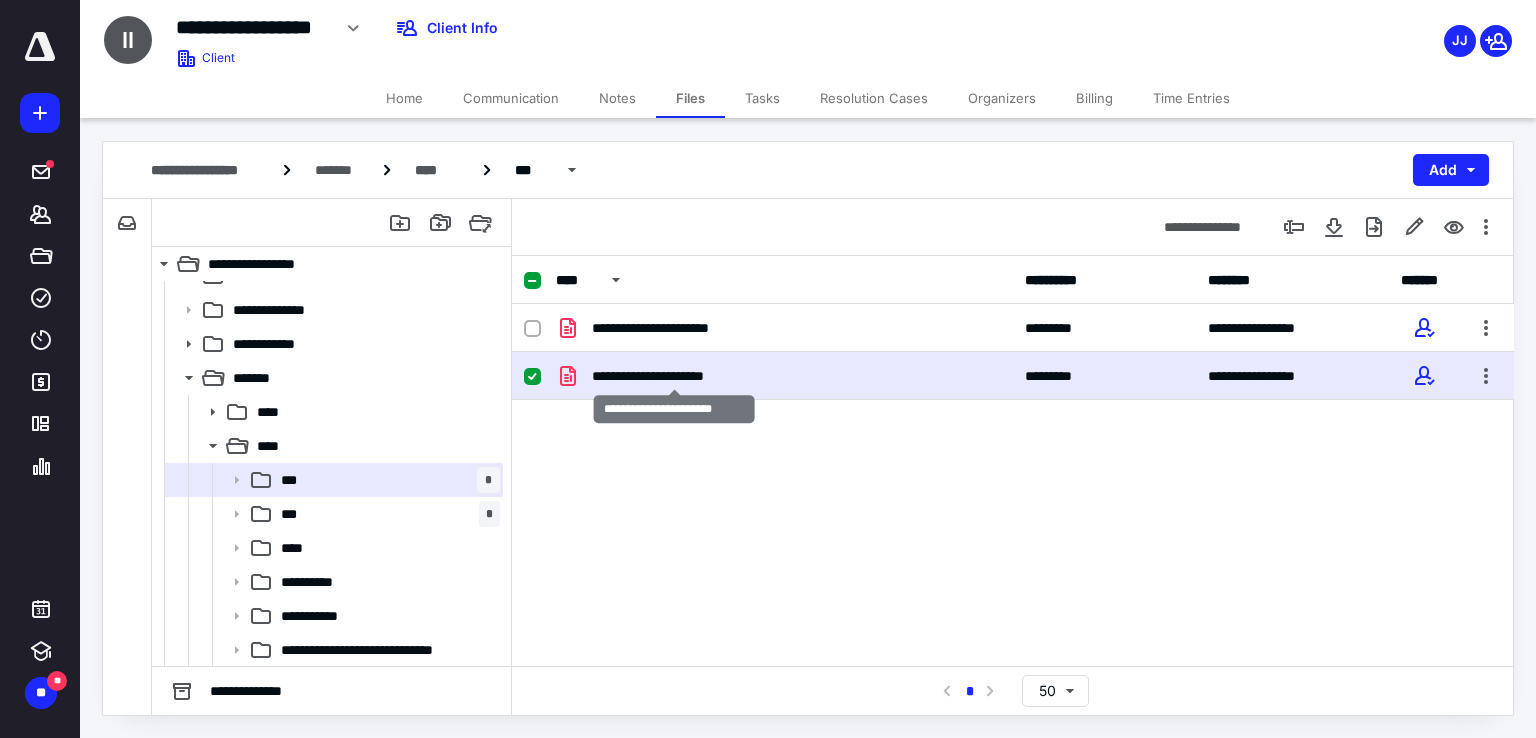 click on "**********" at bounding box center (674, 376) 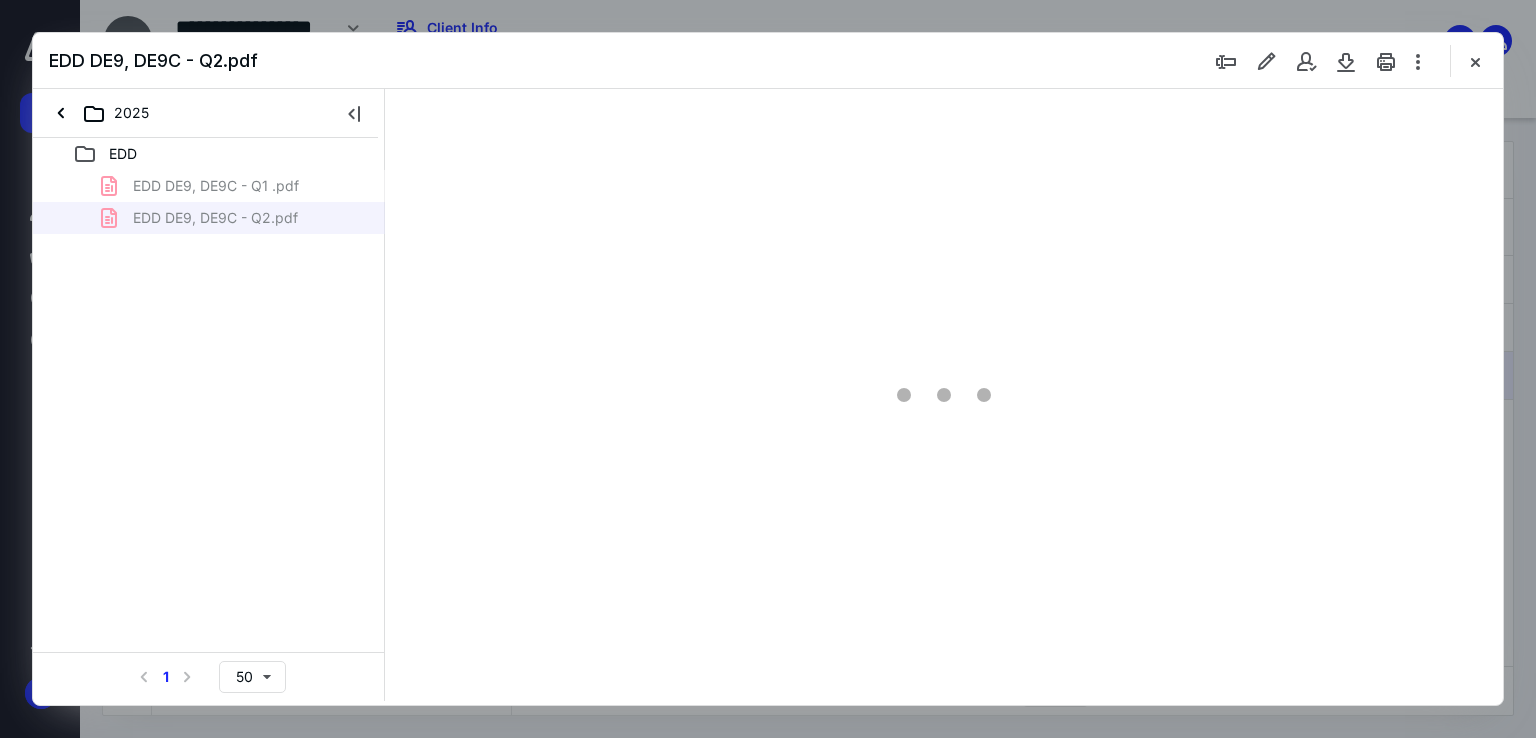 scroll, scrollTop: 90, scrollLeft: 0, axis: vertical 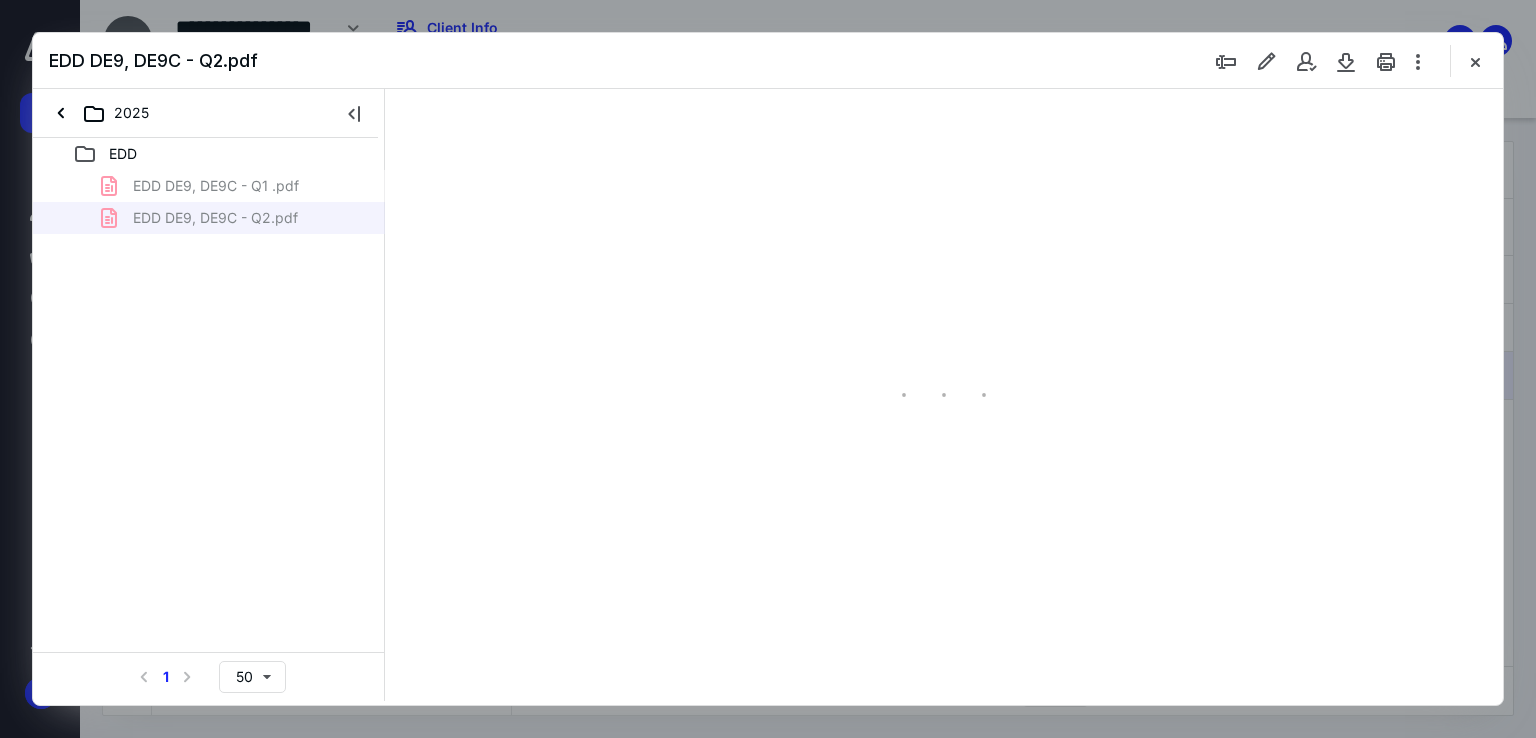 type on "71" 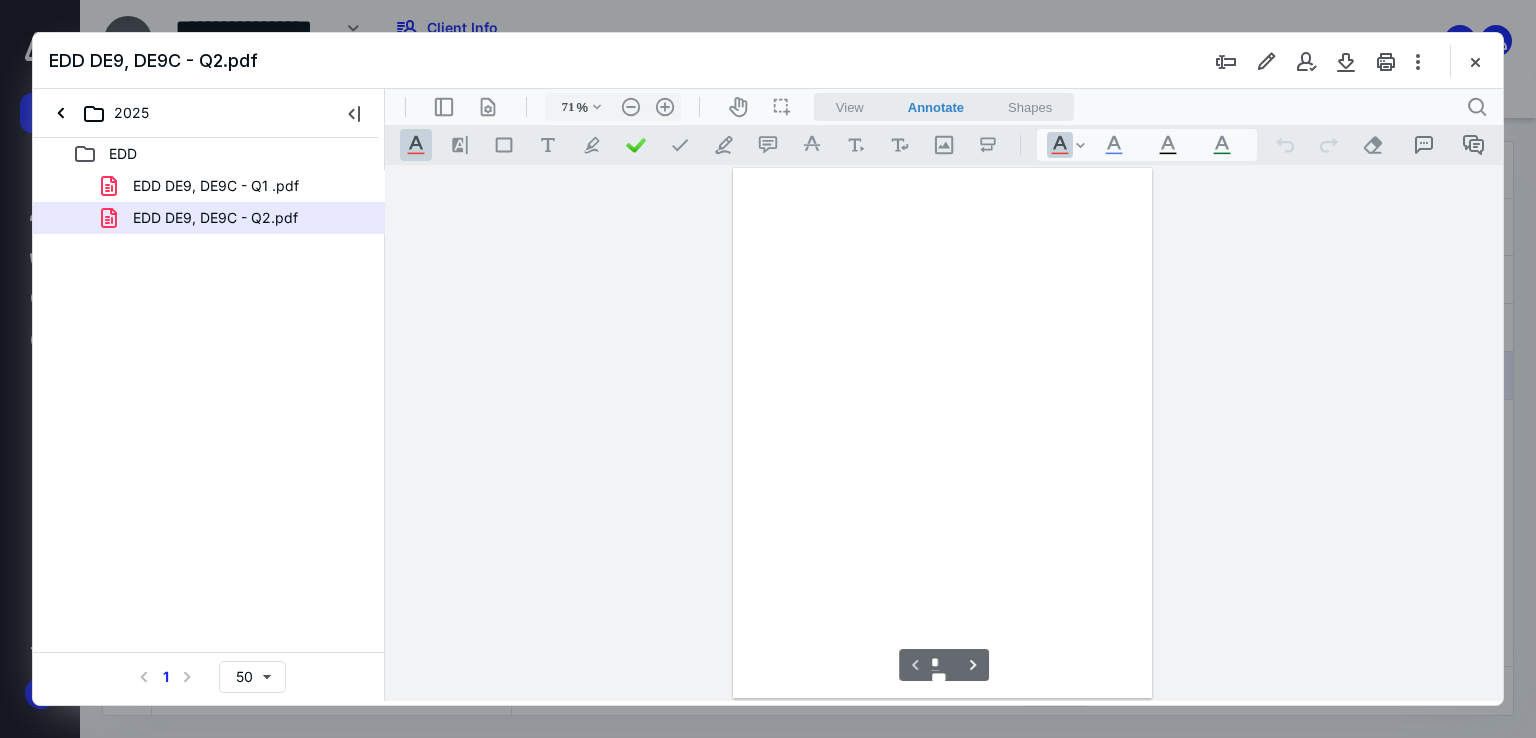 scroll, scrollTop: 79, scrollLeft: 0, axis: vertical 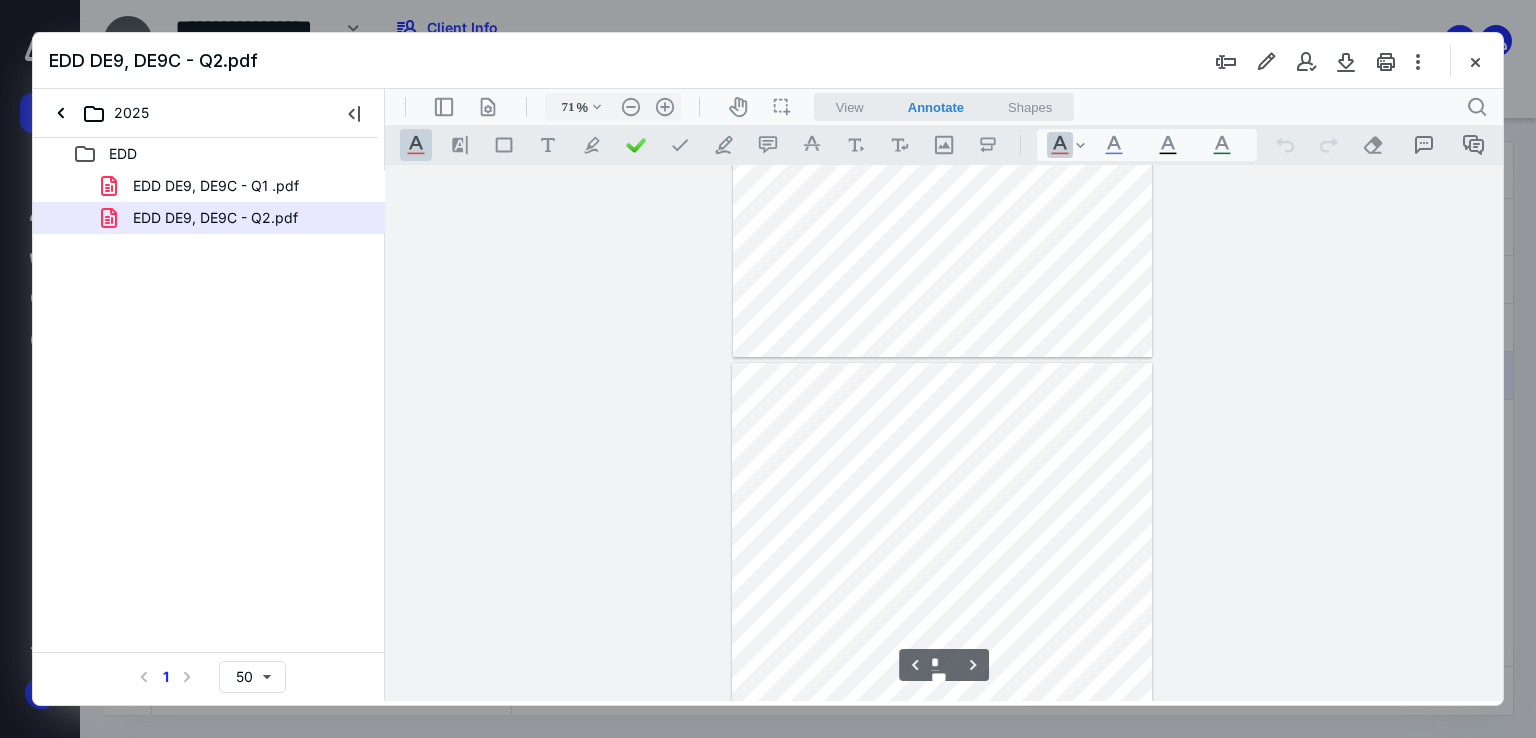 type on "*" 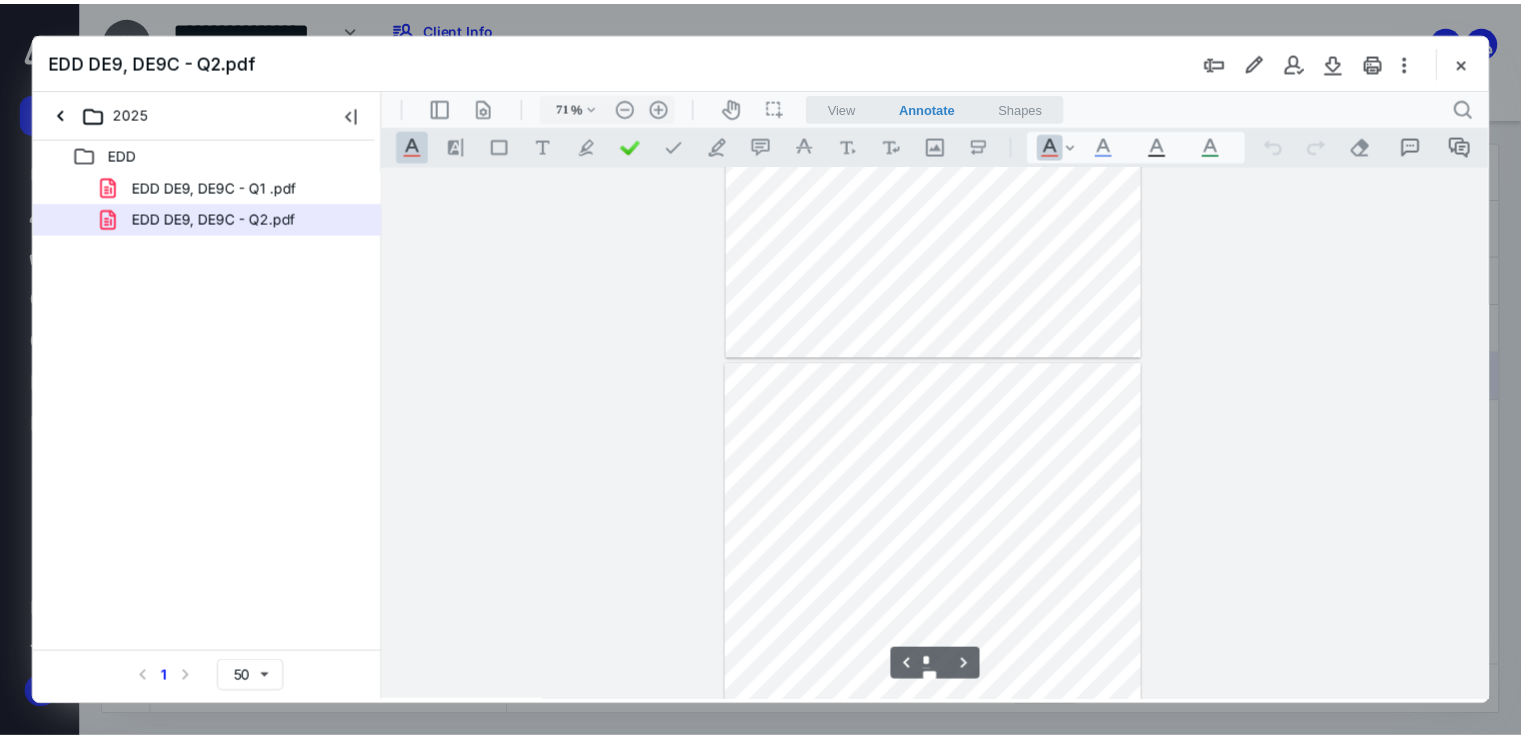 scroll, scrollTop: 350, scrollLeft: 0, axis: vertical 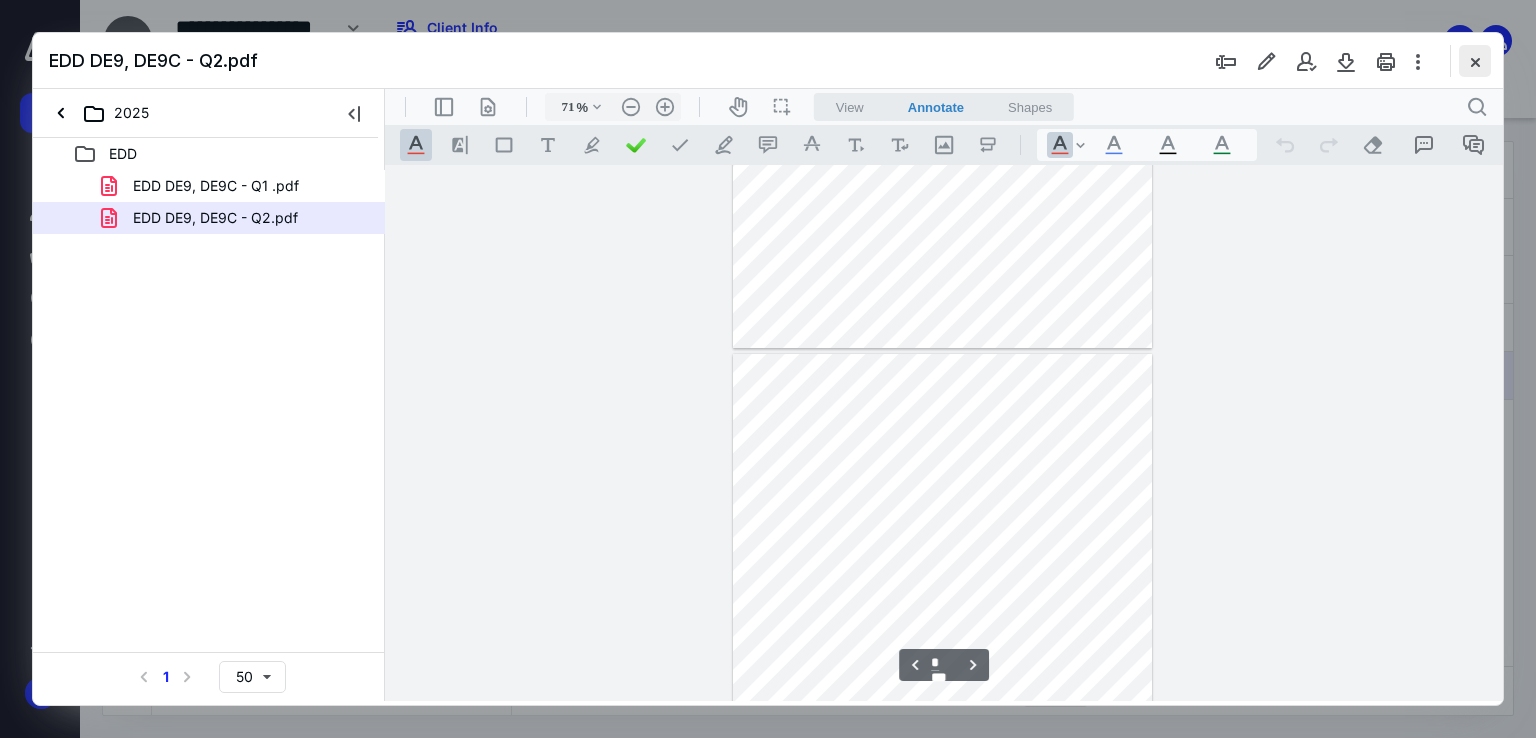 click at bounding box center (1475, 61) 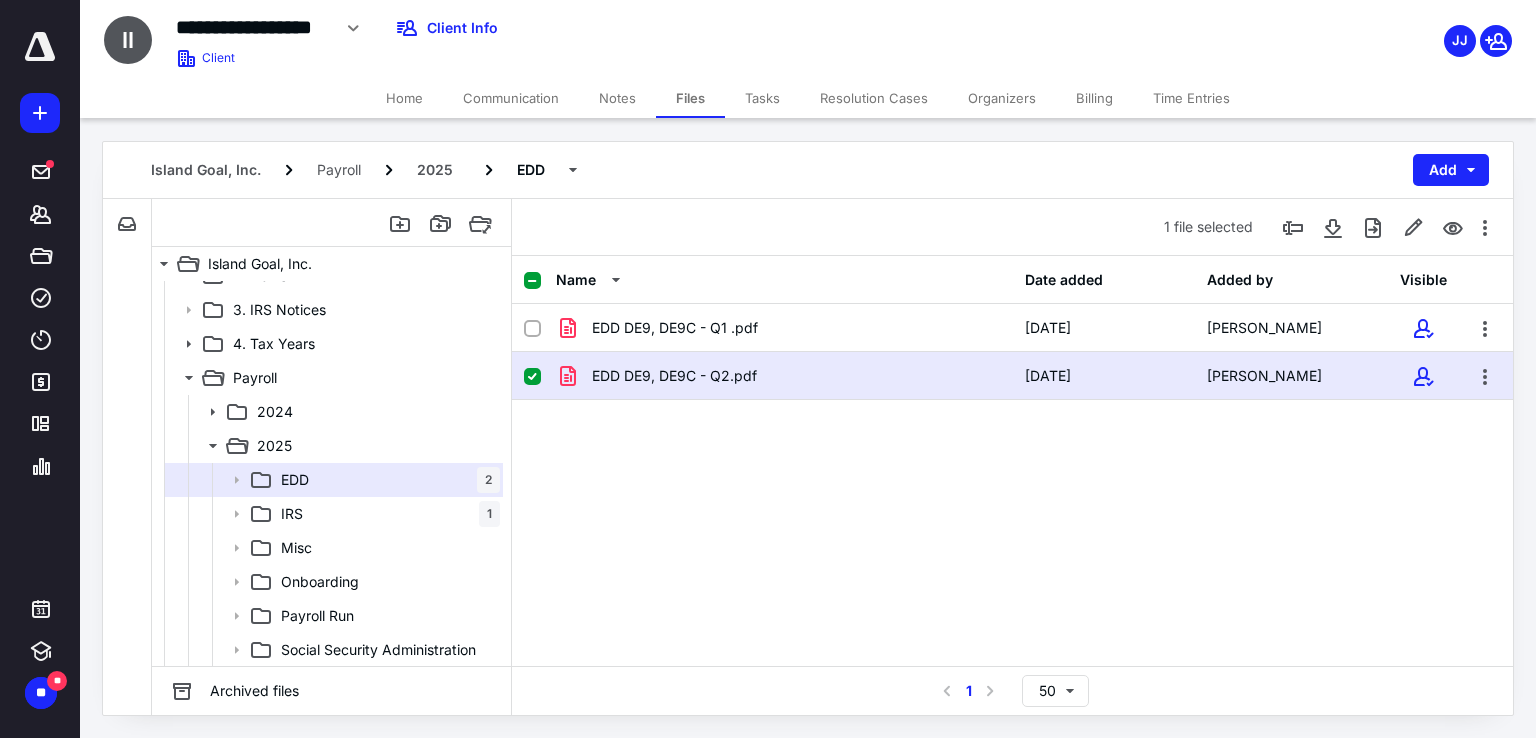 click on "Notes" at bounding box center (617, 98) 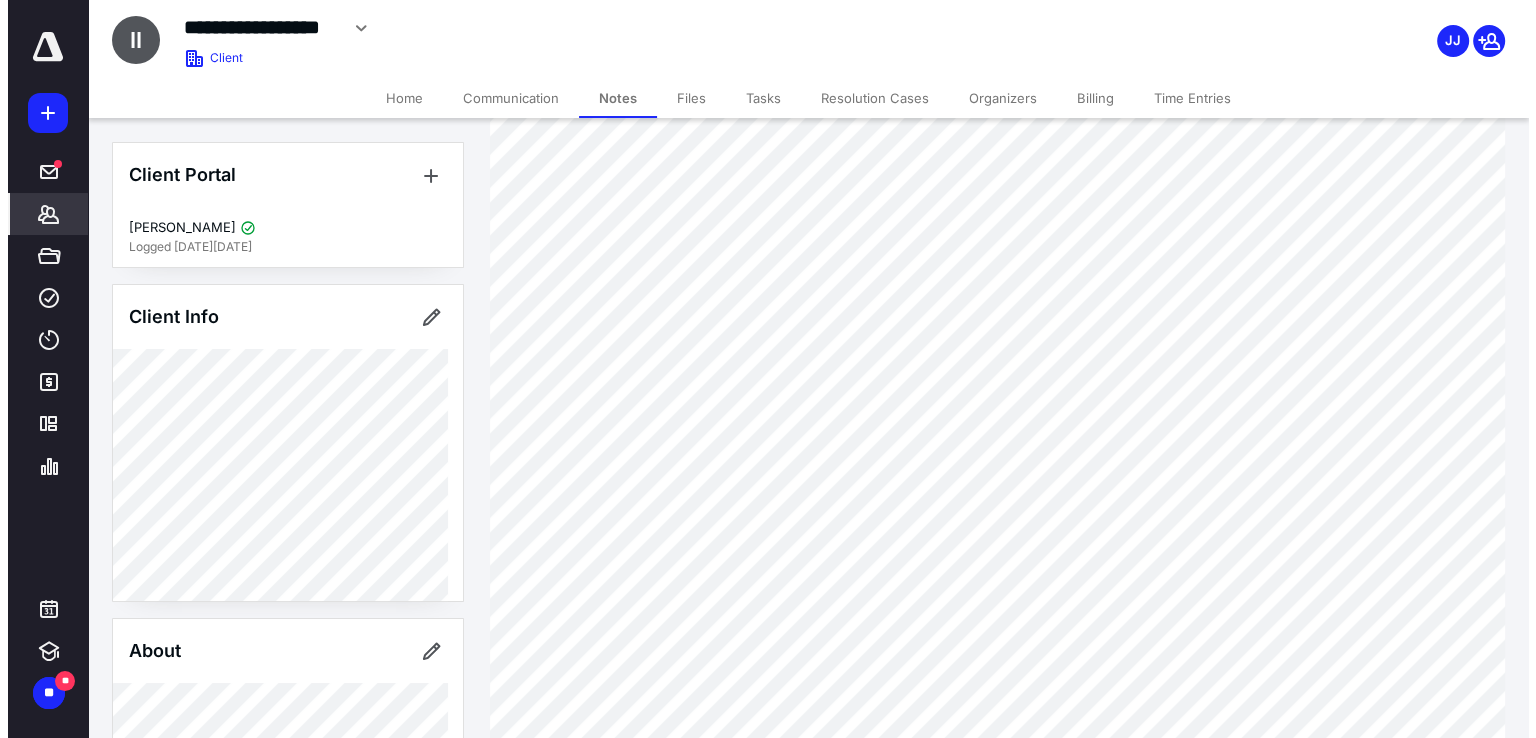 scroll, scrollTop: 0, scrollLeft: 0, axis: both 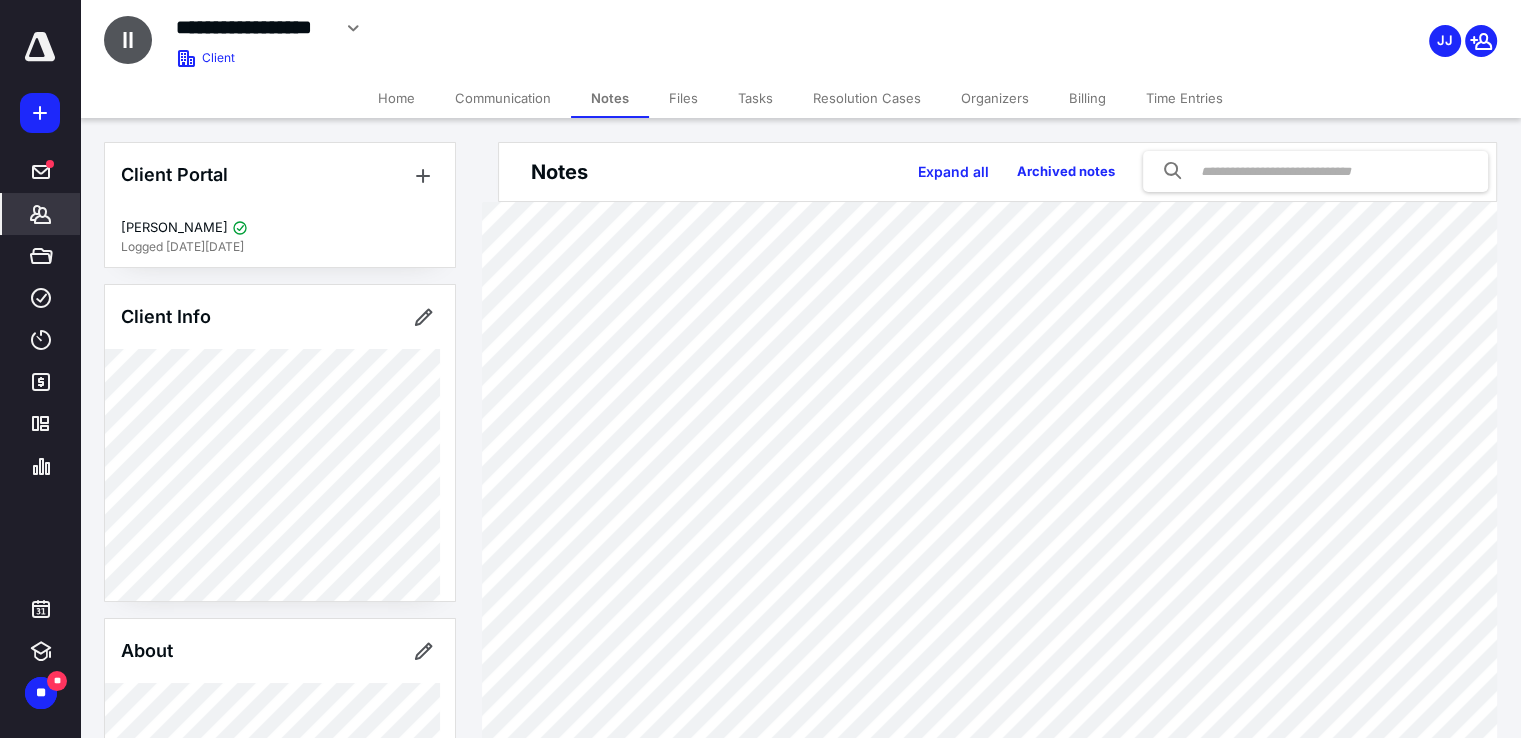 click on "Home" at bounding box center (396, 98) 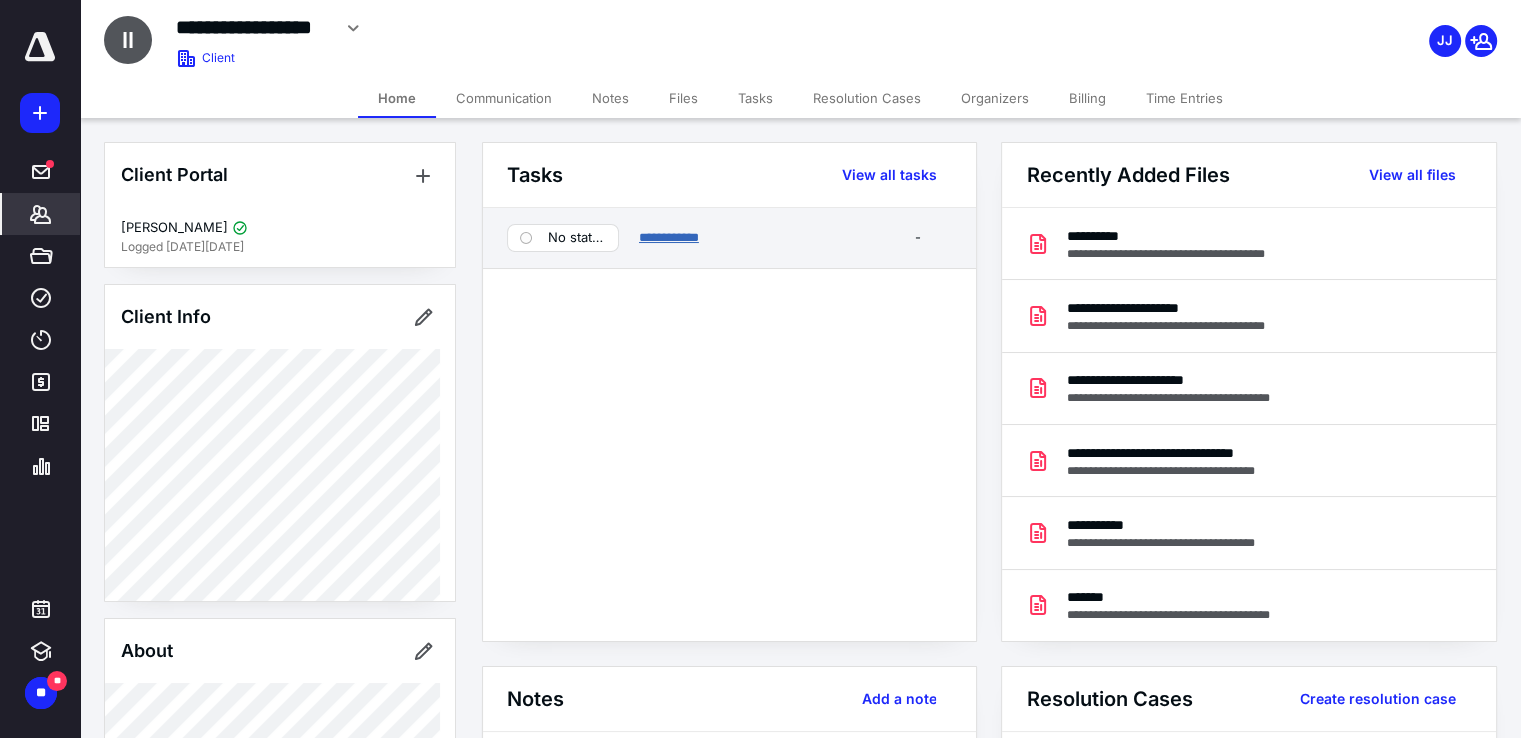 click on "**********" at bounding box center (669, 237) 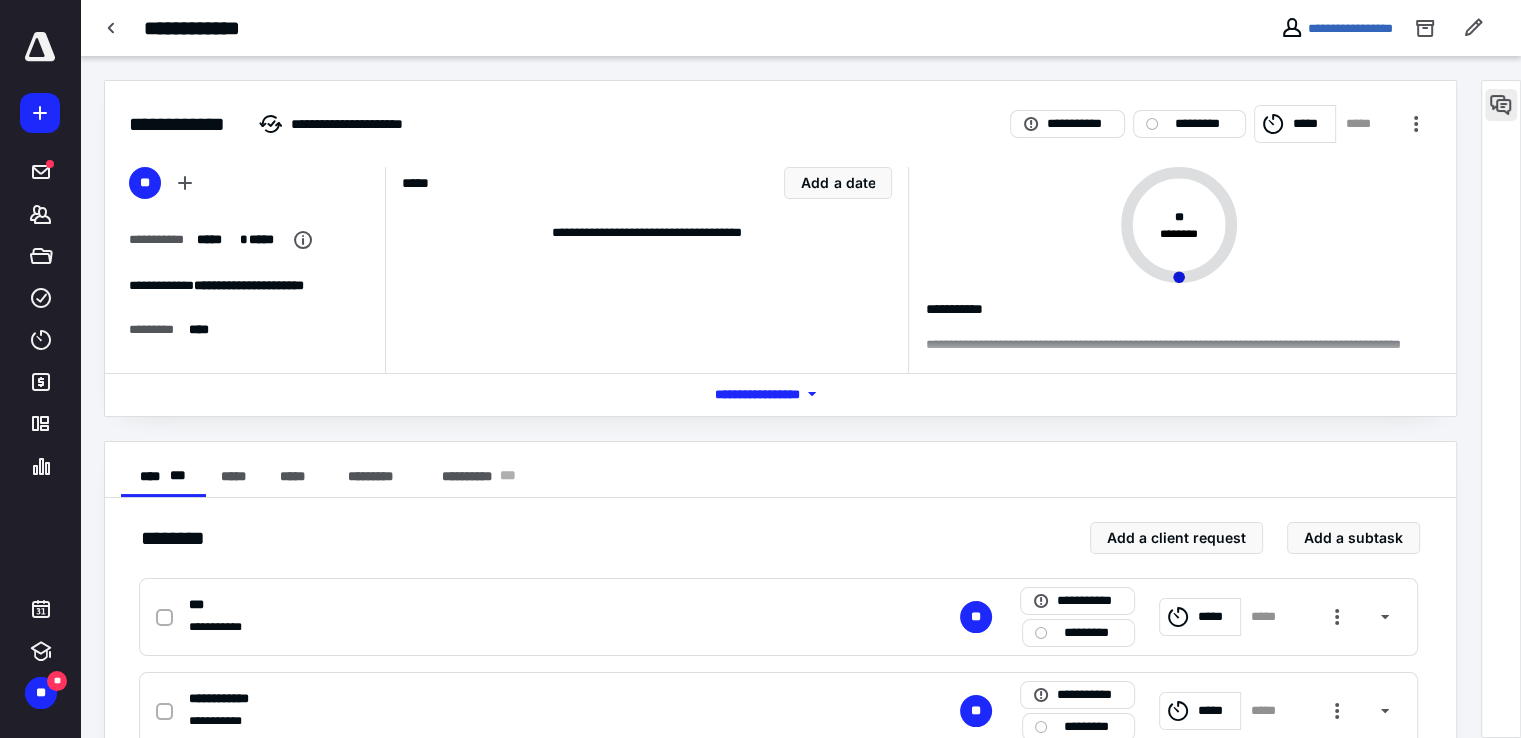 click at bounding box center (1501, 105) 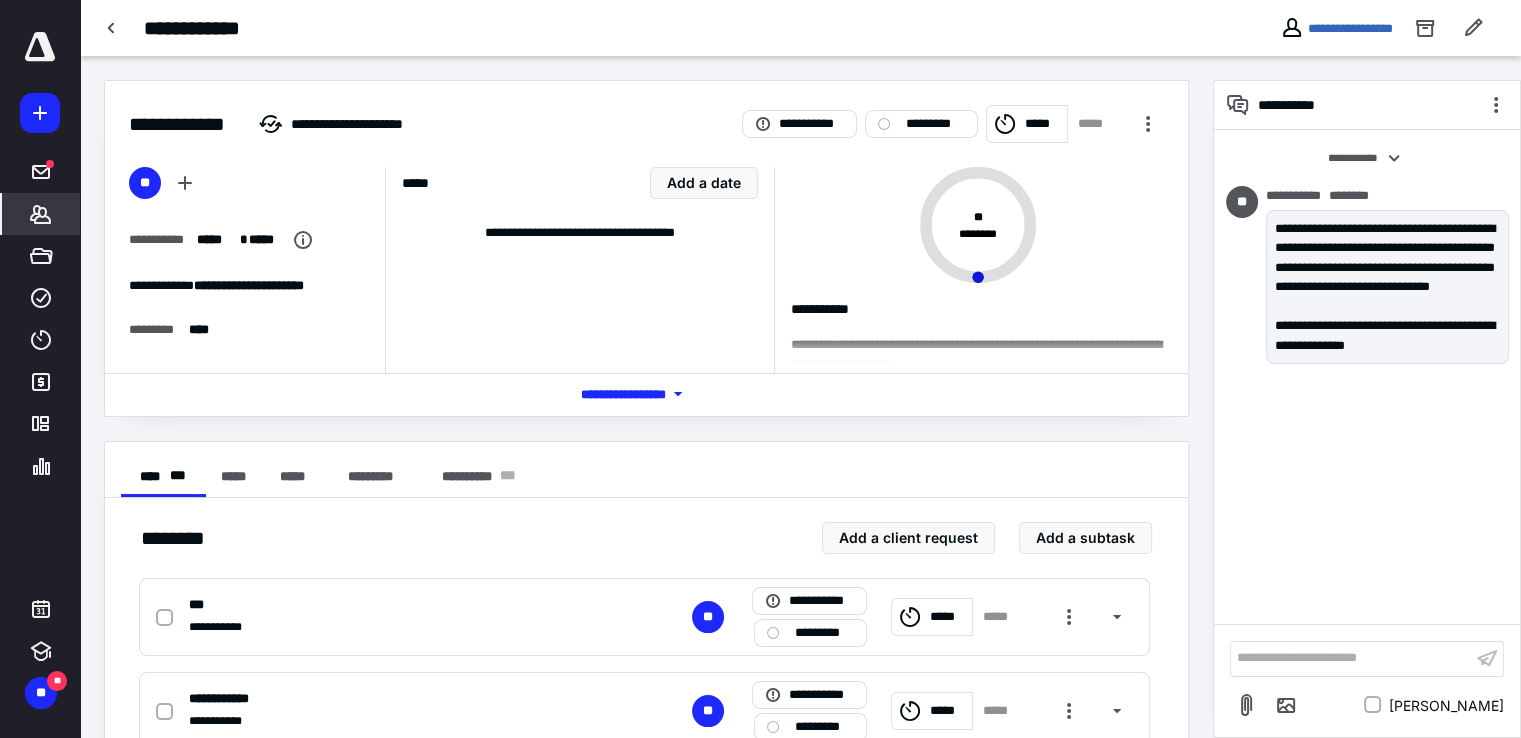 click 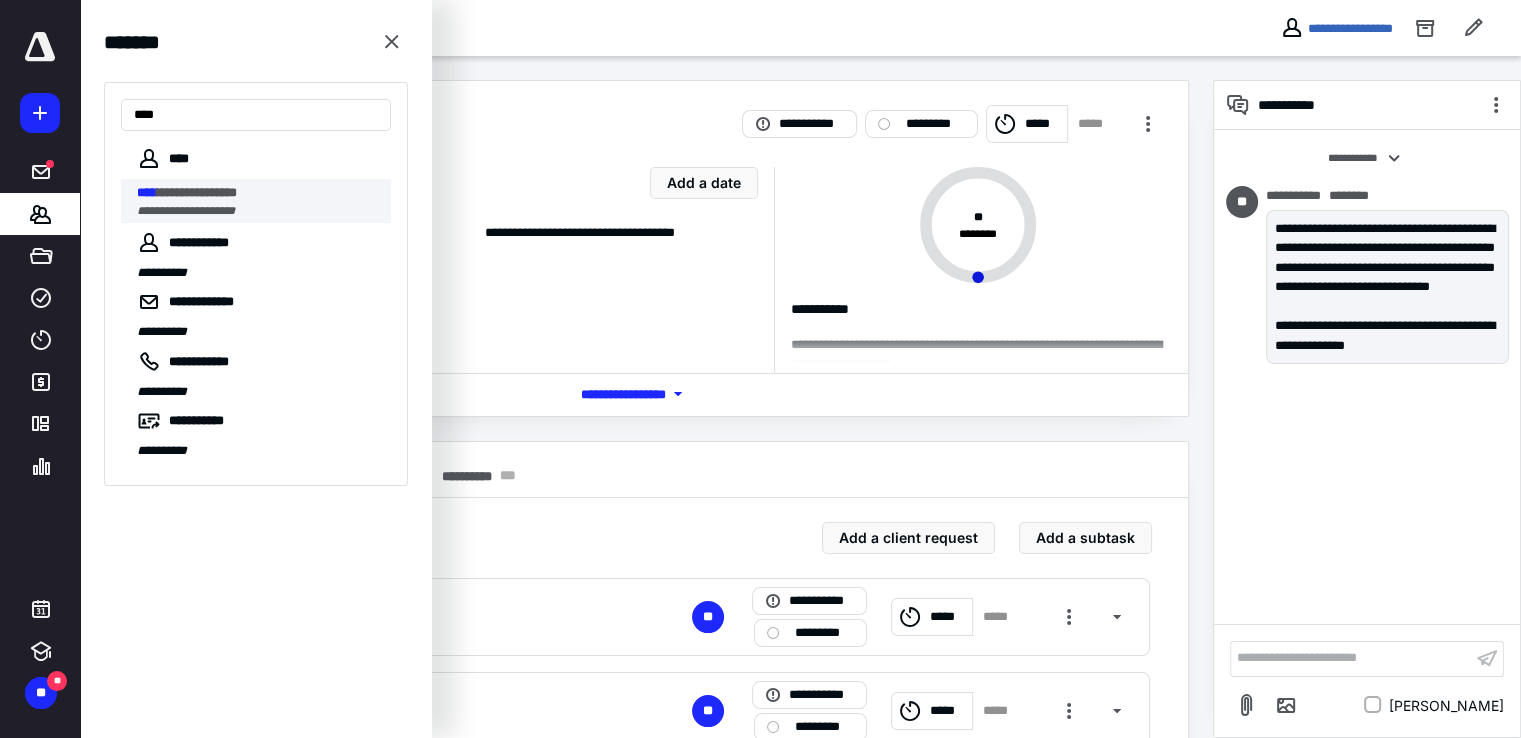 type on "****" 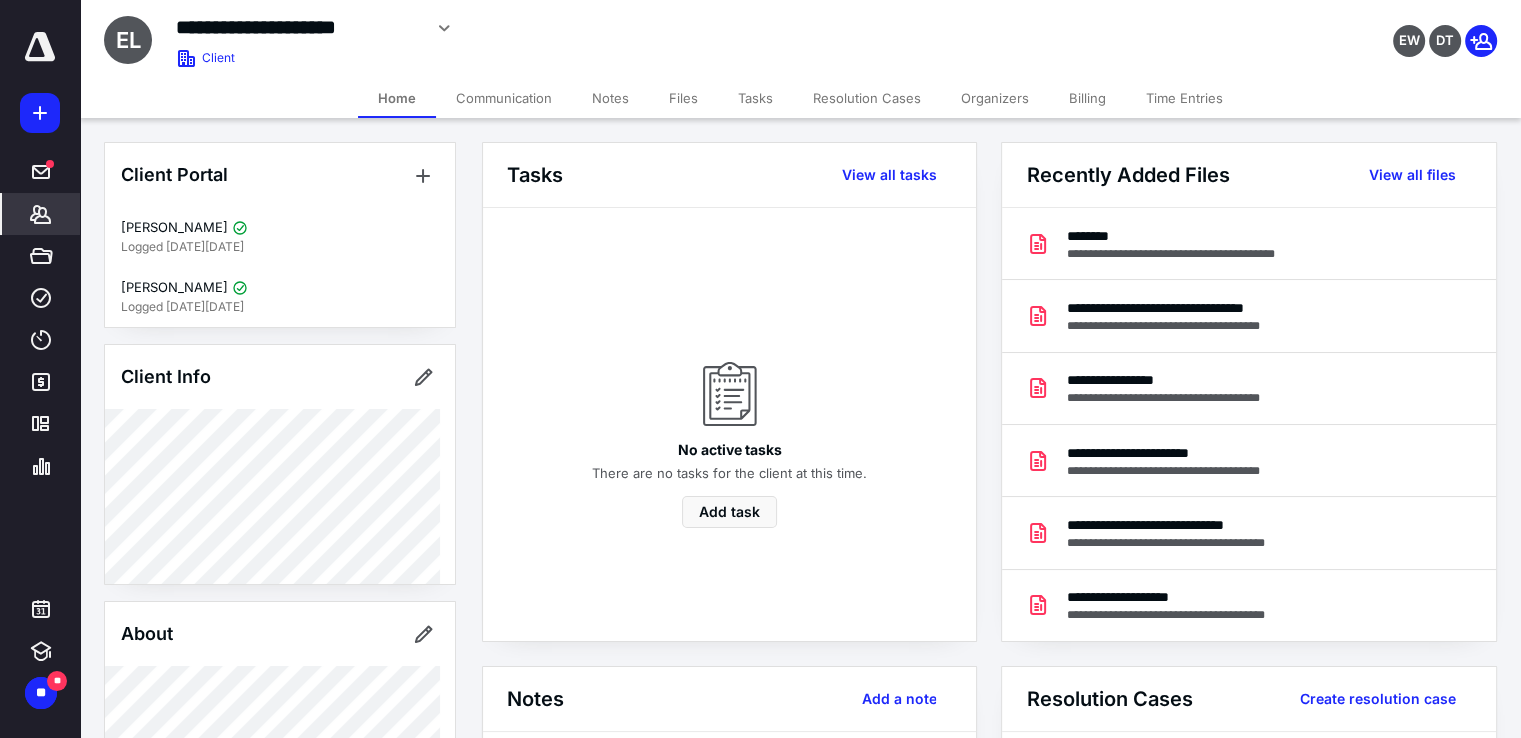 click on "Files" at bounding box center [683, 98] 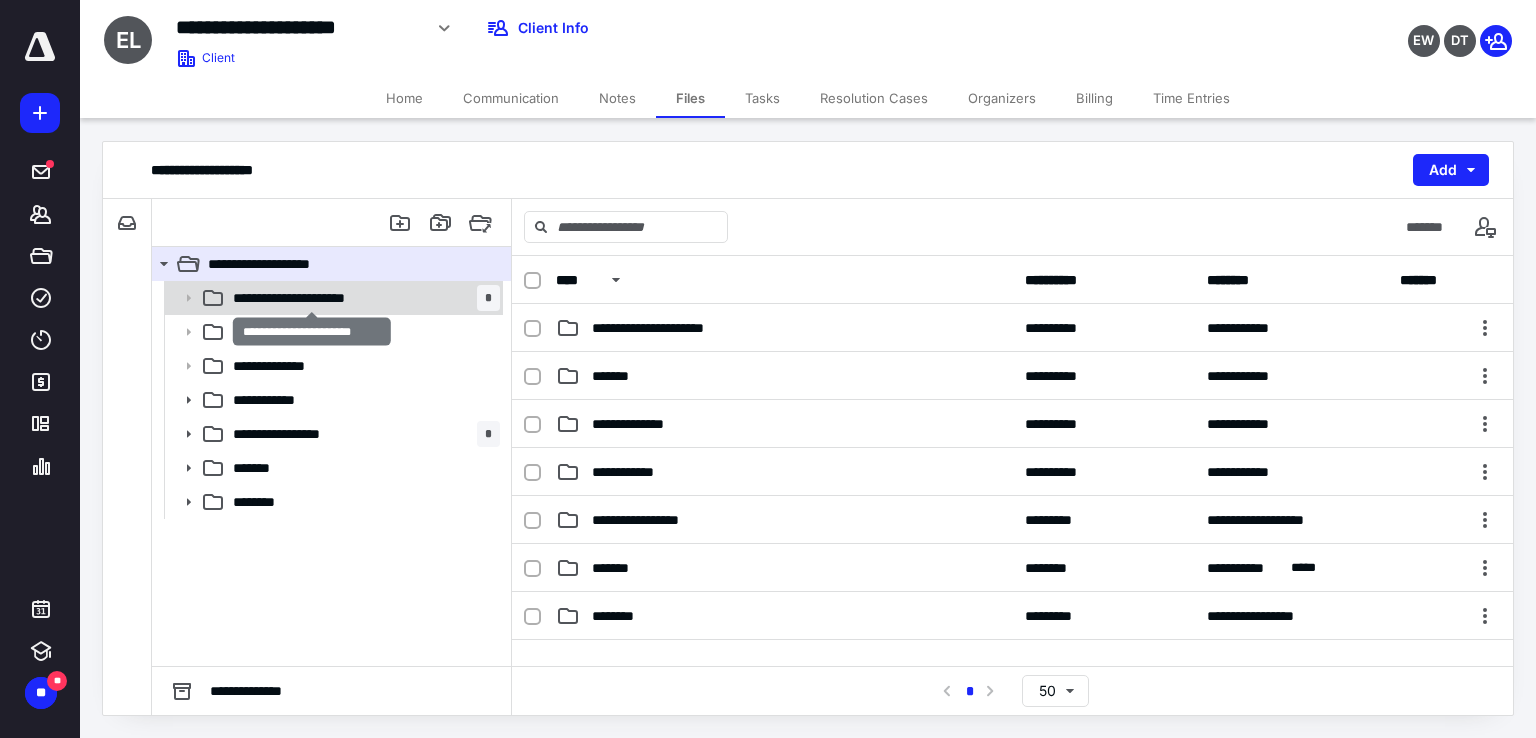 click on "**********" at bounding box center (312, 298) 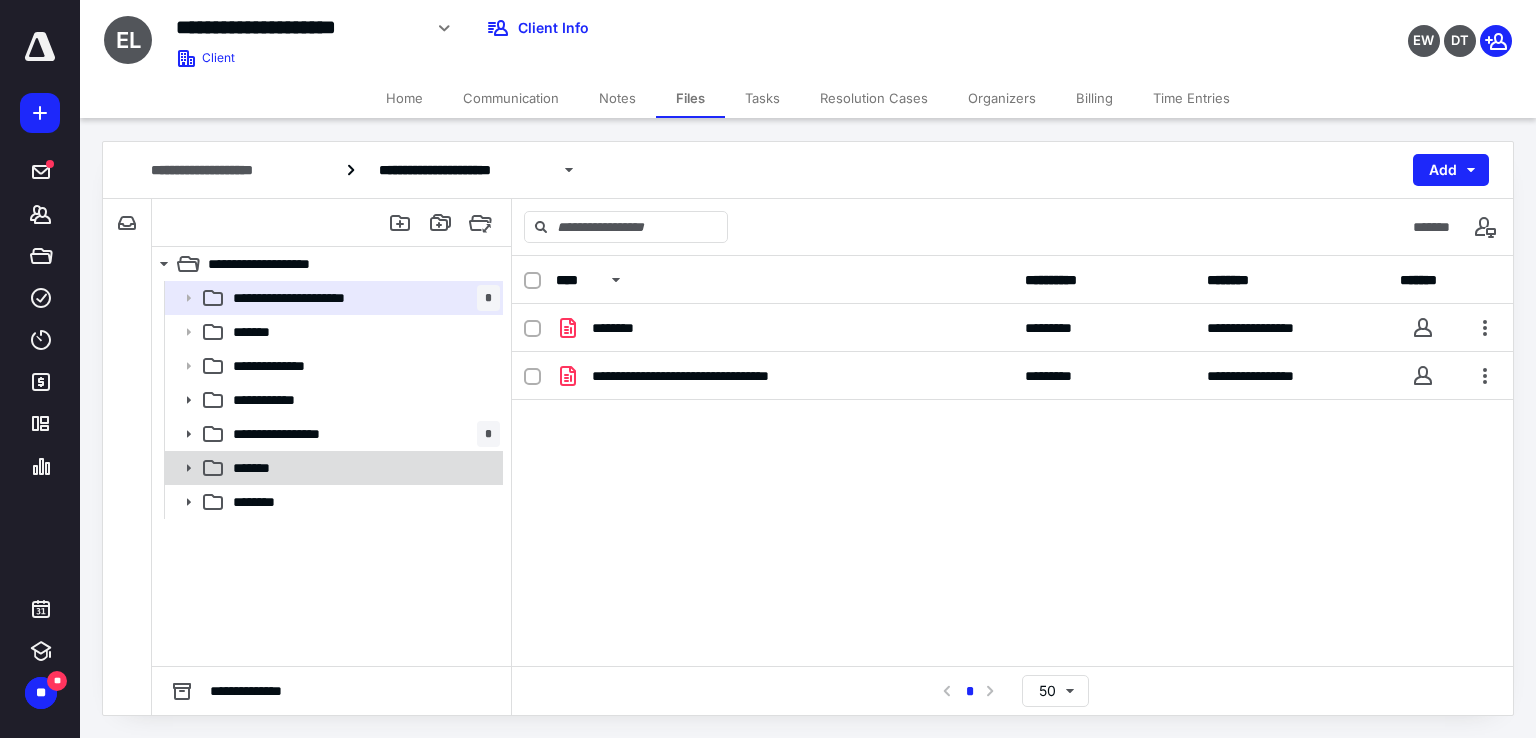 click on "*******" at bounding box center [255, 468] 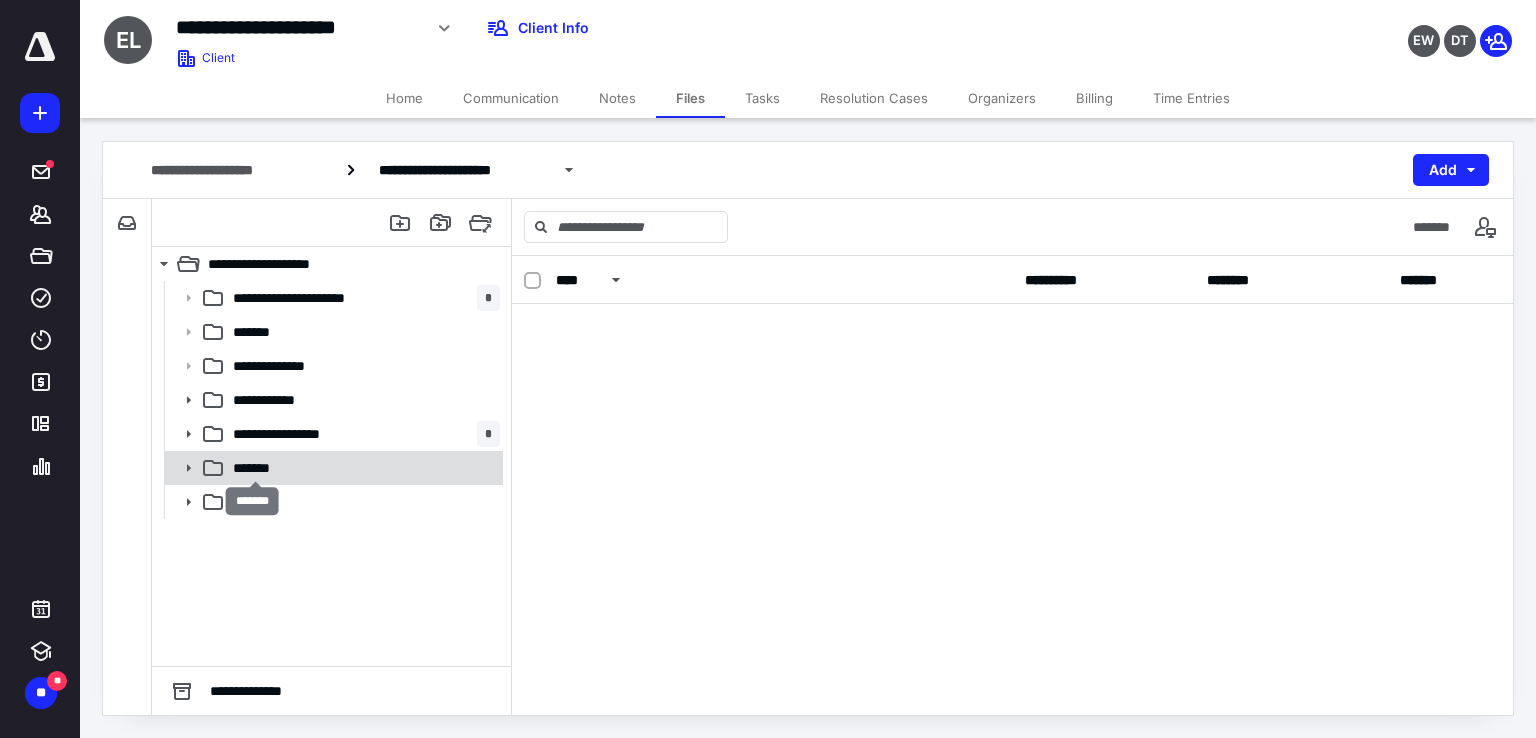 click on "*******" at bounding box center [255, 468] 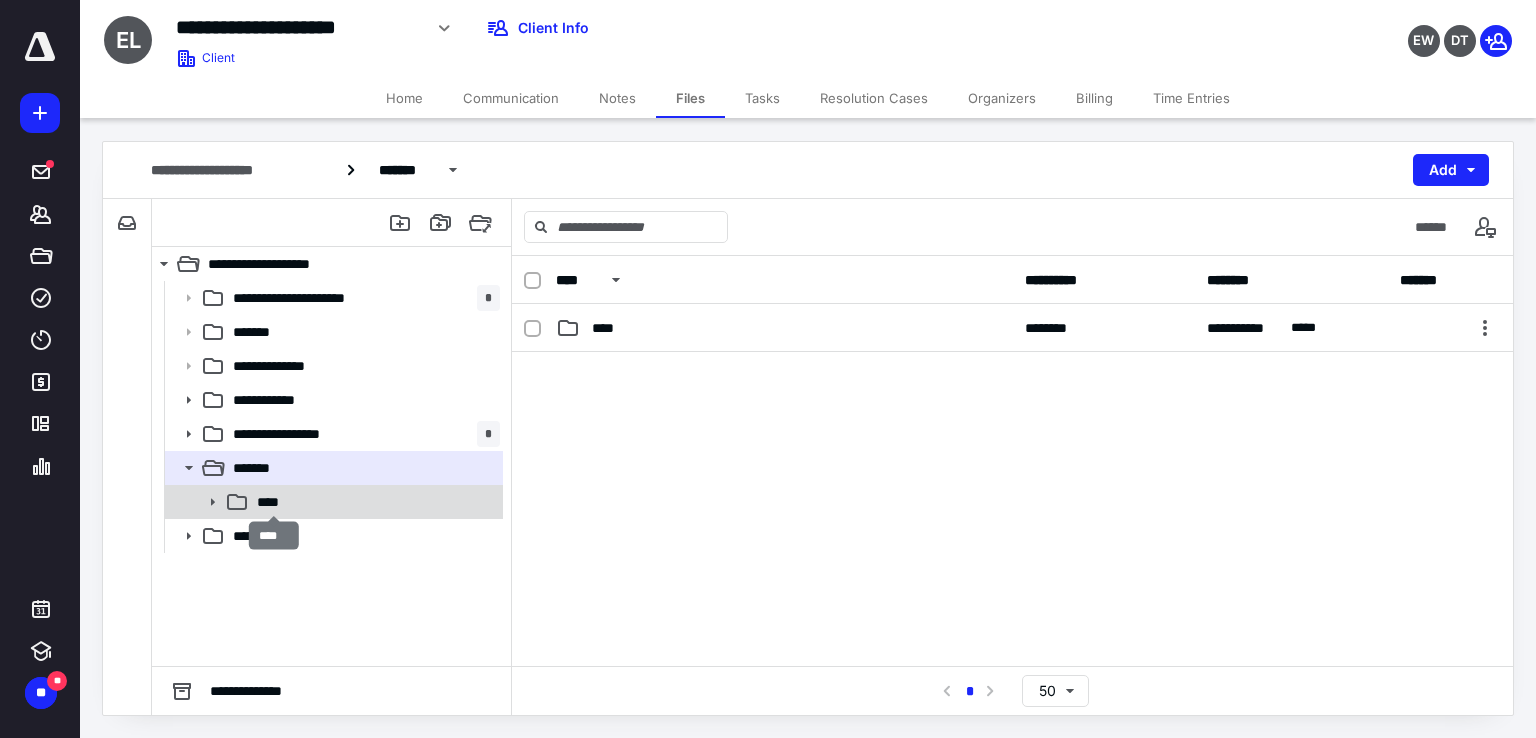 click on "****" at bounding box center [274, 502] 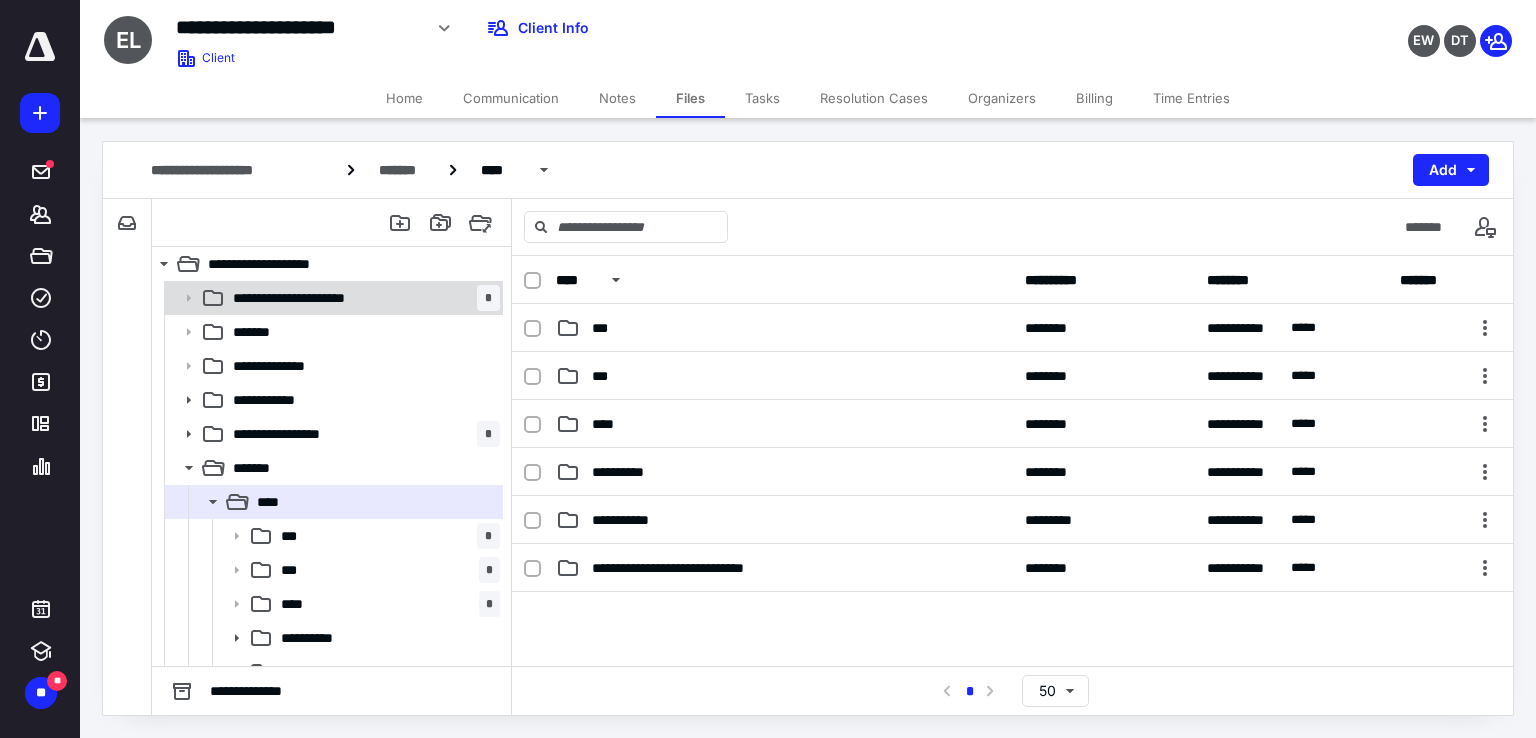 click on "**********" at bounding box center (312, 298) 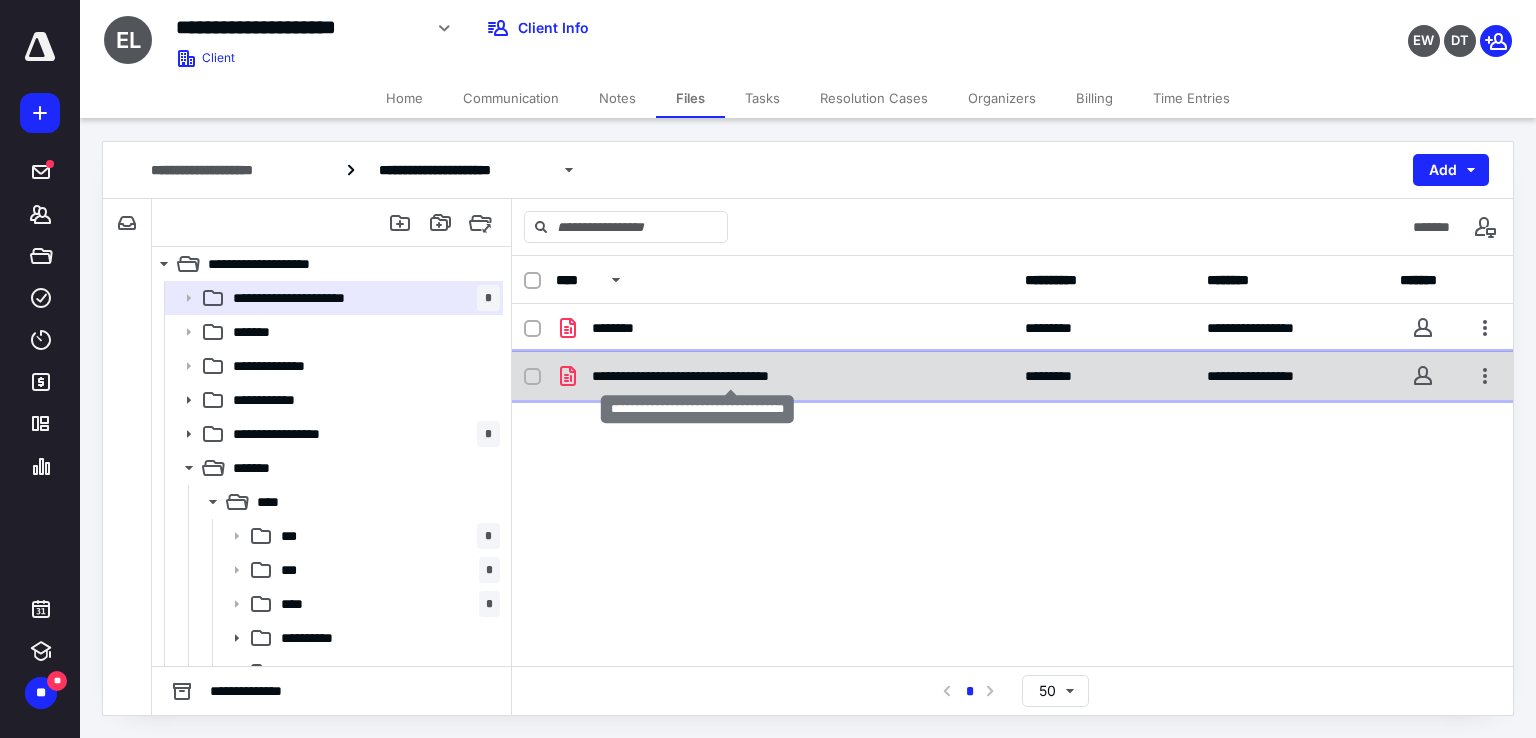 click on "**********" at bounding box center (730, 376) 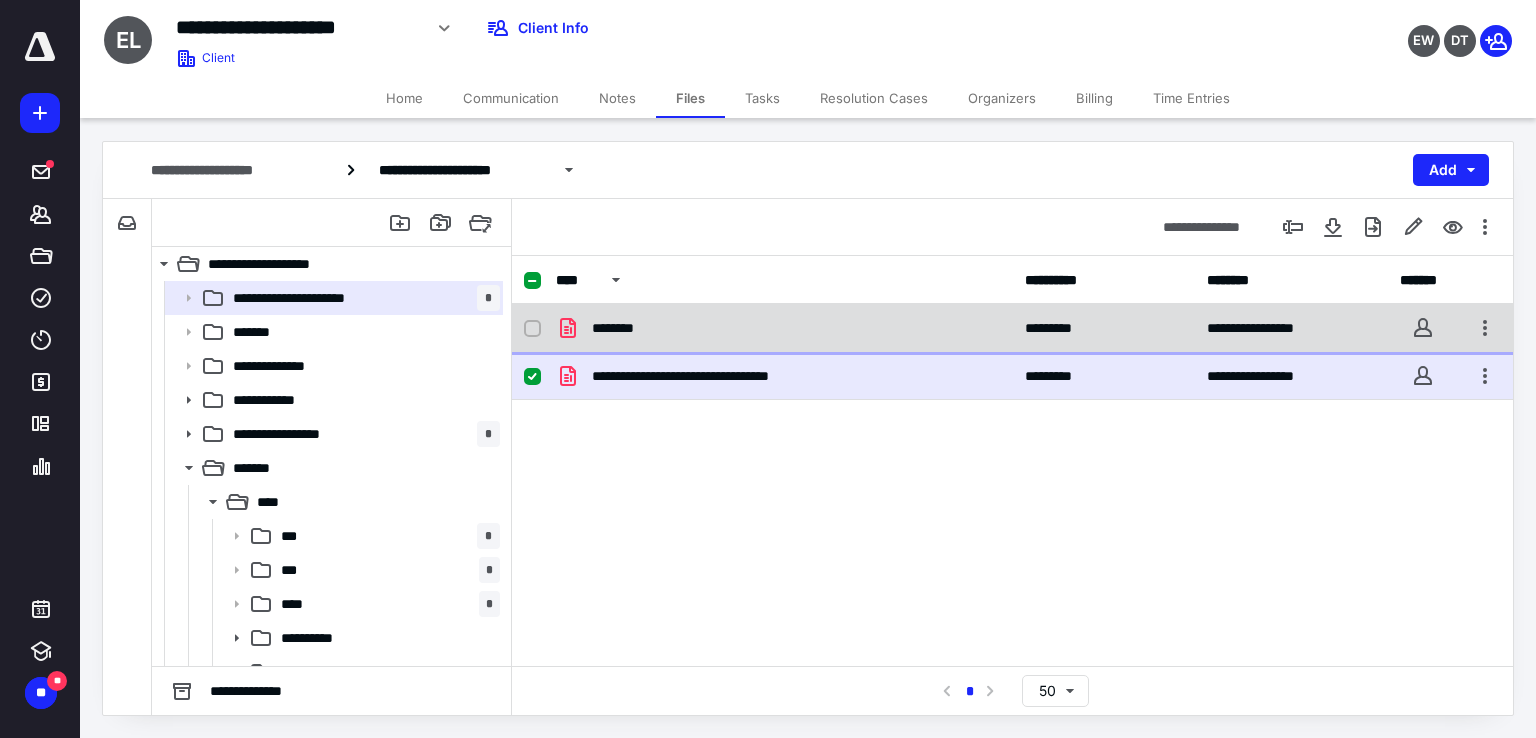click on "**********" at bounding box center (1012, 328) 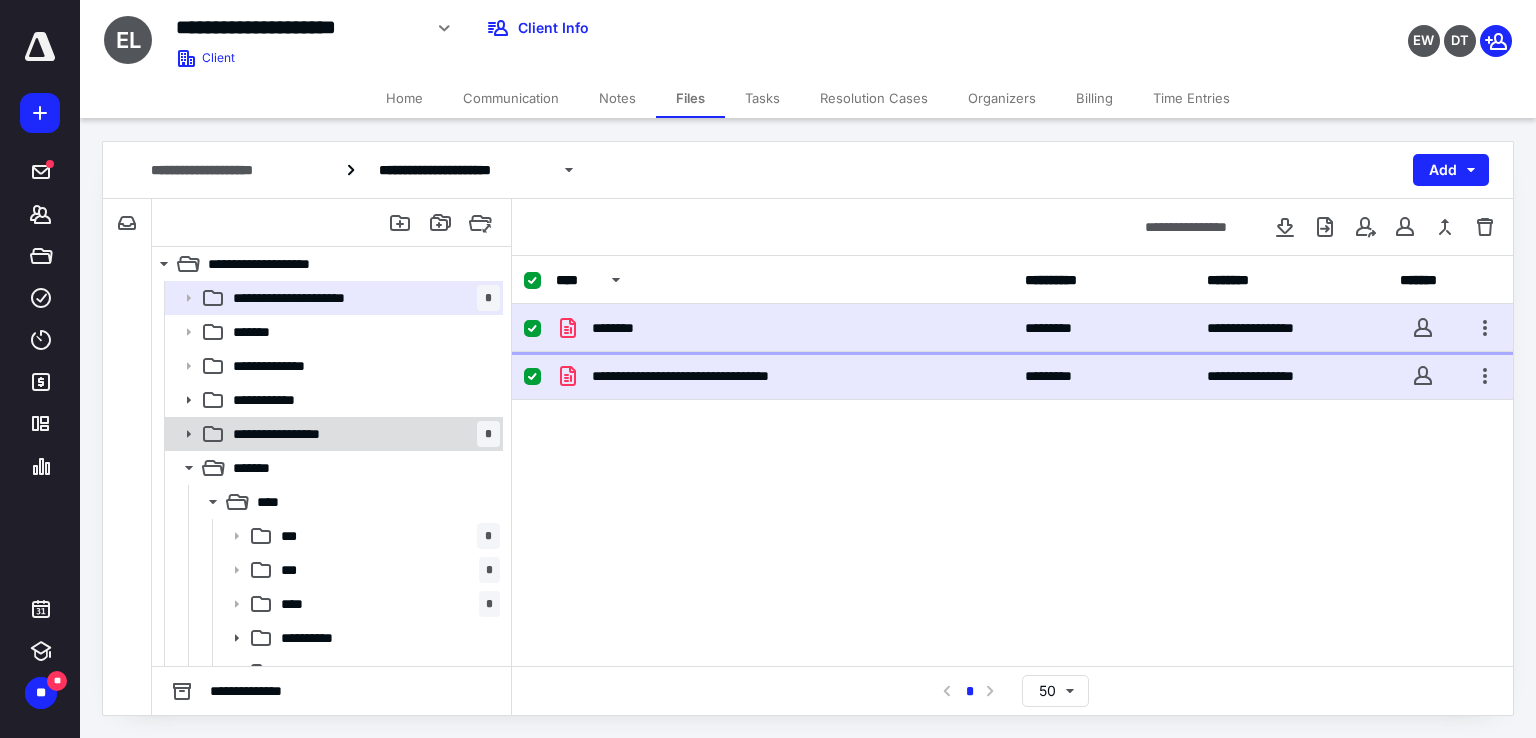 scroll, scrollTop: 90, scrollLeft: 0, axis: vertical 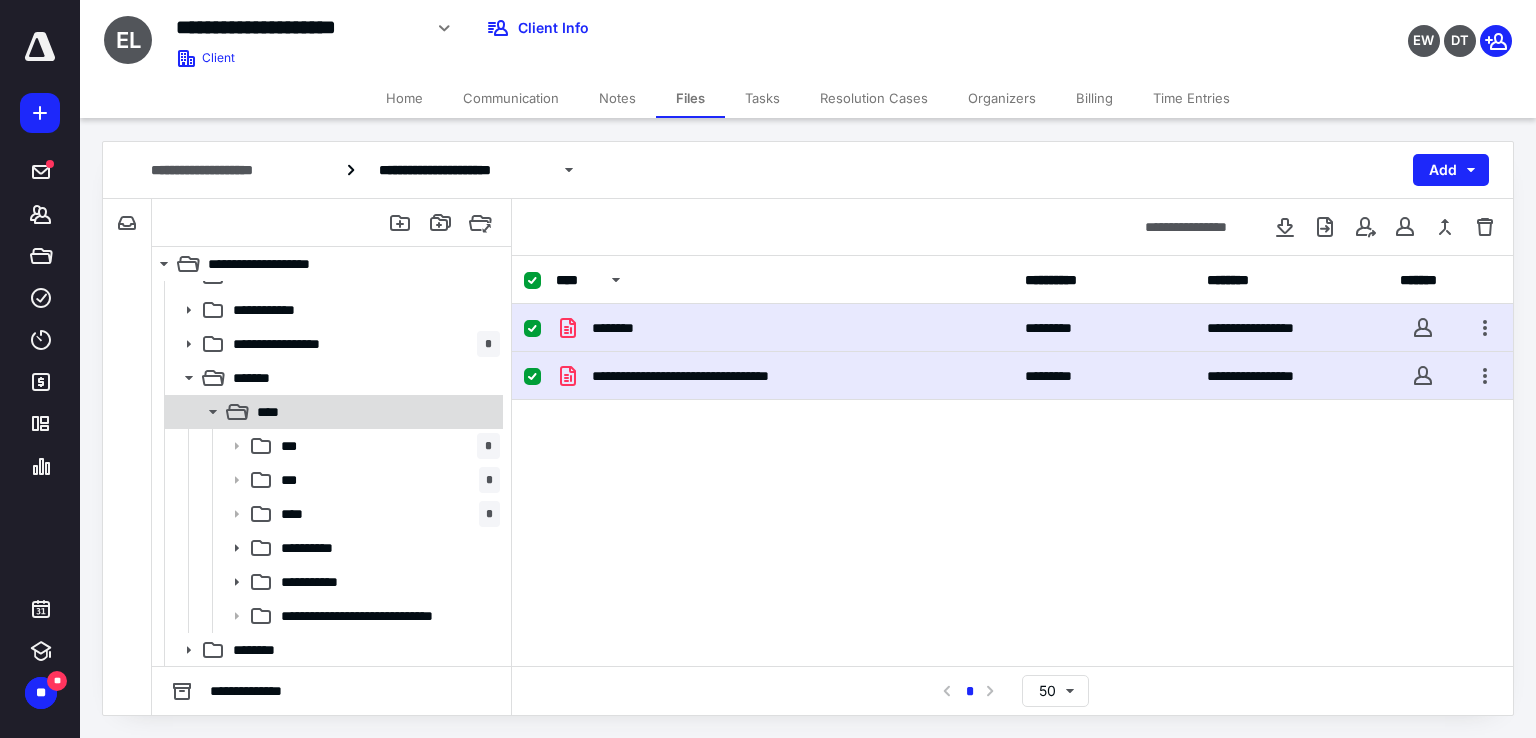 checkbox on "false" 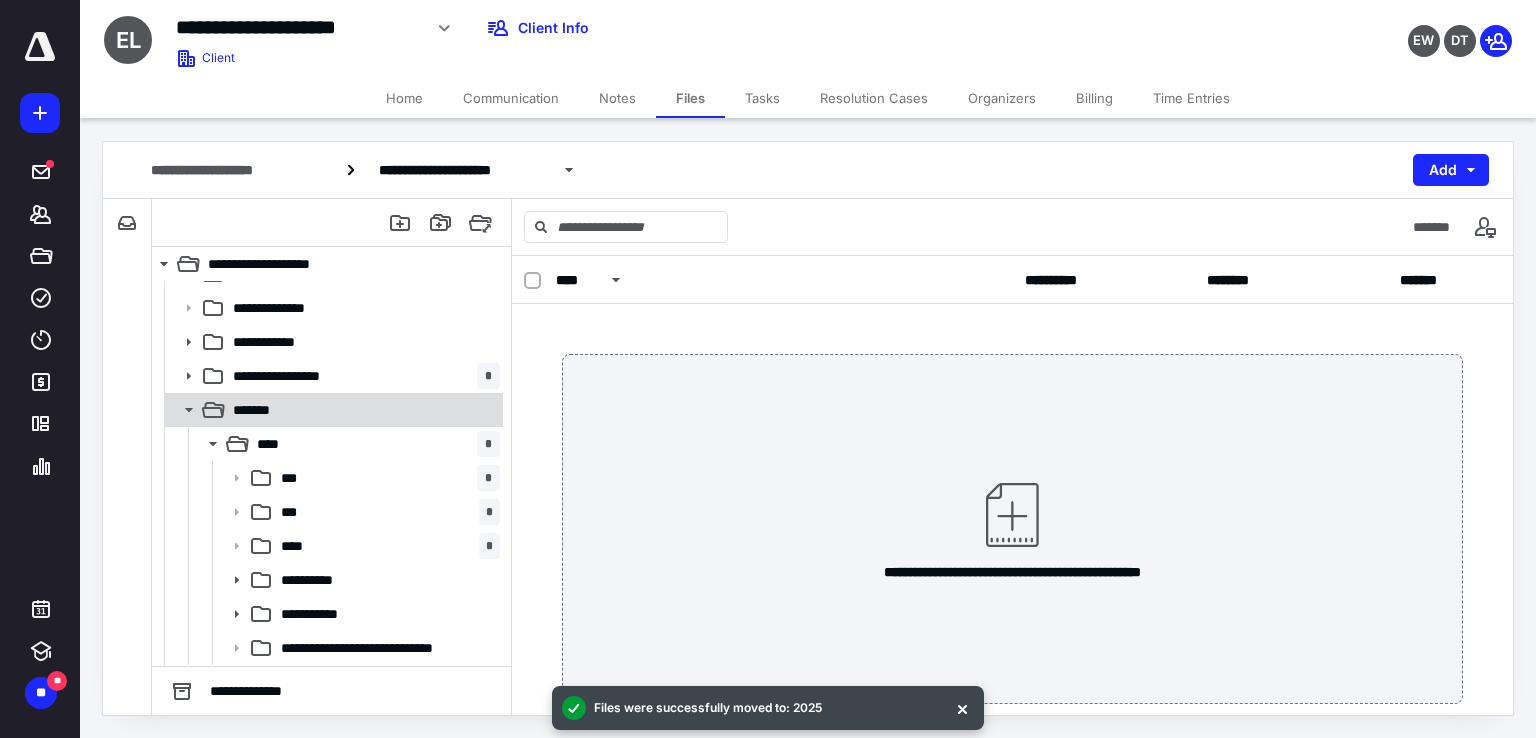 scroll, scrollTop: 90, scrollLeft: 0, axis: vertical 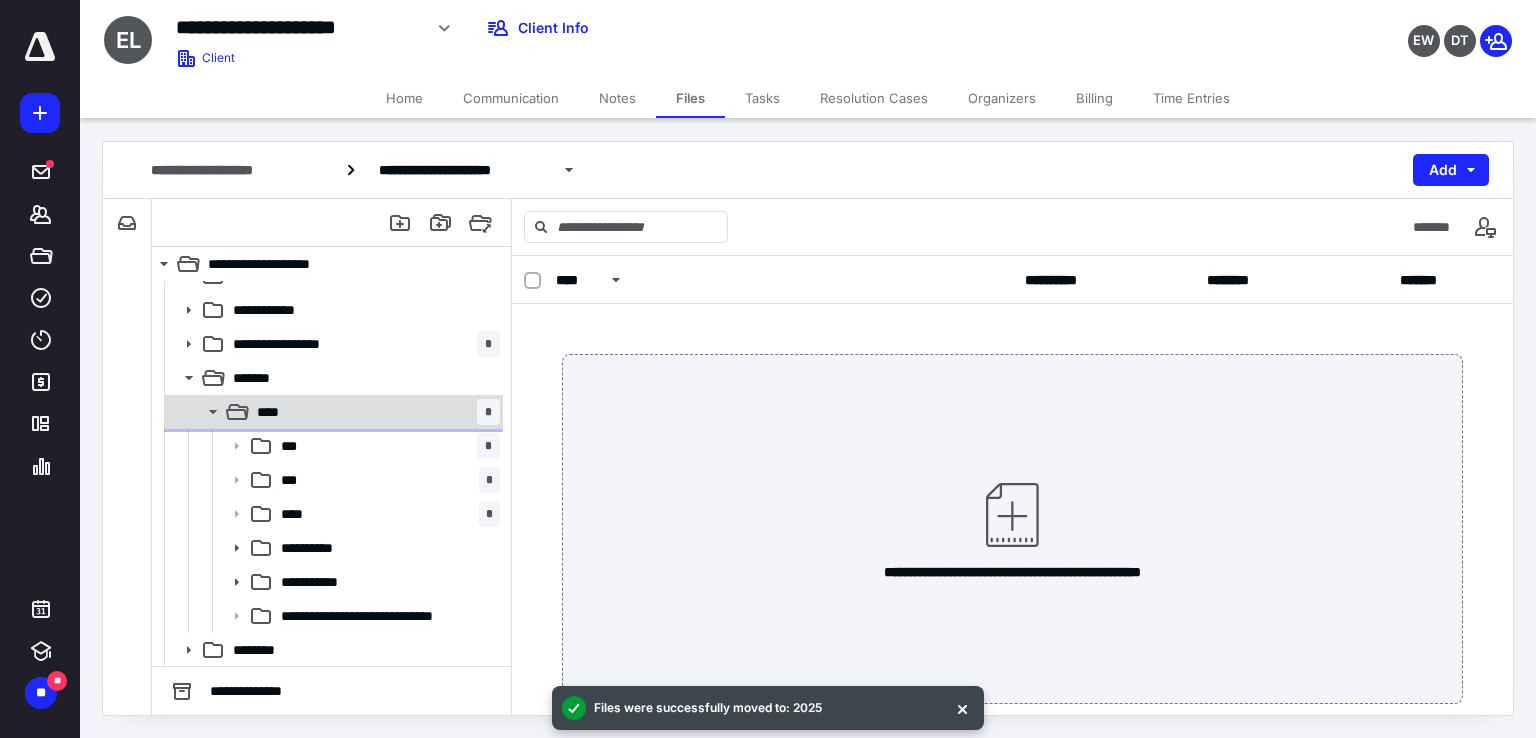 click on "**** *" at bounding box center (374, 412) 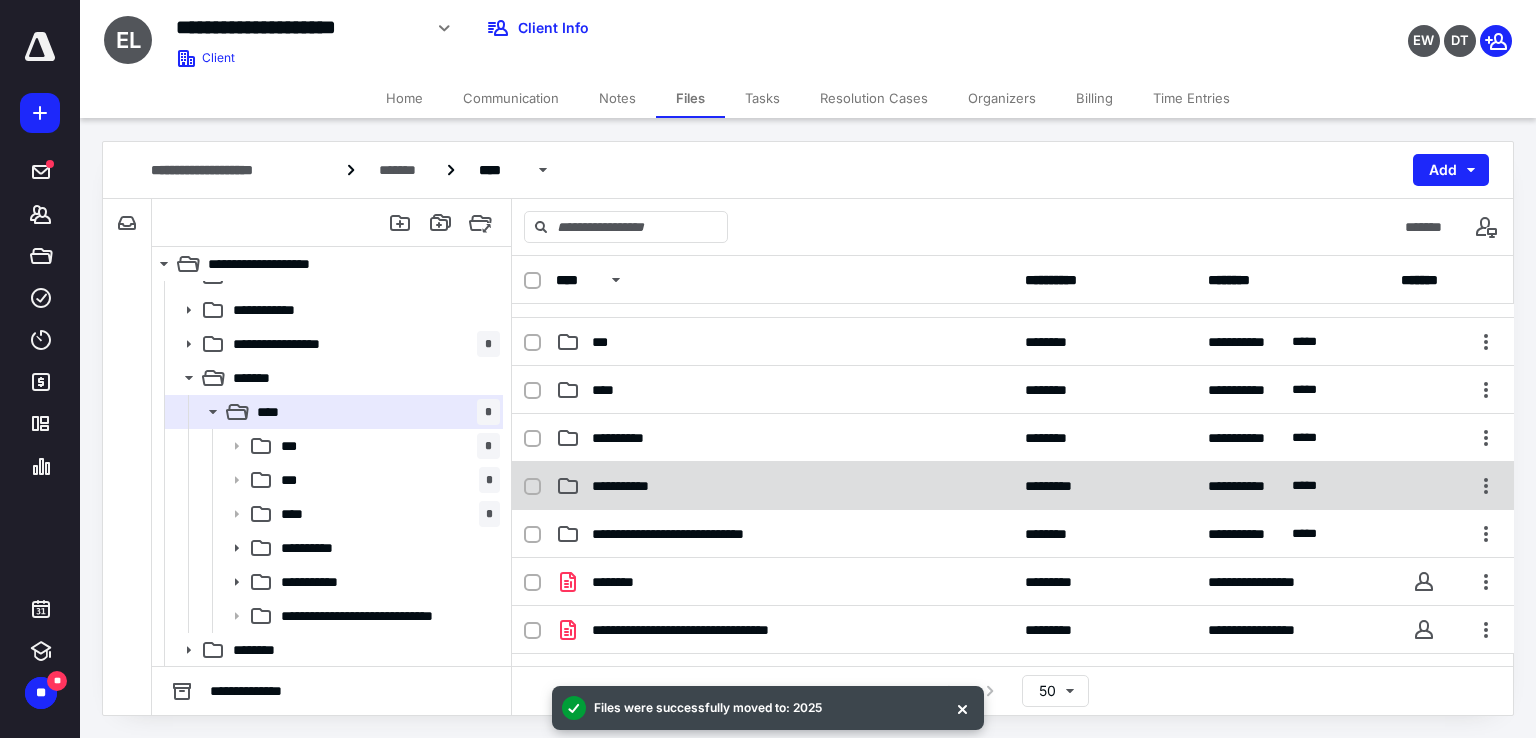scroll, scrollTop: 0, scrollLeft: 0, axis: both 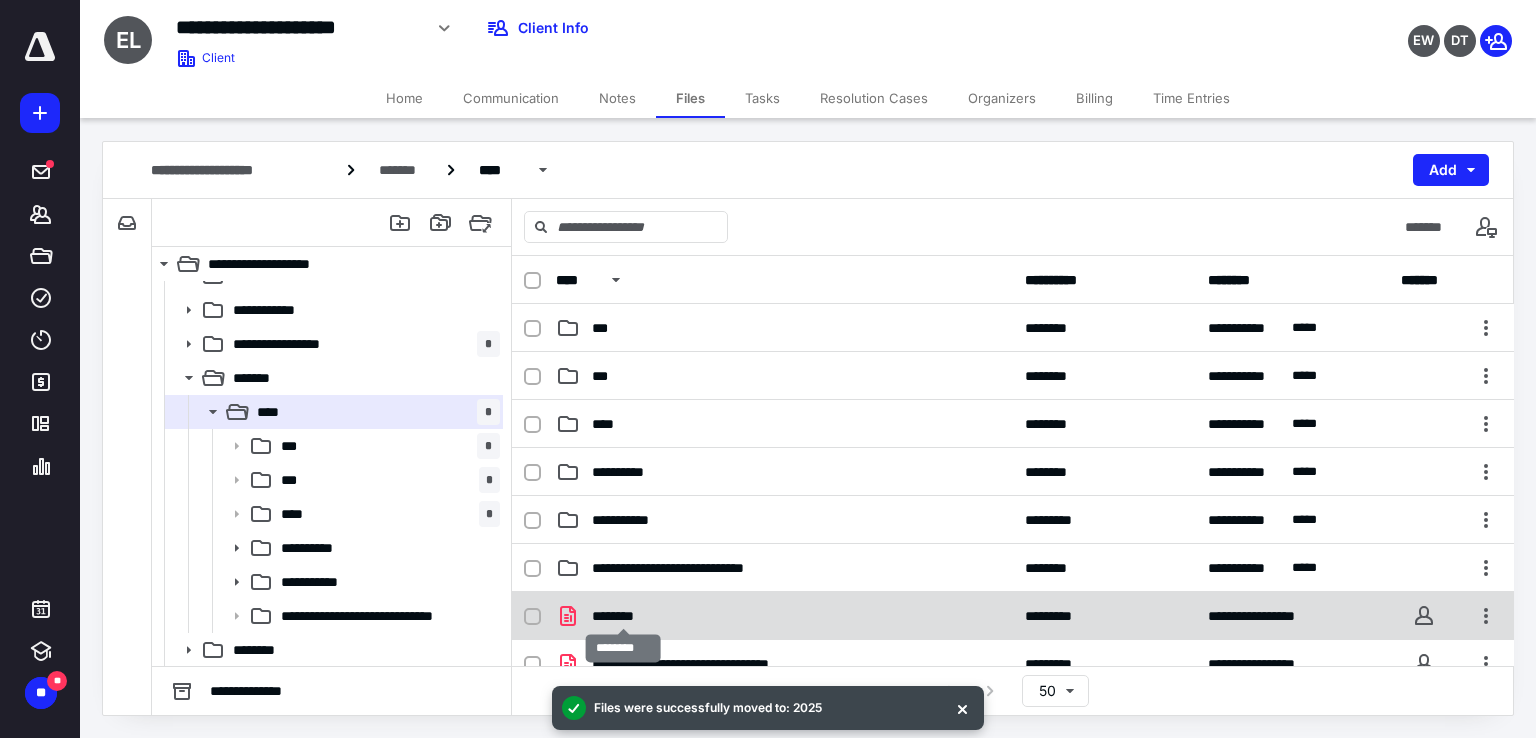 click on "********" at bounding box center (624, 616) 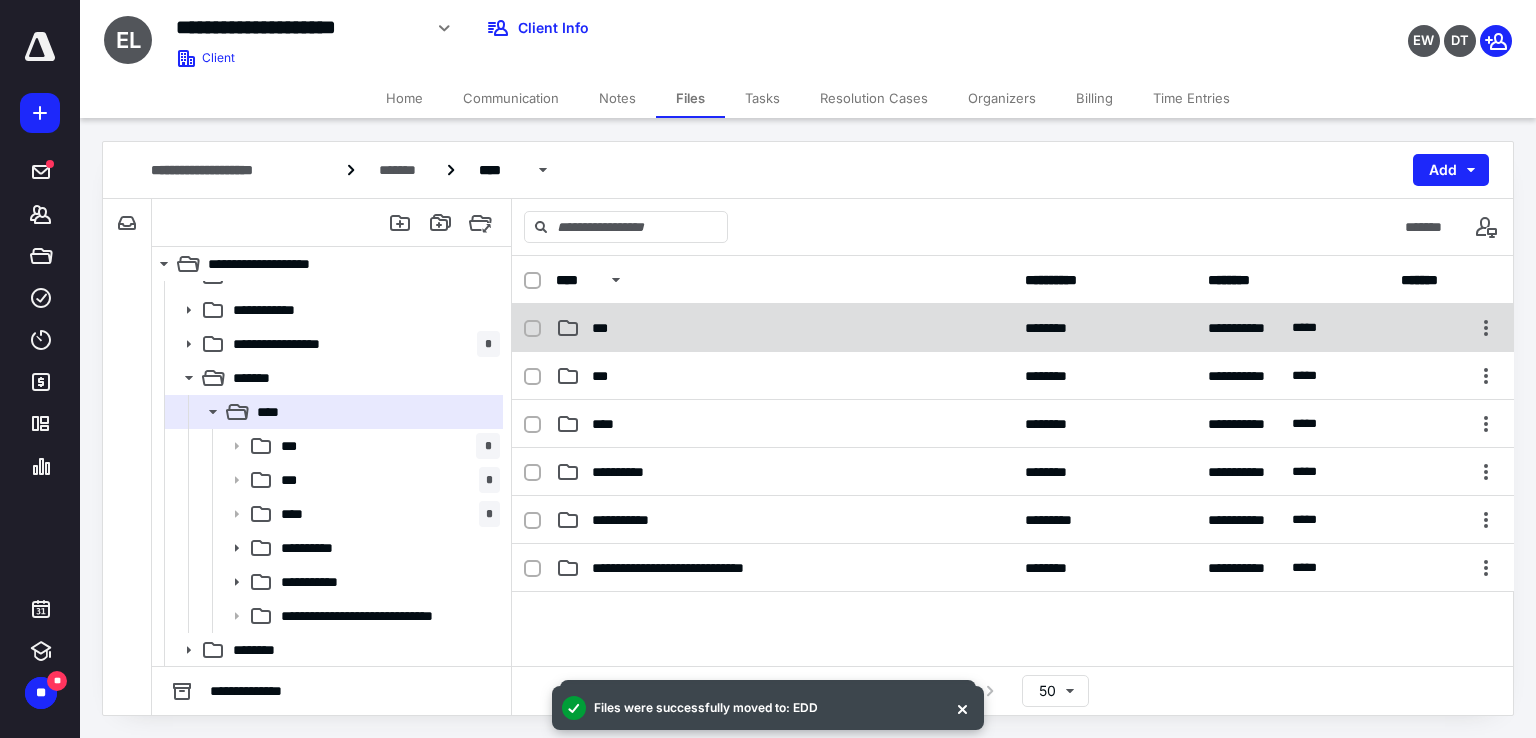 click on "***" at bounding box center (784, 328) 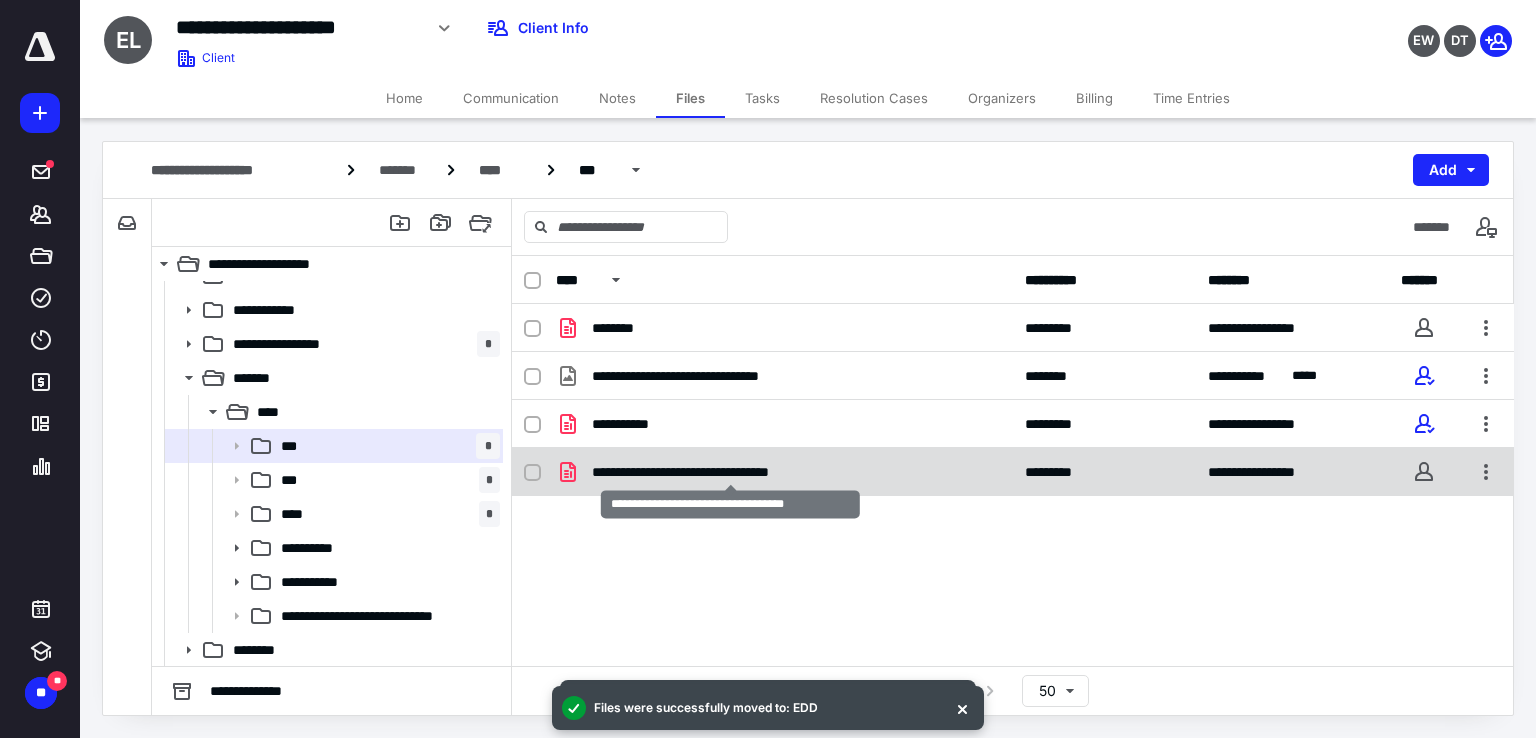 click on "**********" at bounding box center [730, 472] 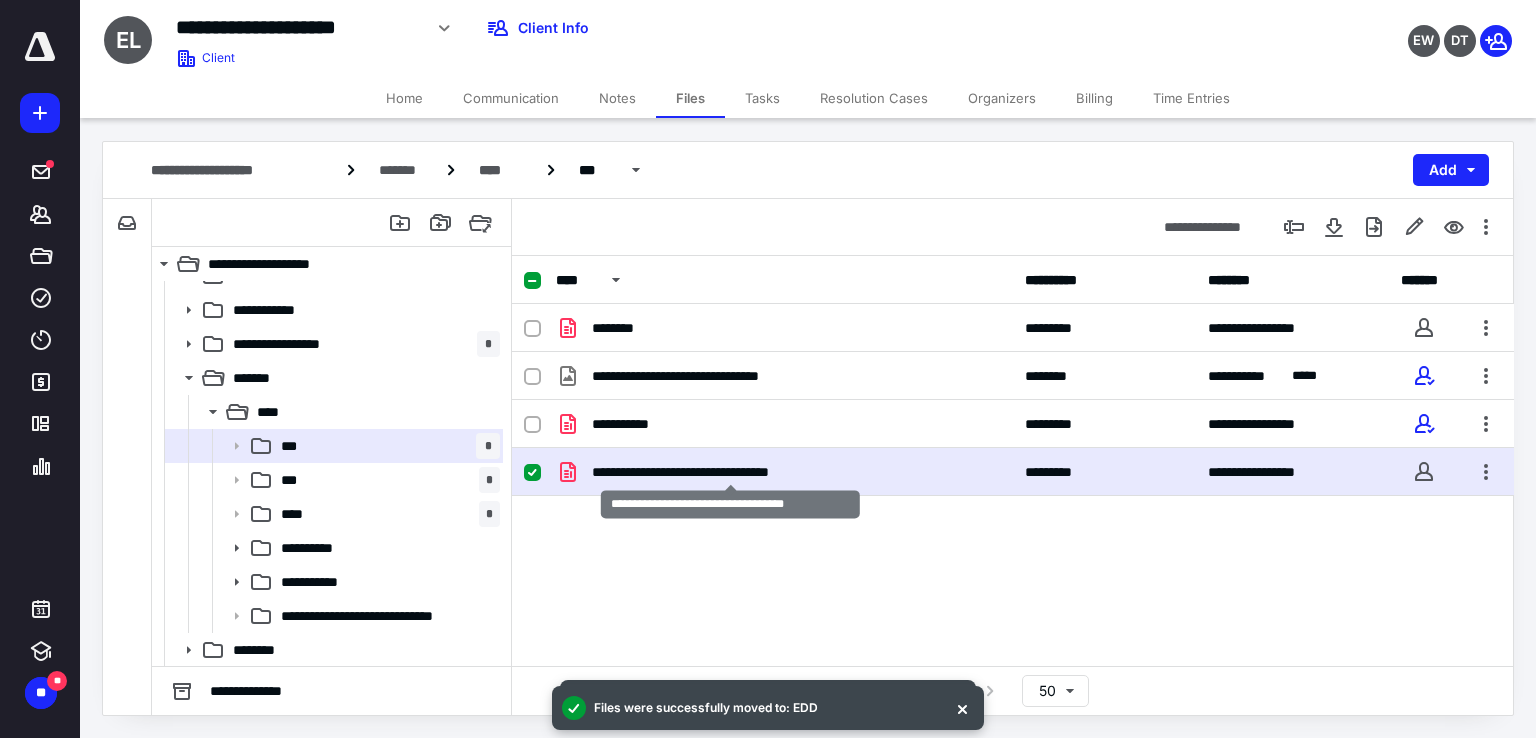click on "**********" at bounding box center (730, 472) 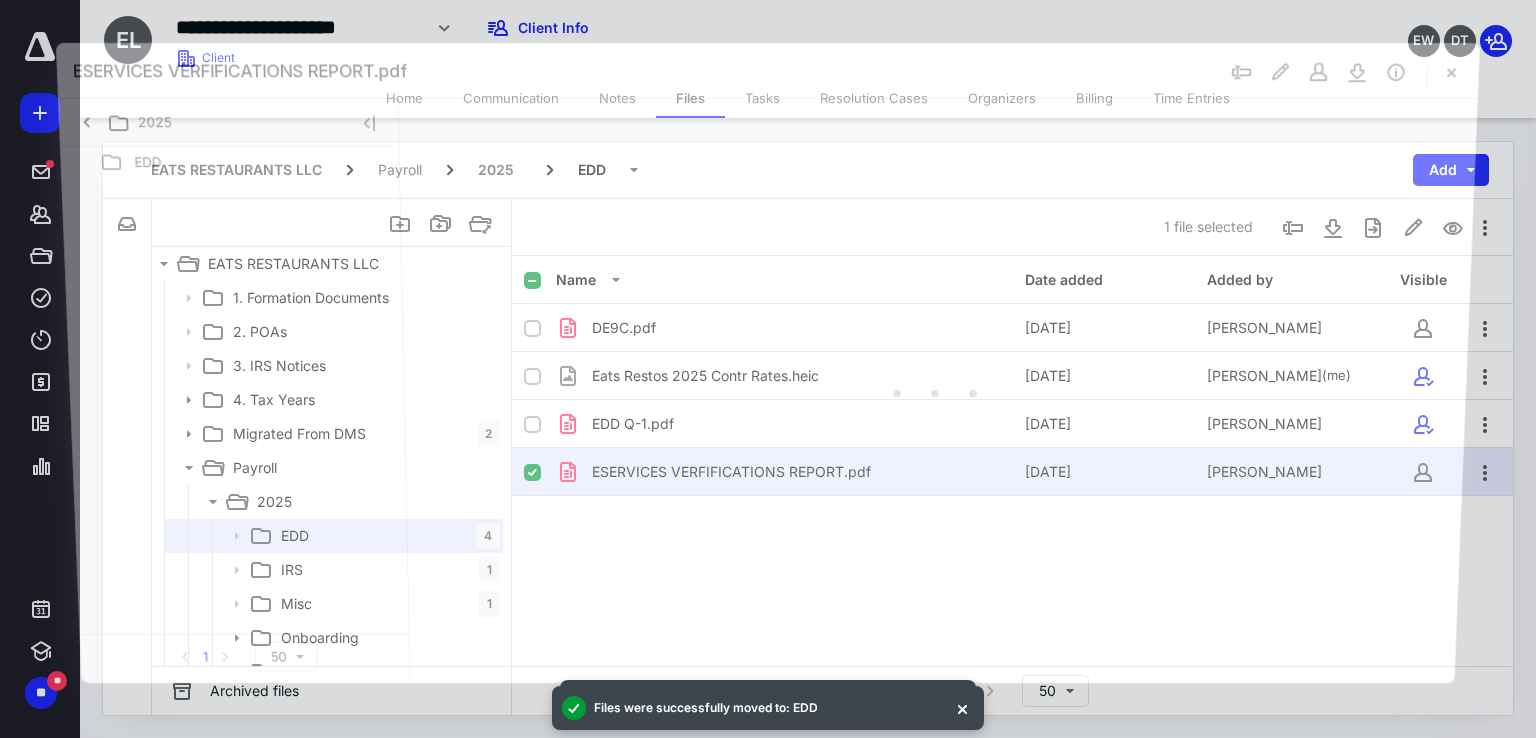 scroll, scrollTop: 90, scrollLeft: 0, axis: vertical 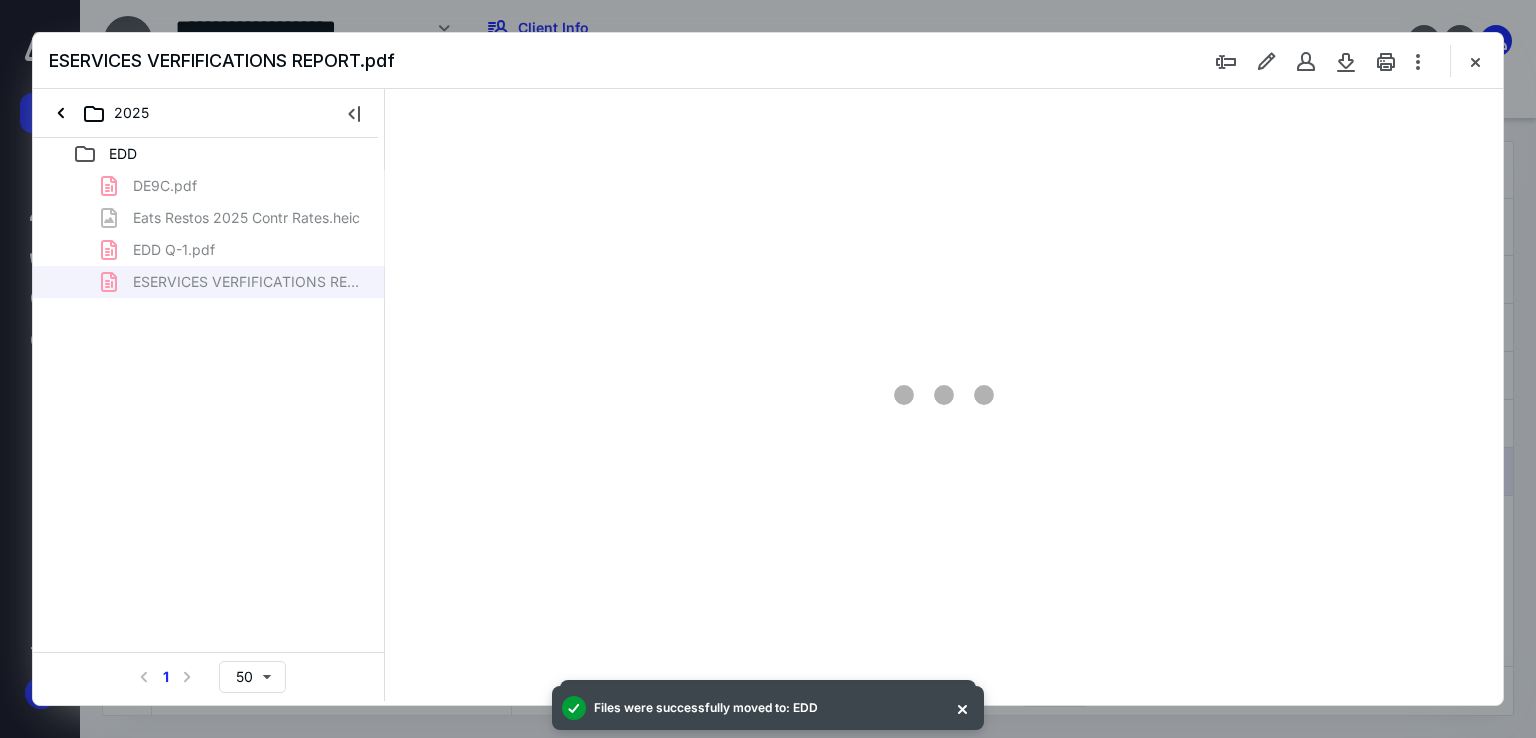 type on "70" 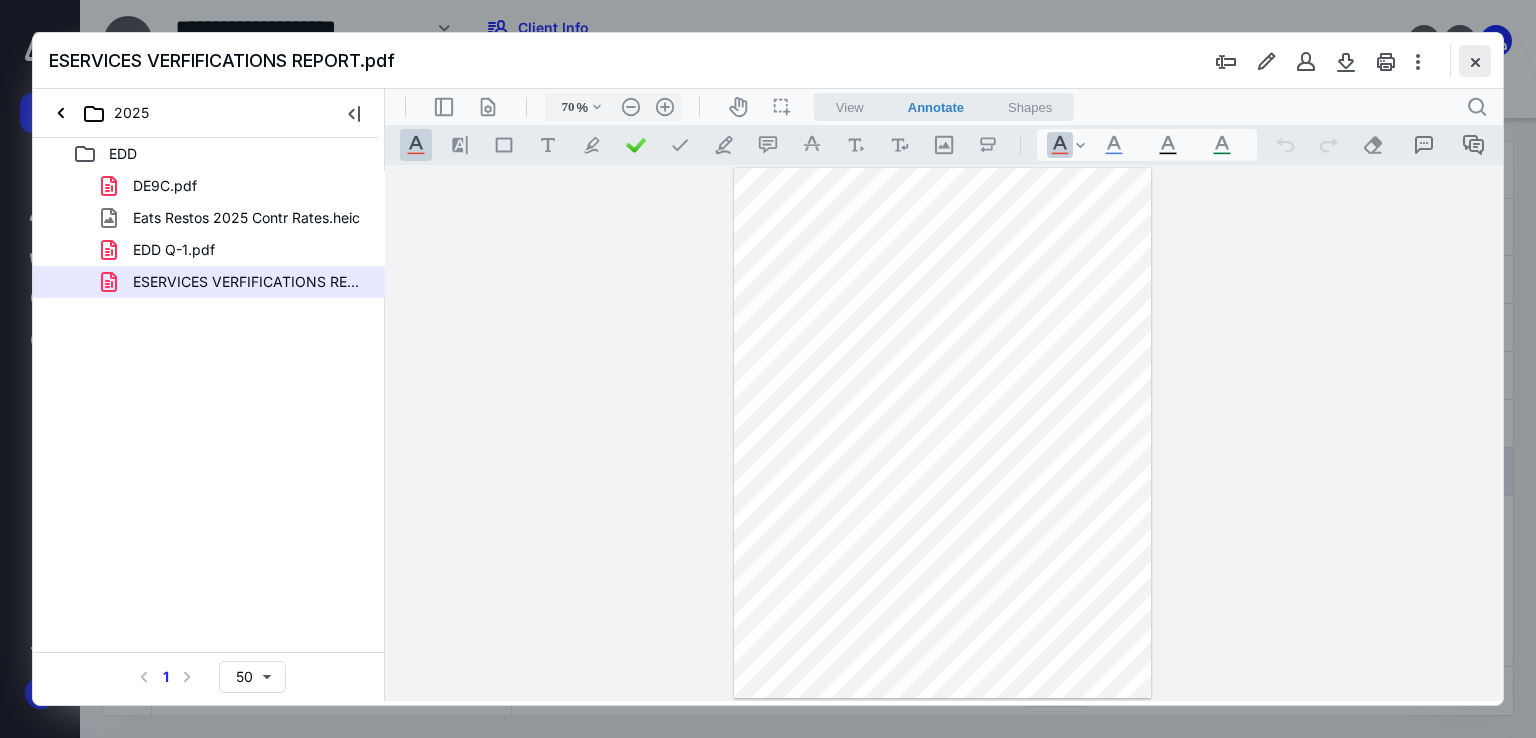 click at bounding box center [1475, 61] 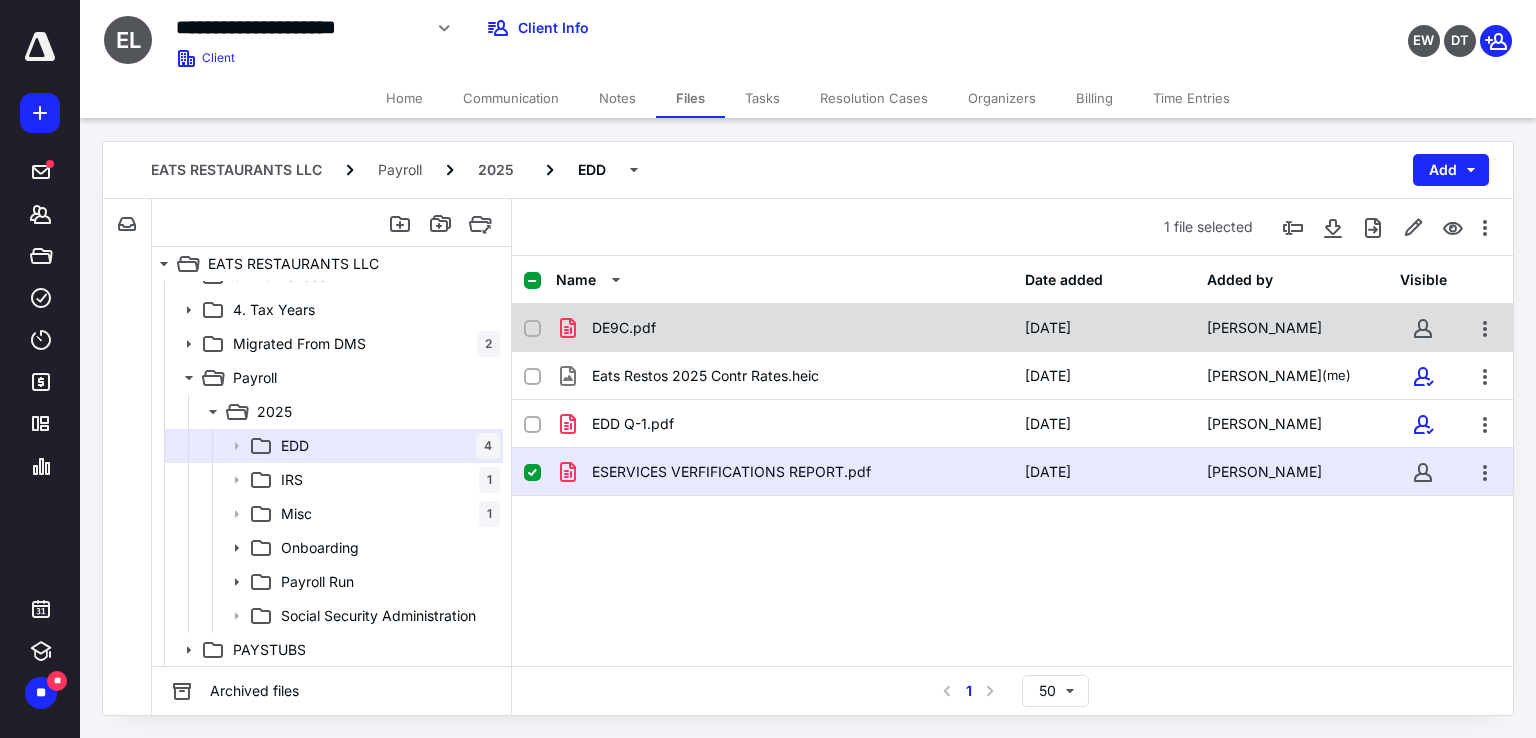 click on "DE9C.pdf" at bounding box center (784, 328) 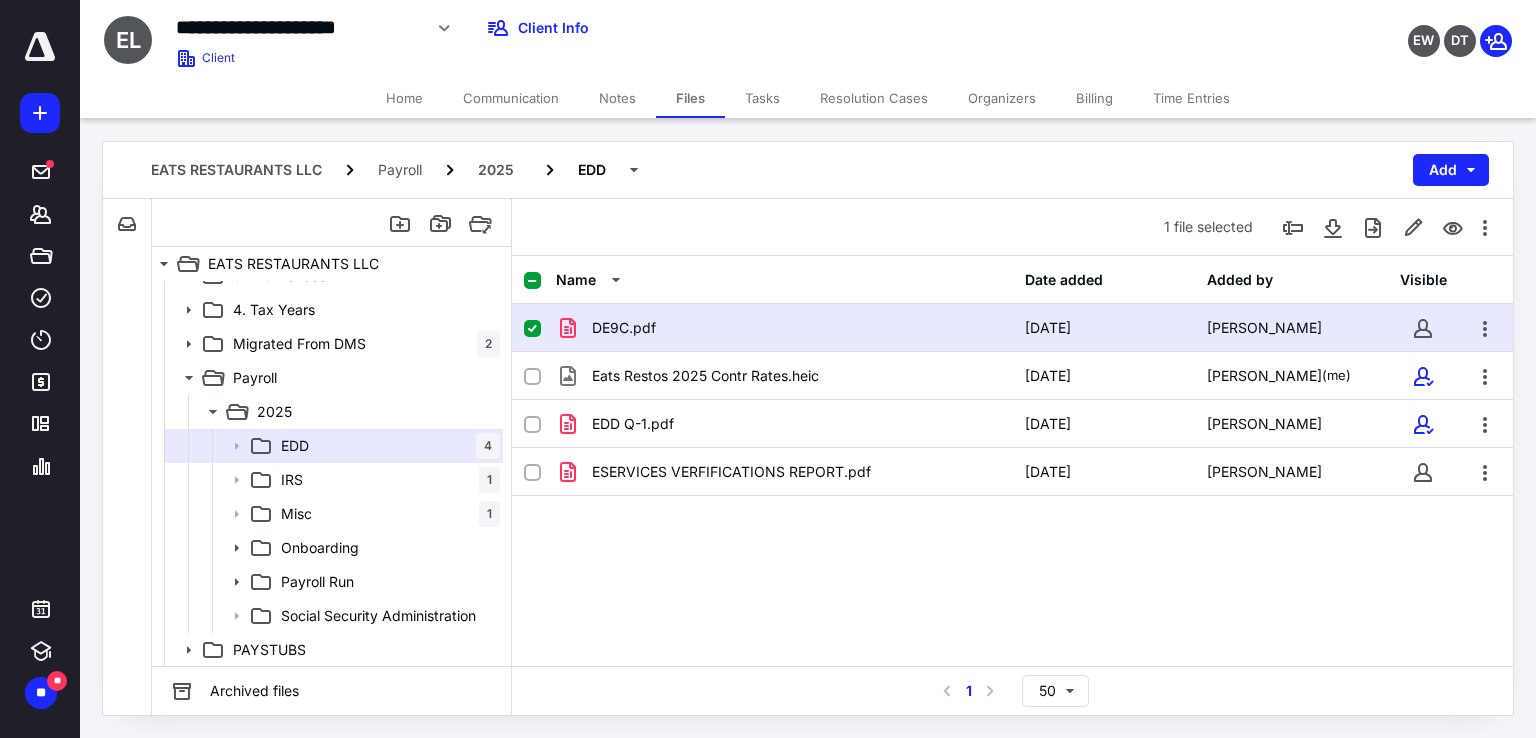click on "DE9C.pdf" at bounding box center (784, 328) 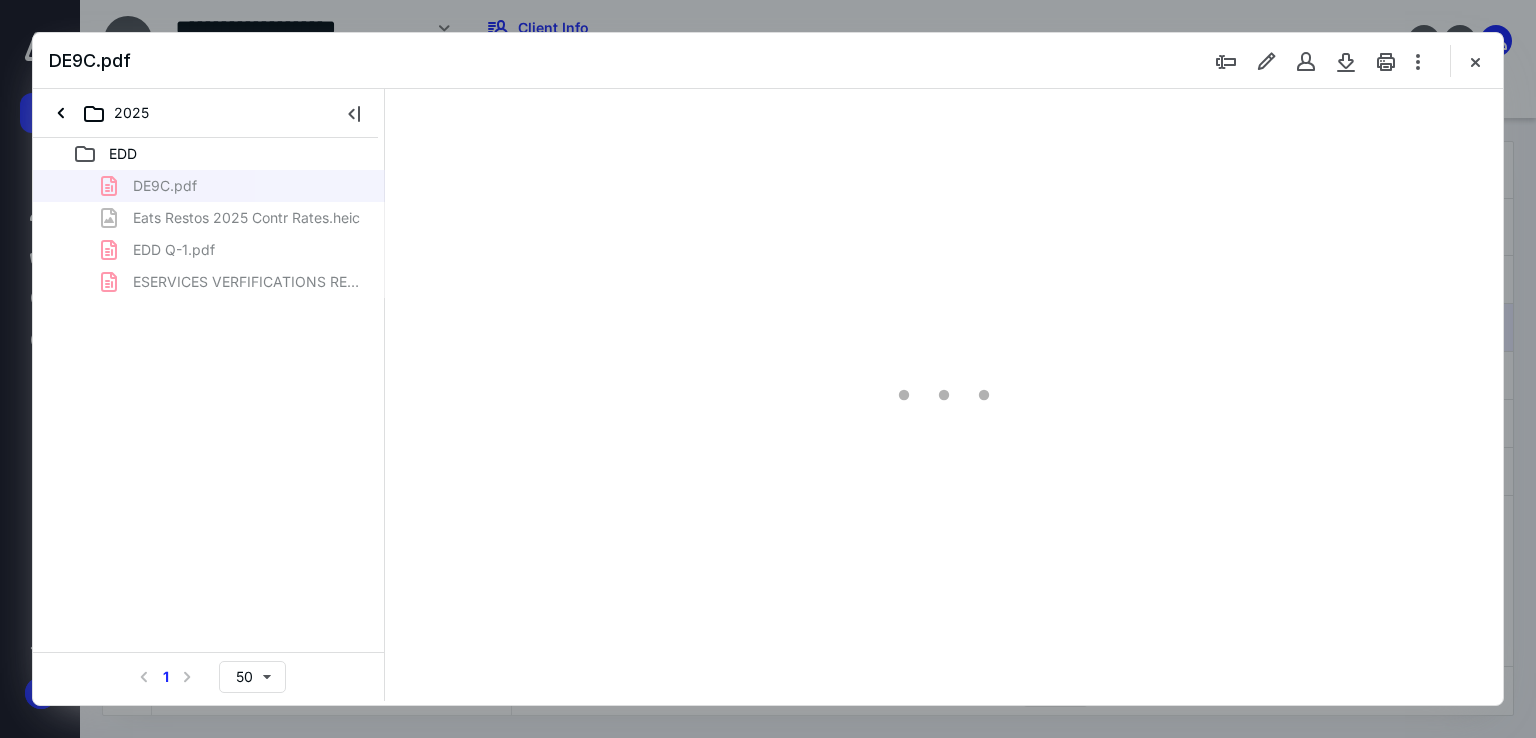scroll, scrollTop: 0, scrollLeft: 0, axis: both 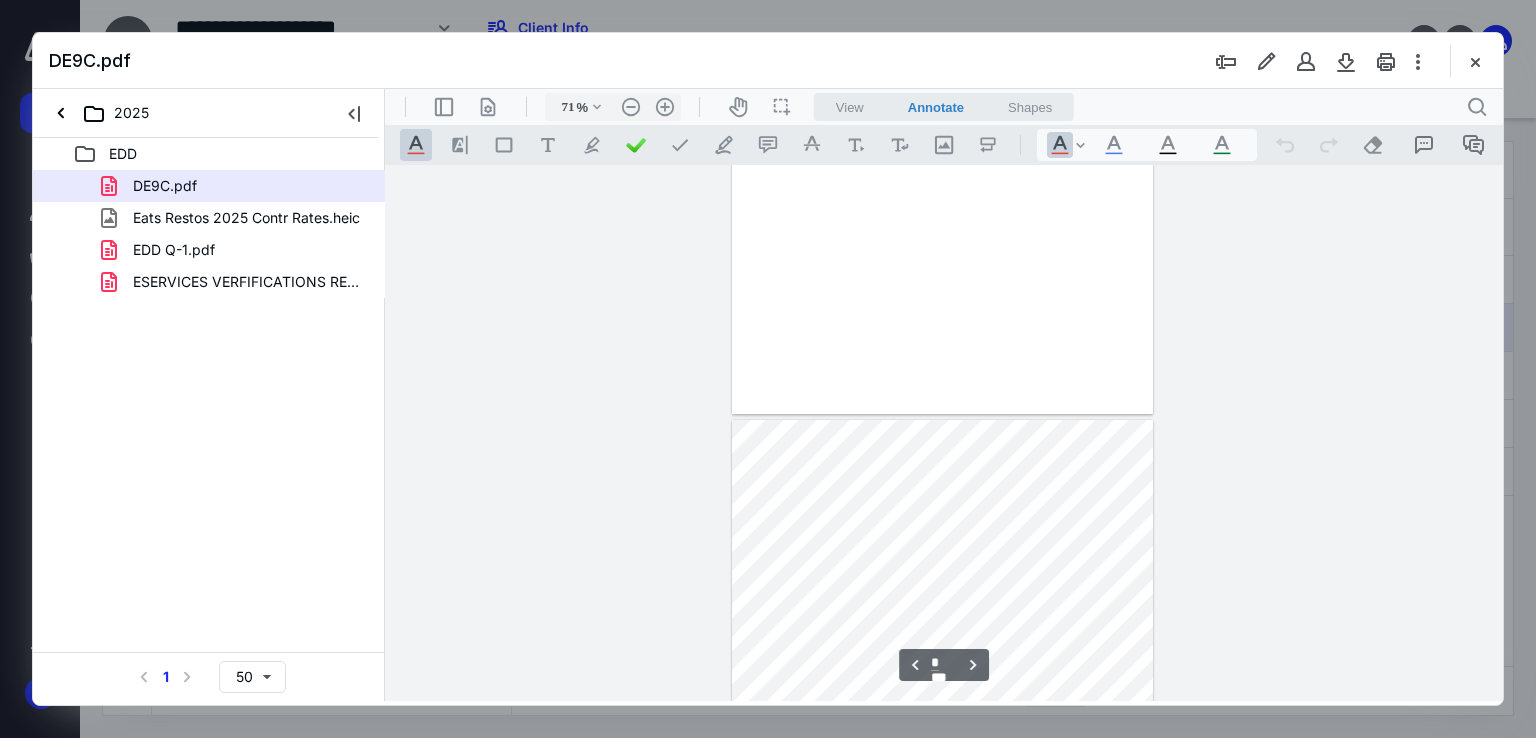 type on "*" 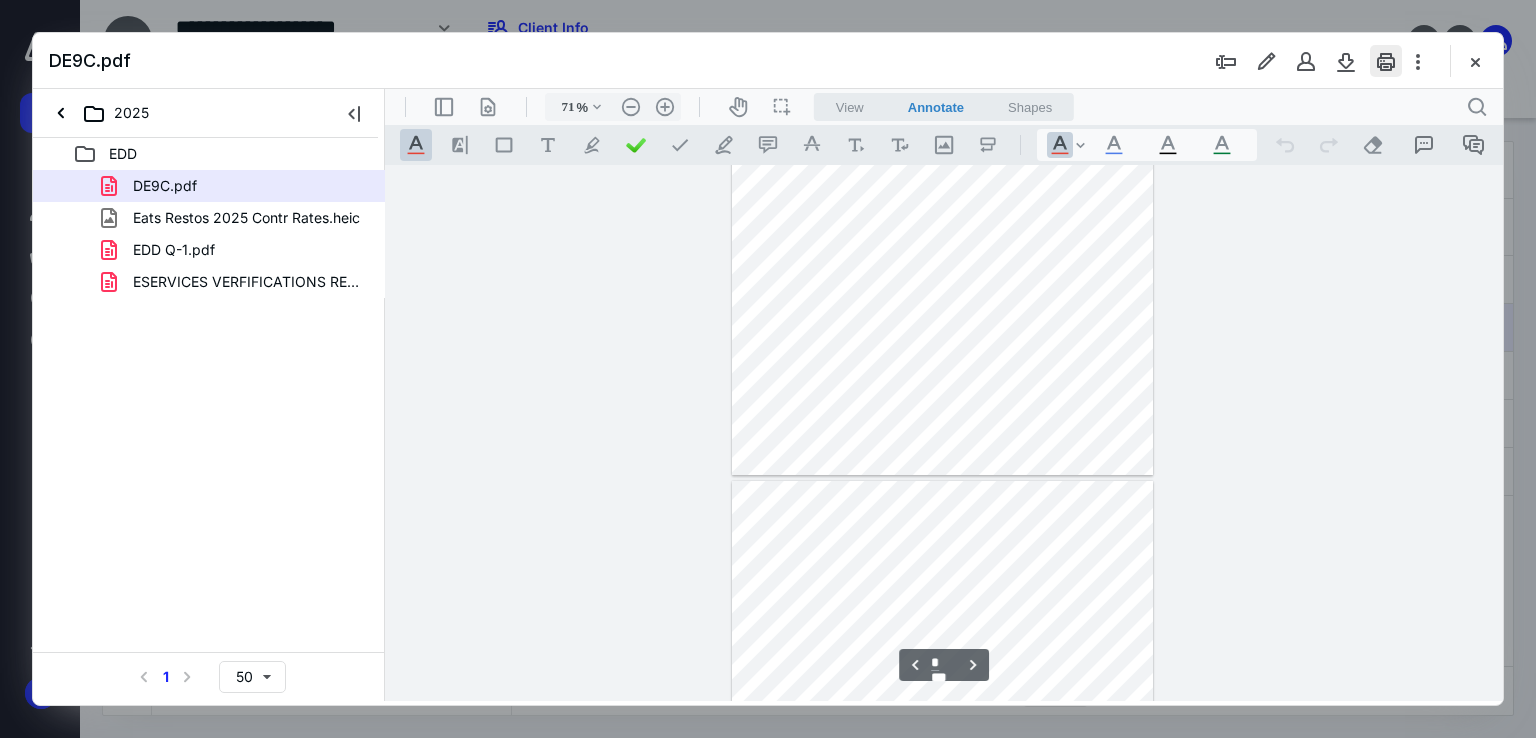 click at bounding box center (1386, 61) 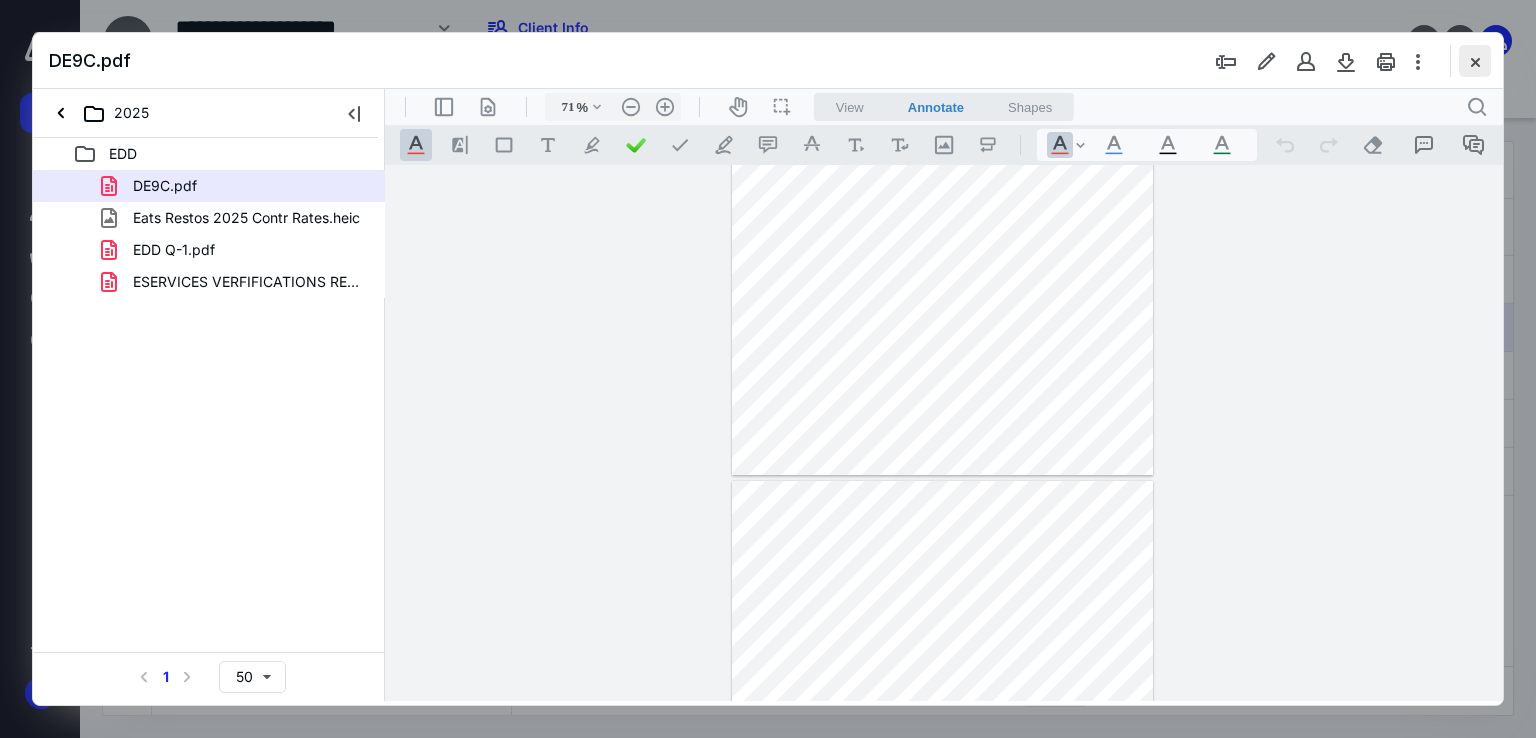 click at bounding box center (1475, 61) 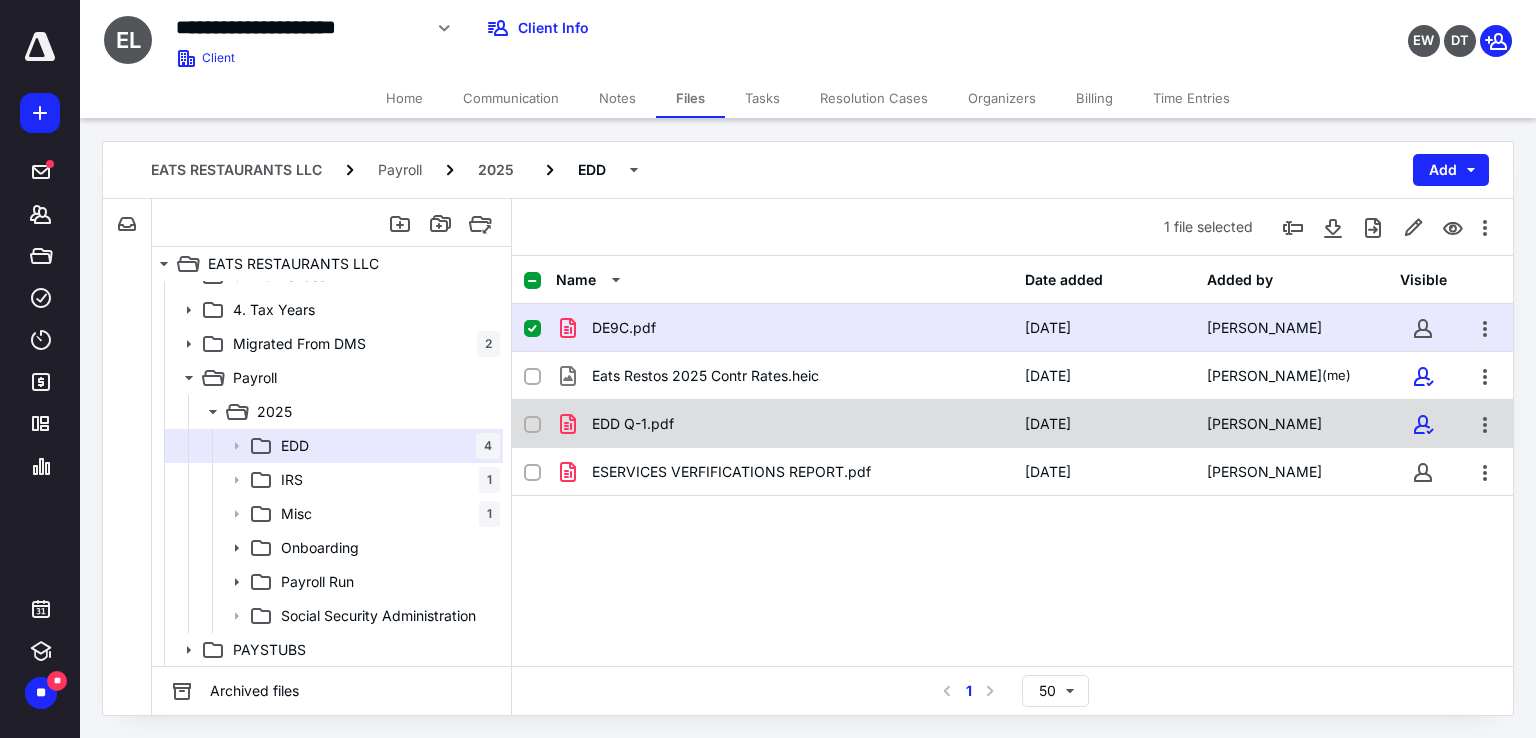 click on "EDD Q-1.pdf" at bounding box center [784, 424] 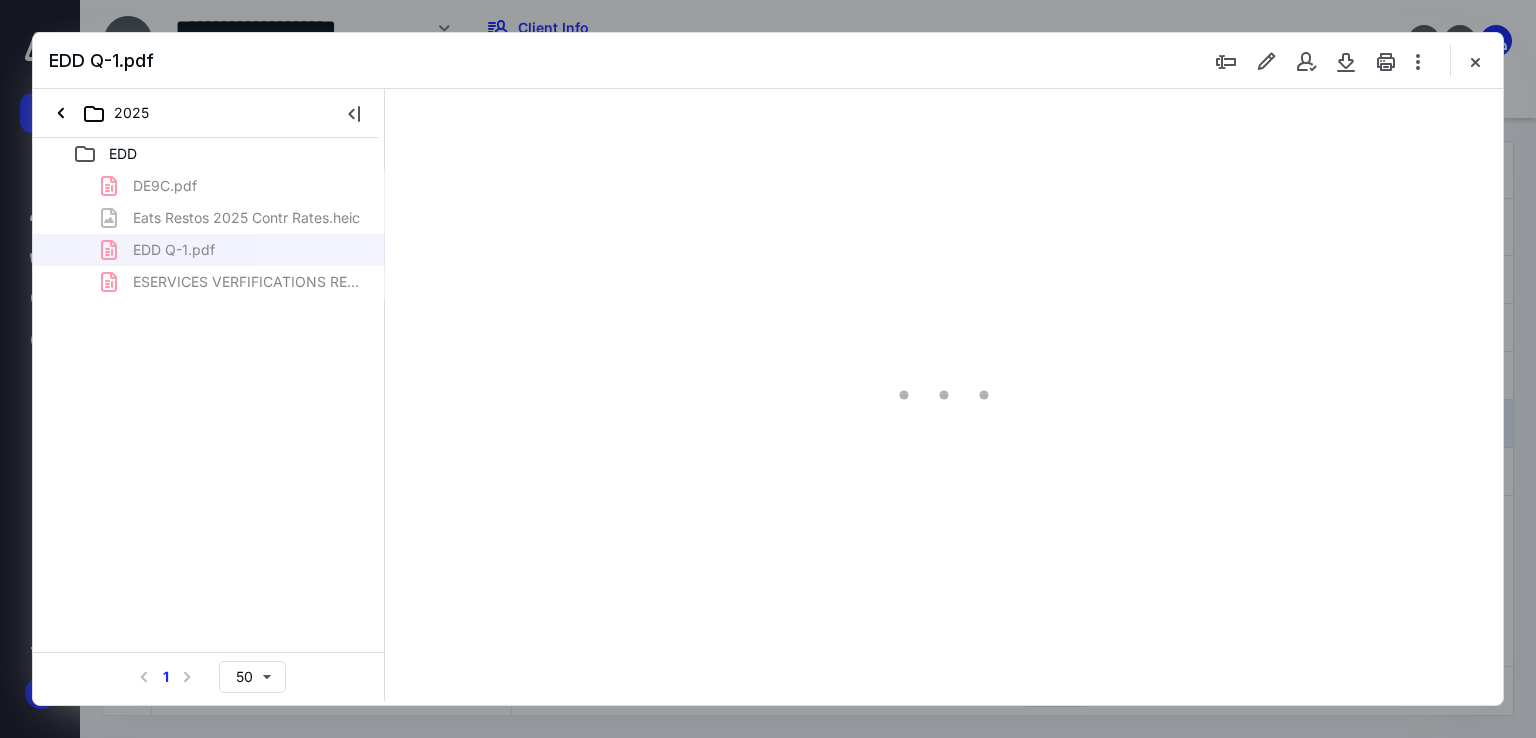 scroll, scrollTop: 0, scrollLeft: 0, axis: both 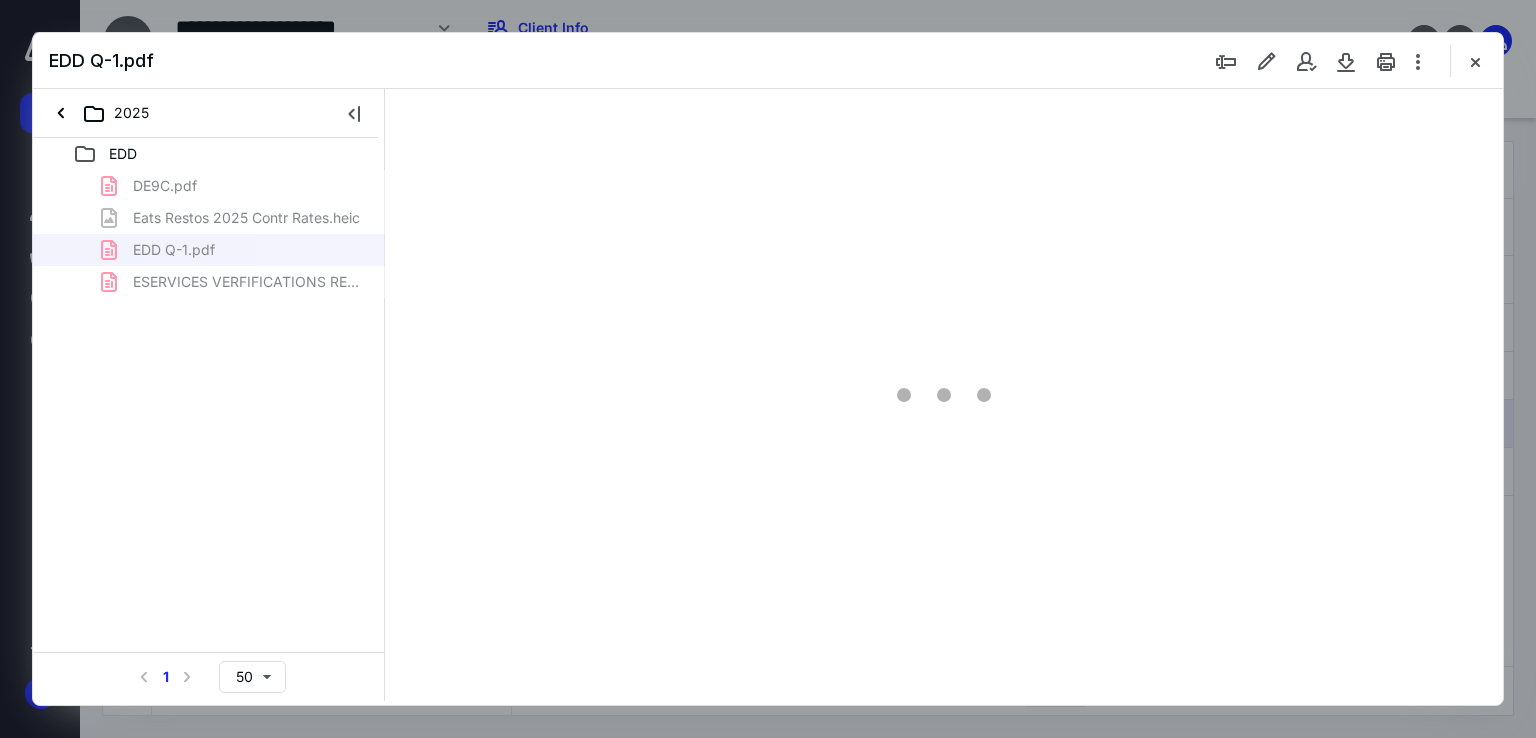 type on "70" 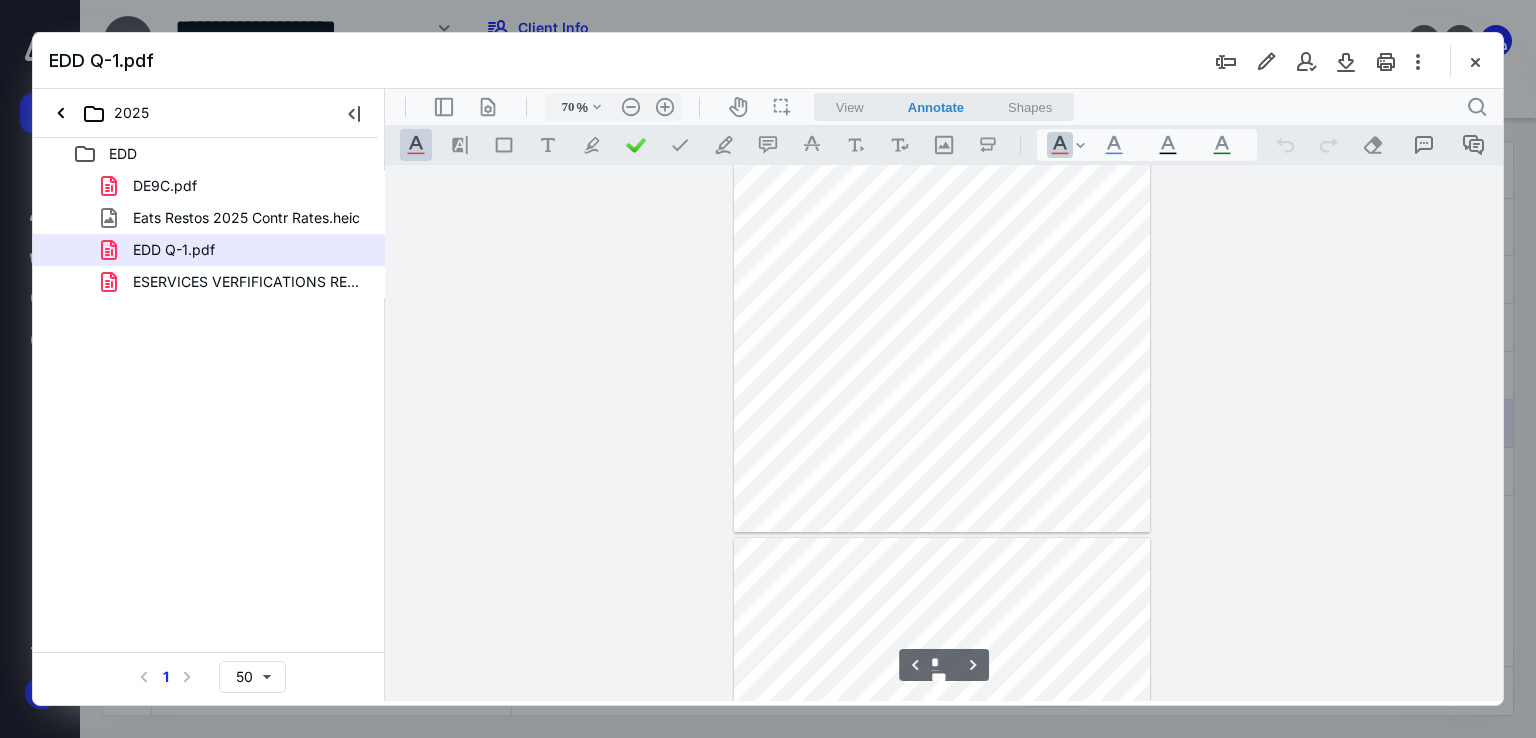 scroll, scrollTop: 327, scrollLeft: 0, axis: vertical 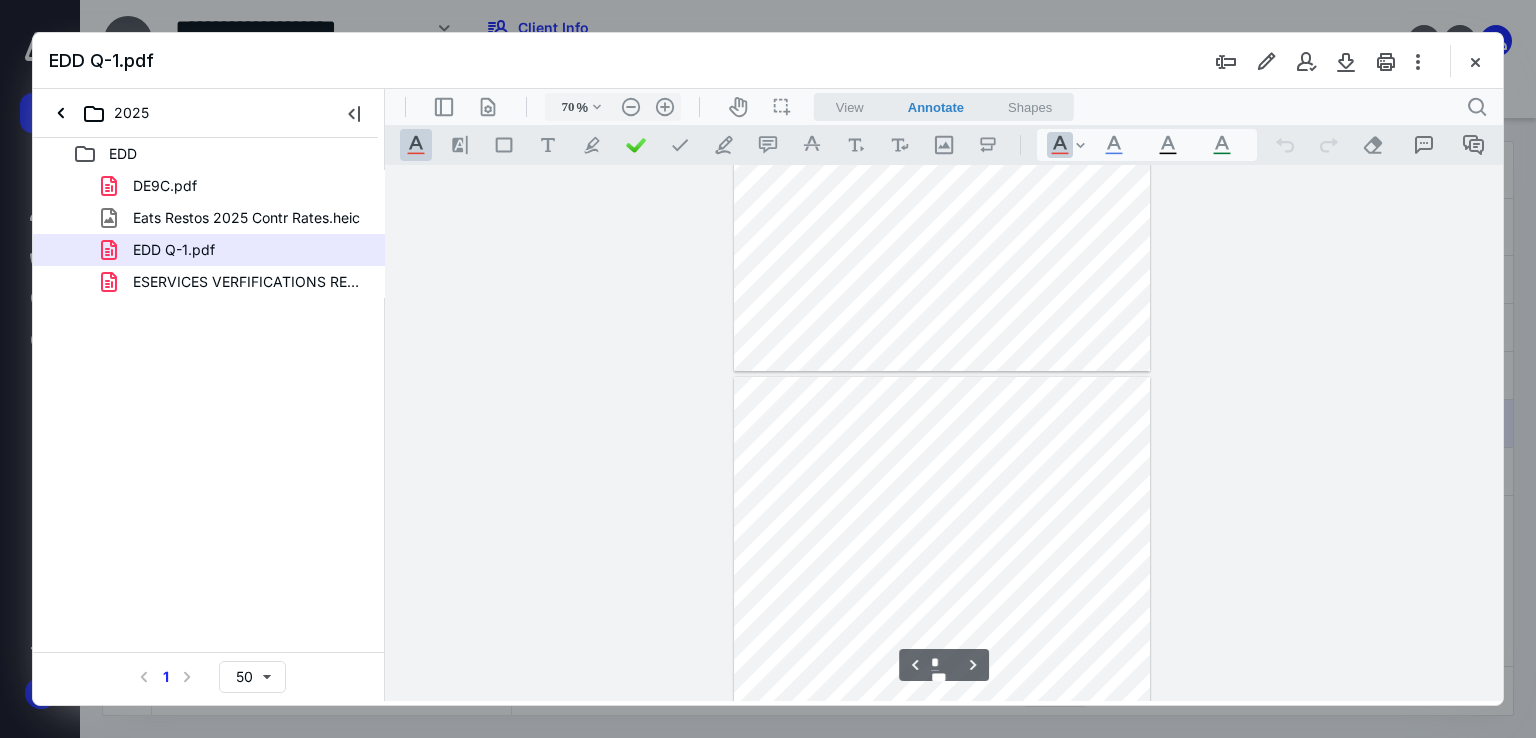 type on "*" 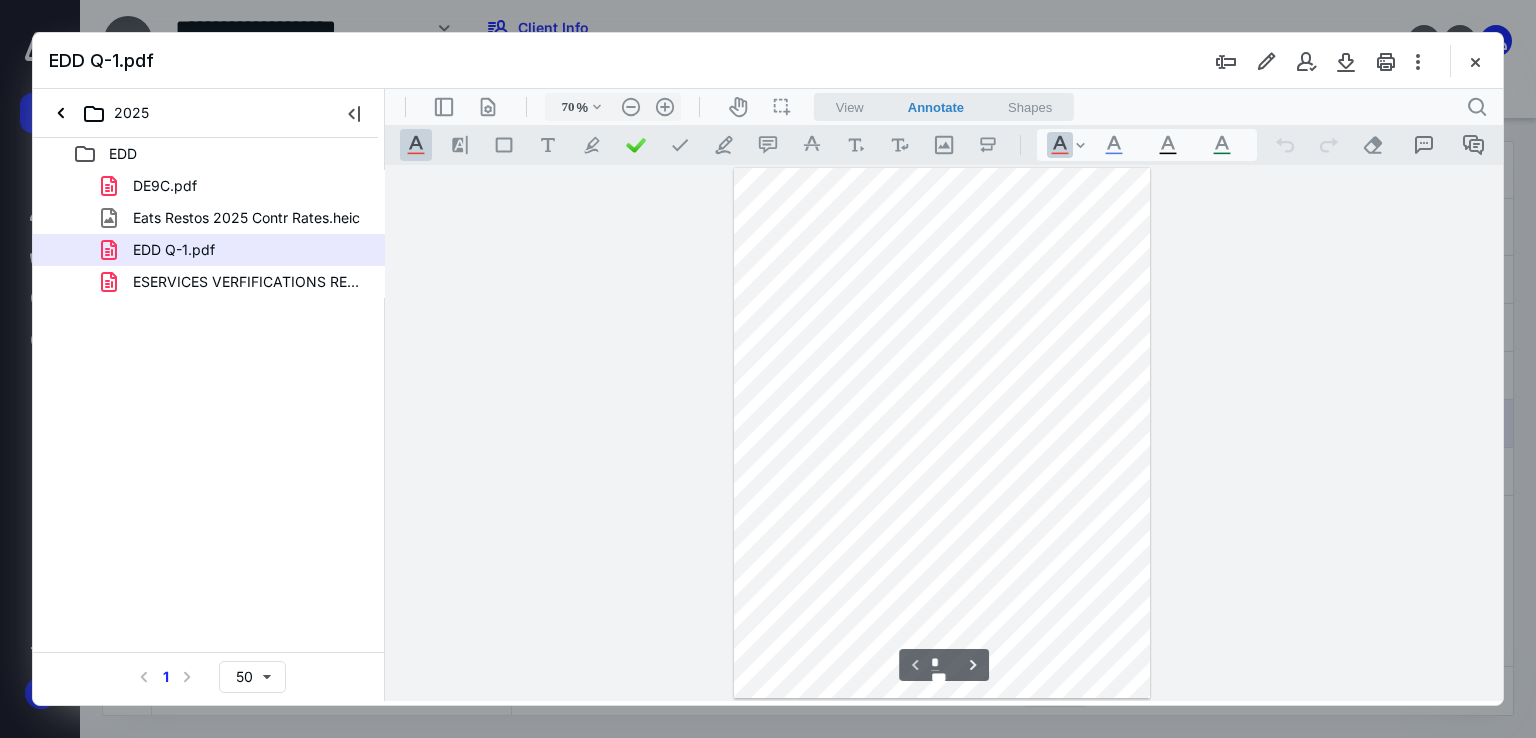 scroll, scrollTop: 0, scrollLeft: 0, axis: both 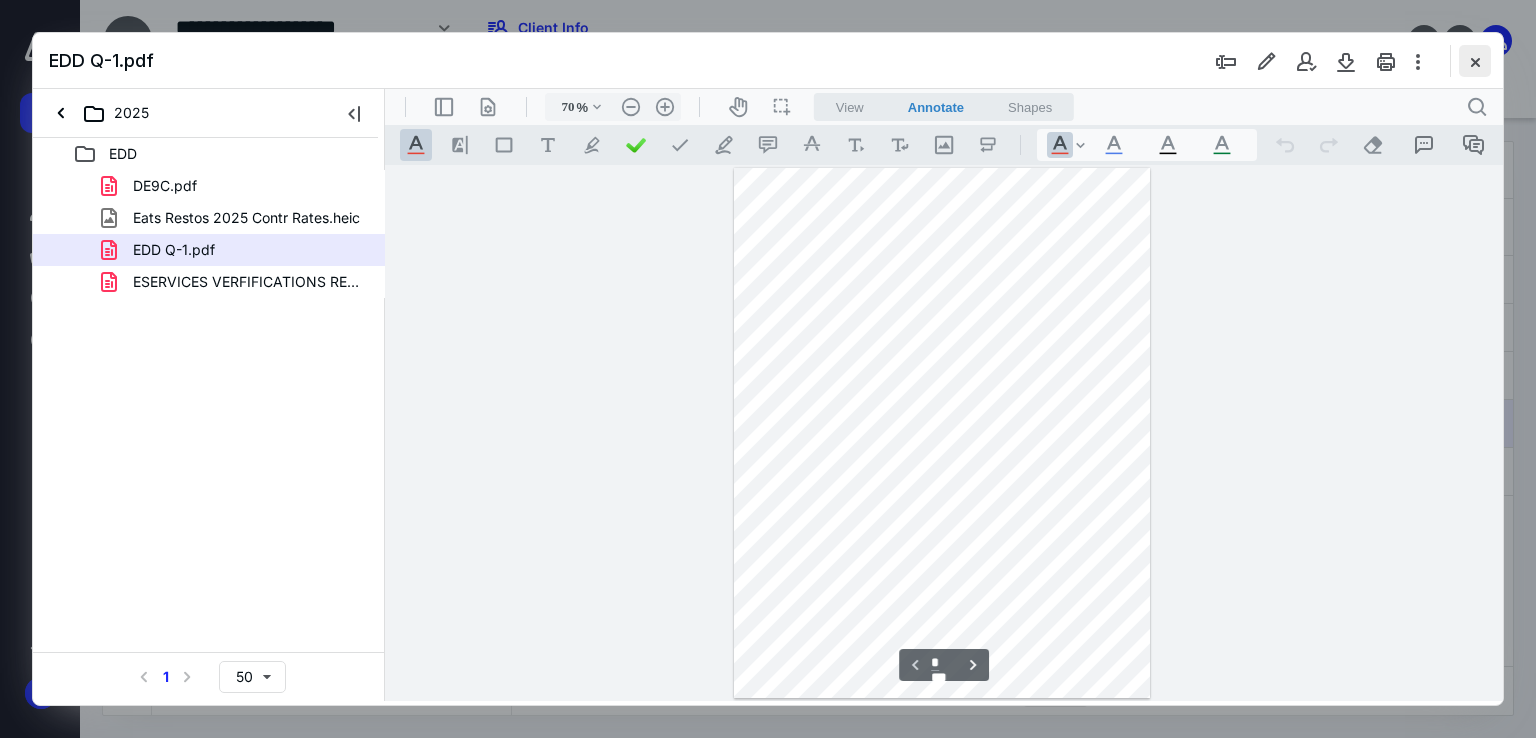 click at bounding box center (1475, 61) 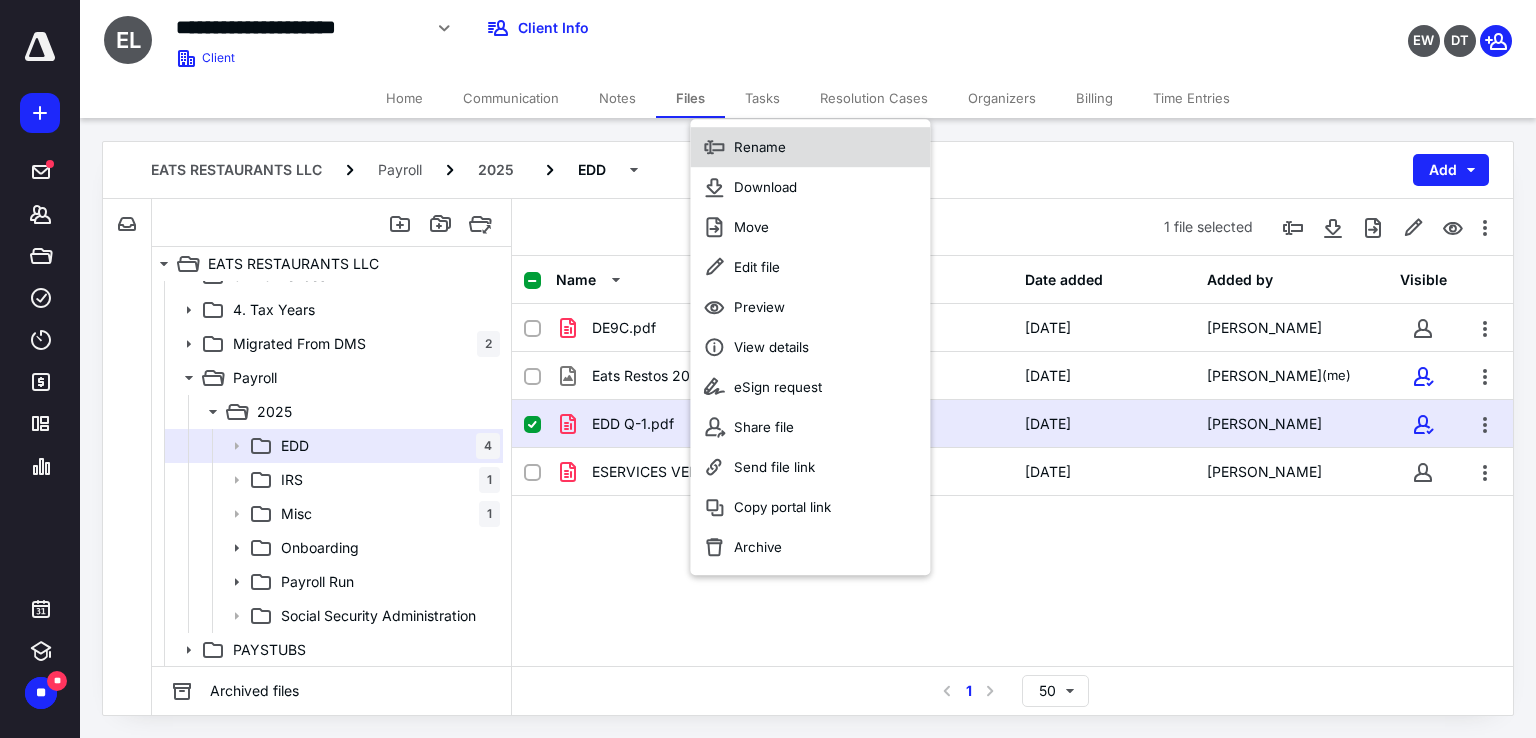 click on "Rename" at bounding box center (760, 147) 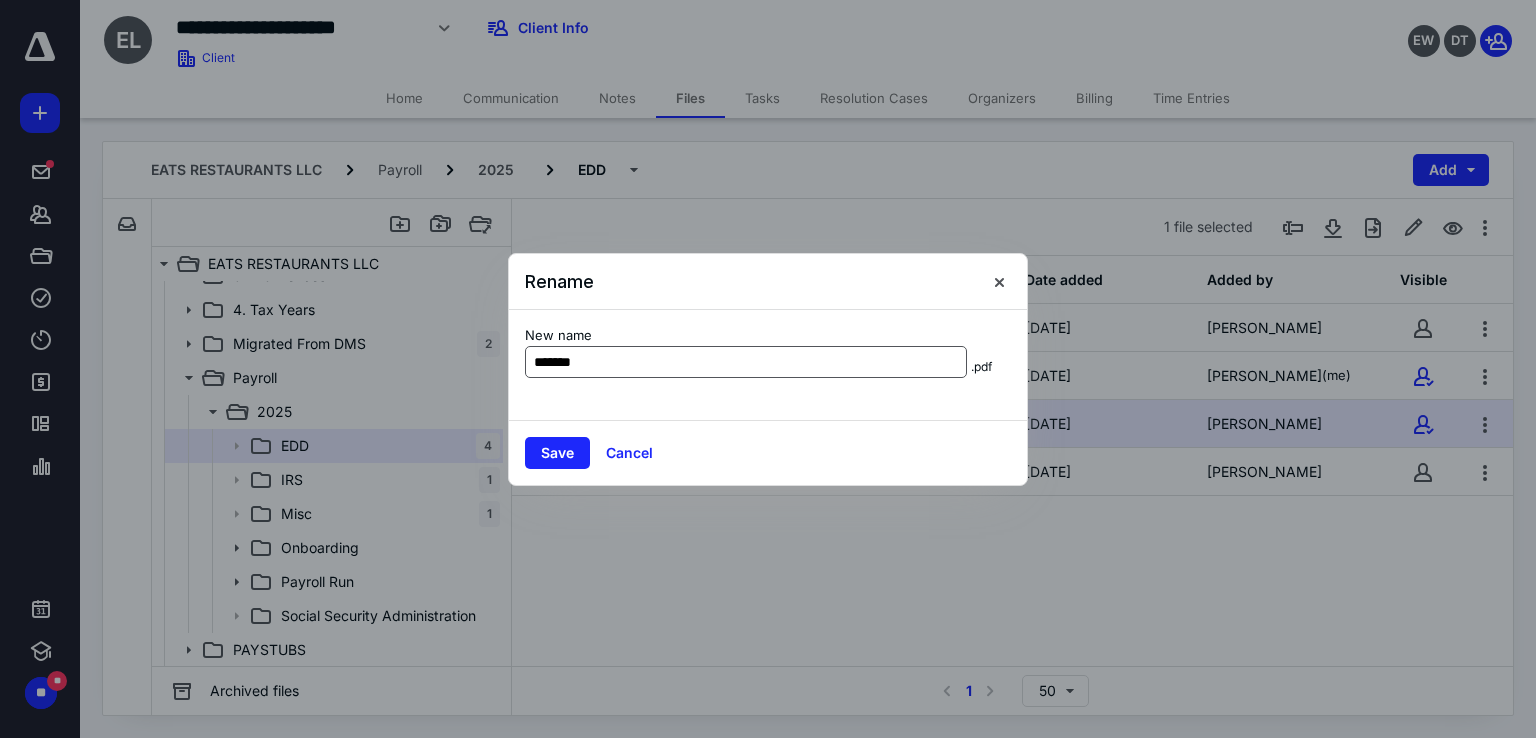 click on "*******" at bounding box center (746, 362) 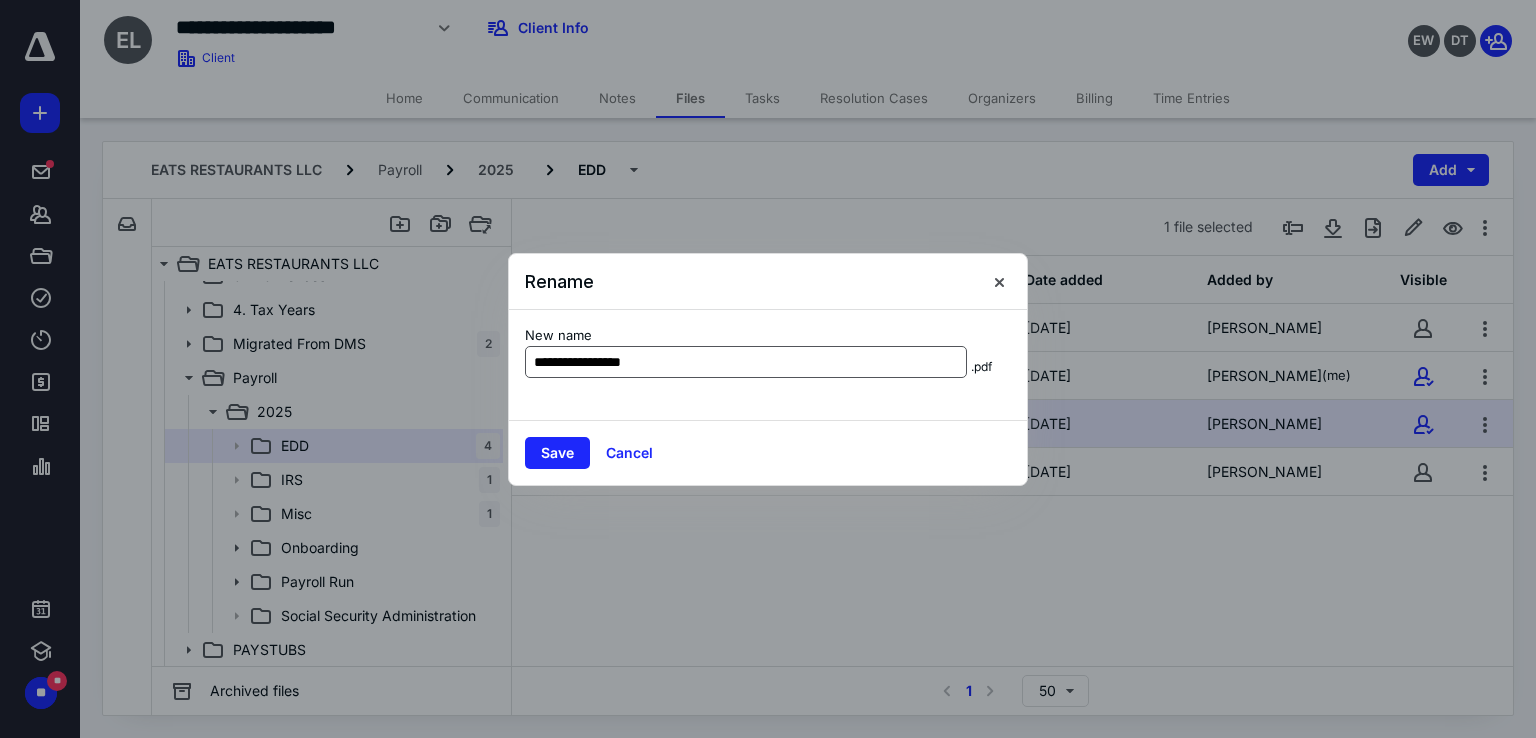 type on "**********" 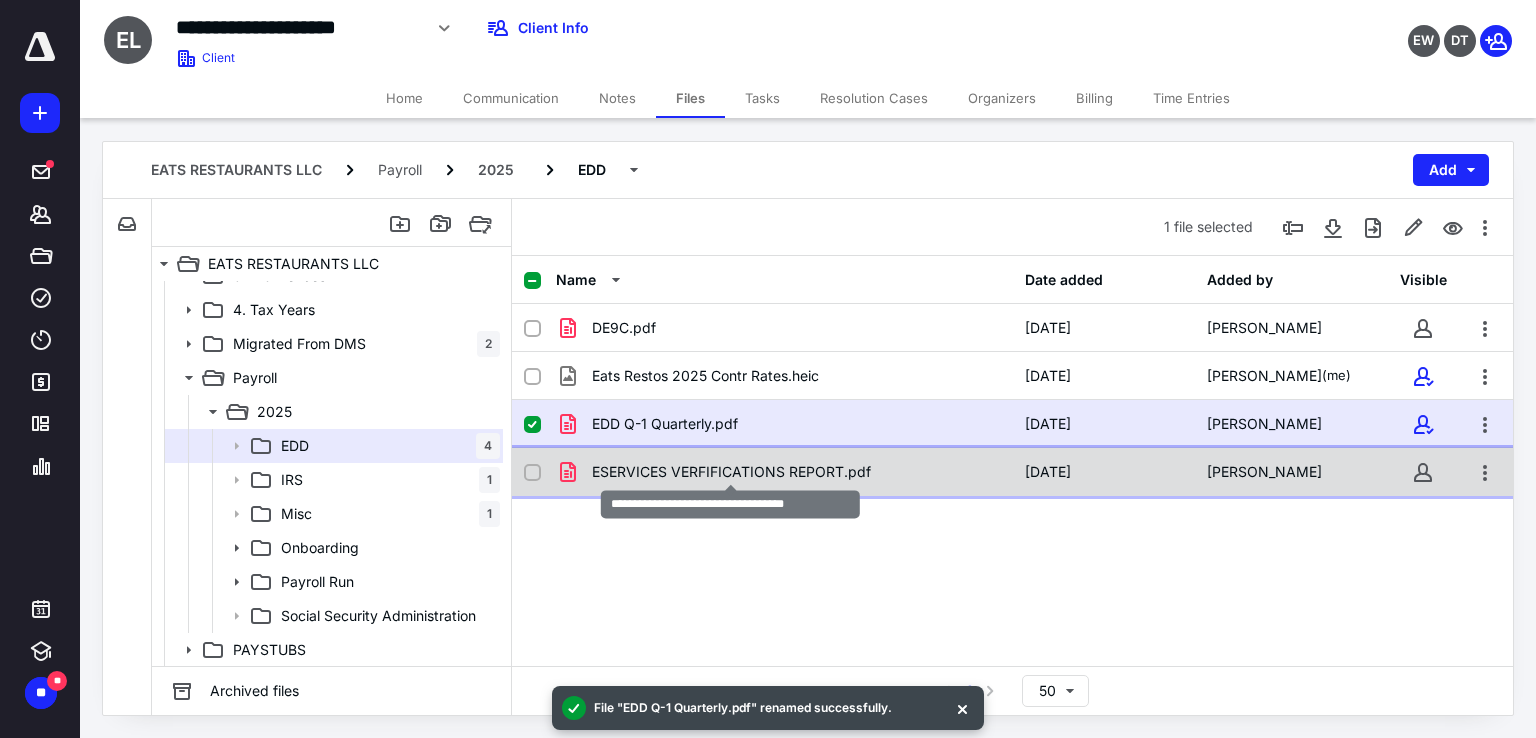 click on "ESERVICES VERFIFICATIONS REPORT.pdf" at bounding box center [731, 472] 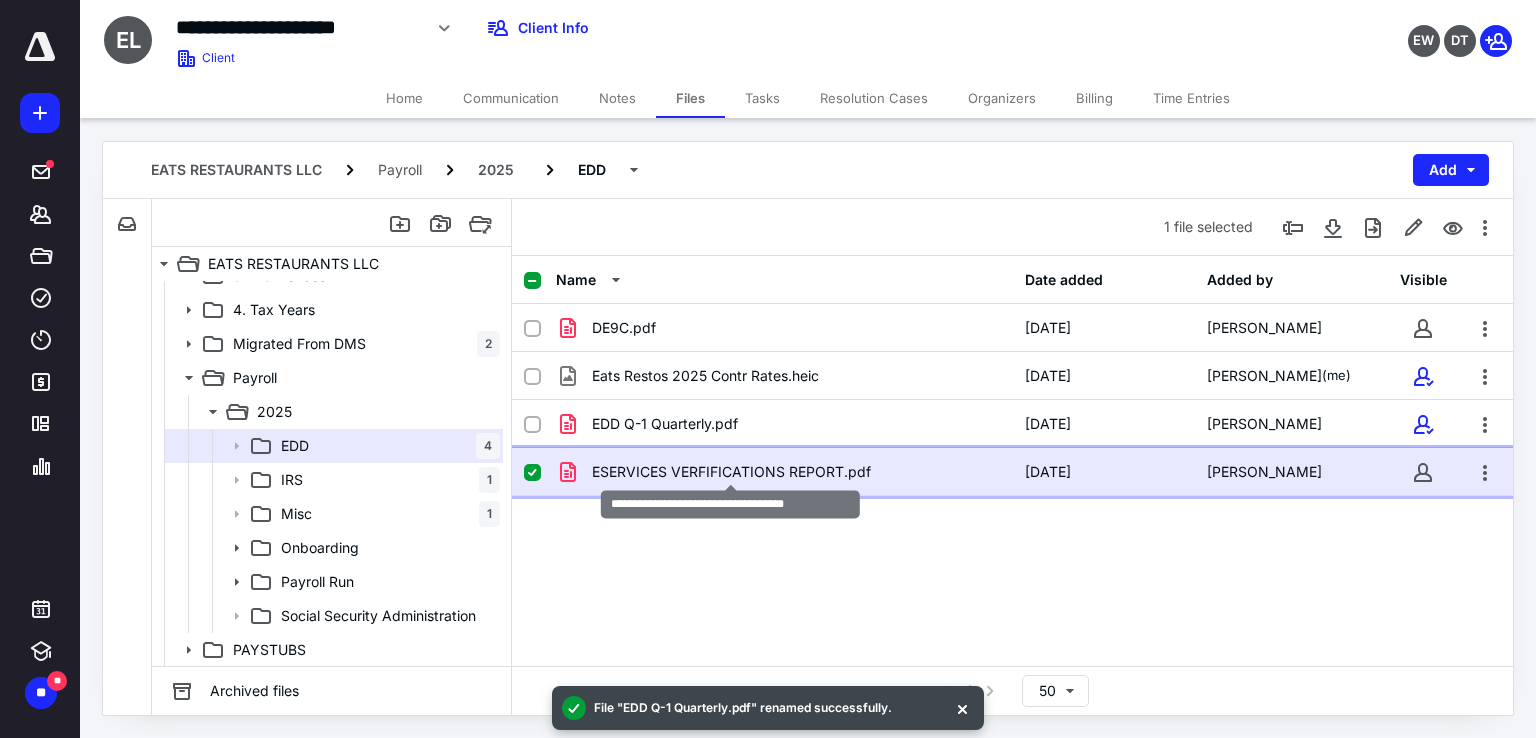 click on "ESERVICES VERFIFICATIONS REPORT.pdf" at bounding box center (731, 472) 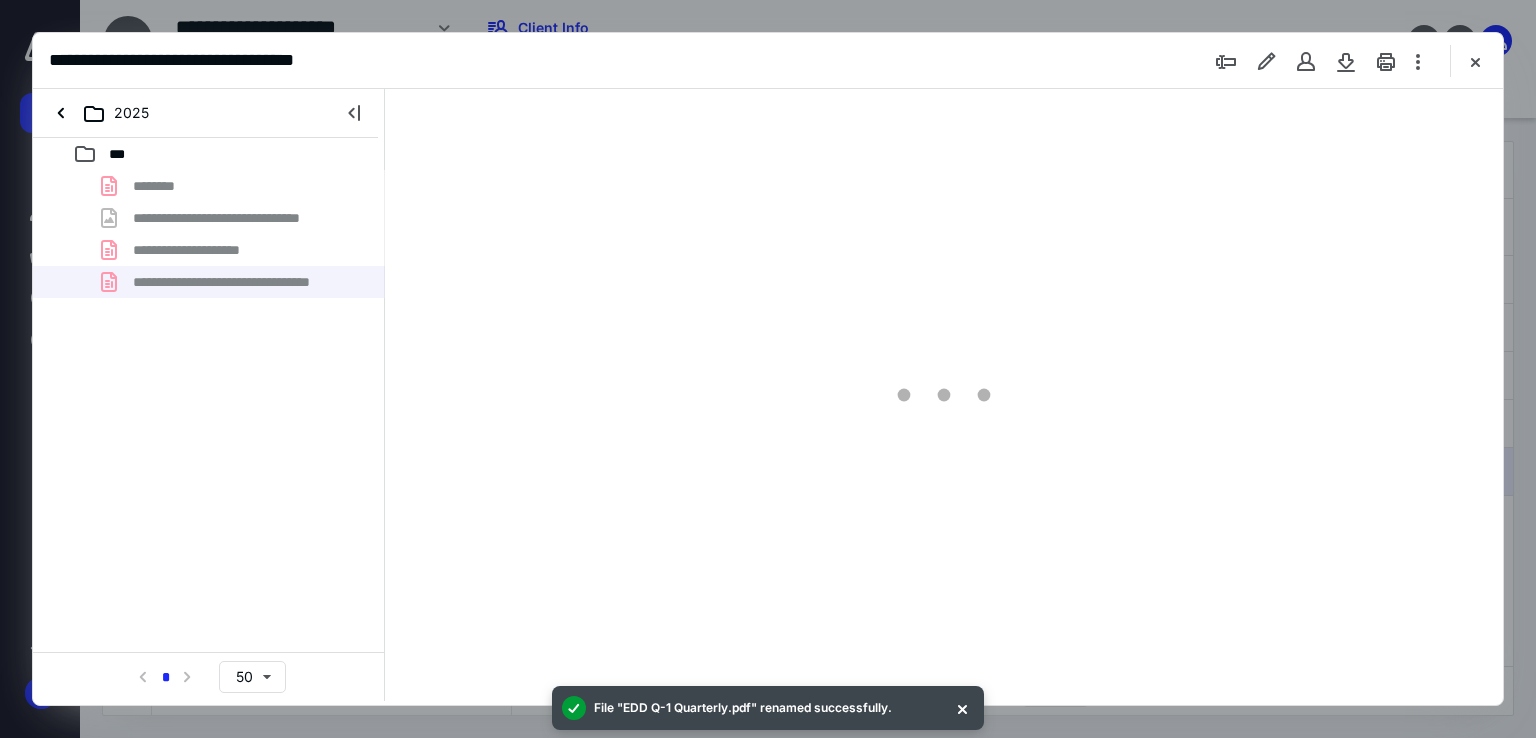 scroll, scrollTop: 0, scrollLeft: 0, axis: both 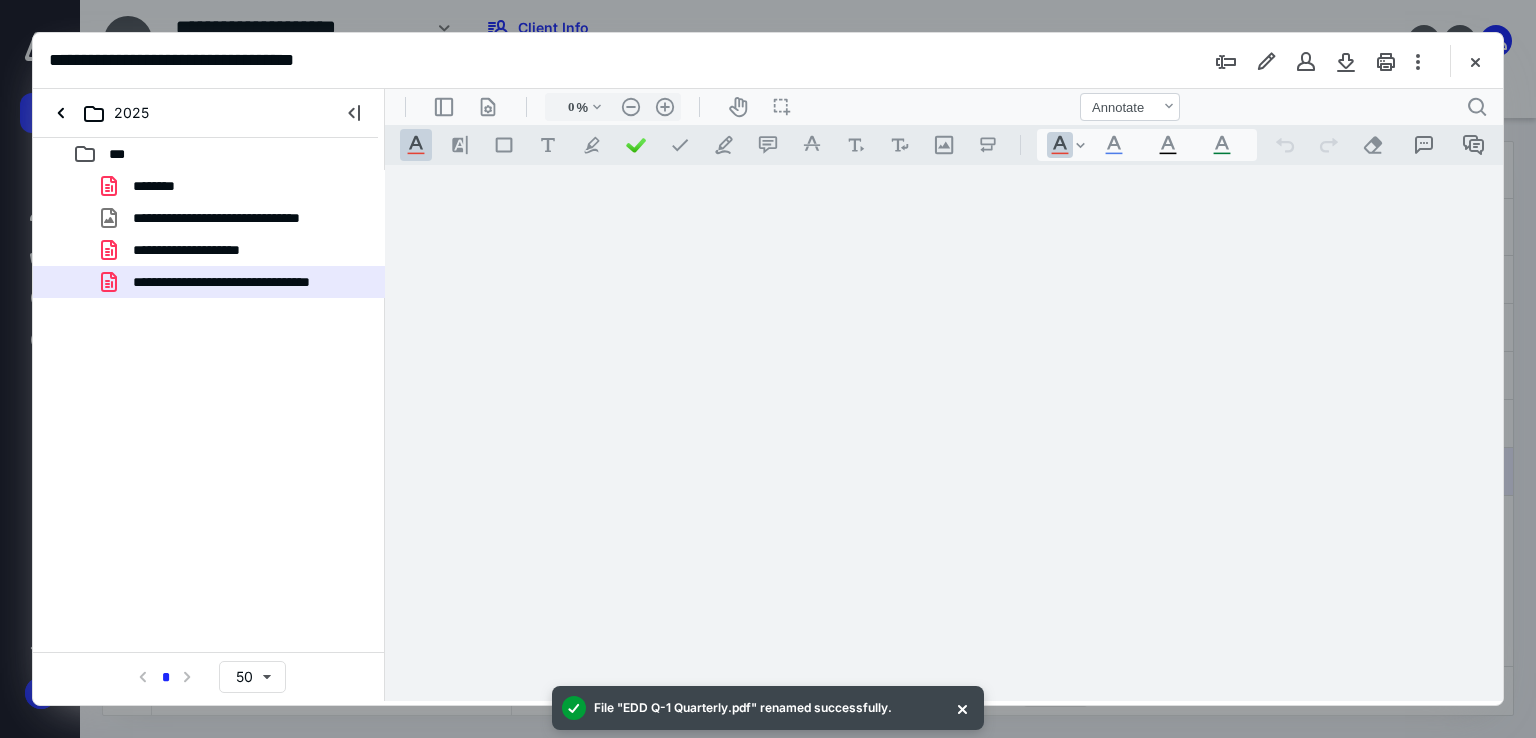 type on "70" 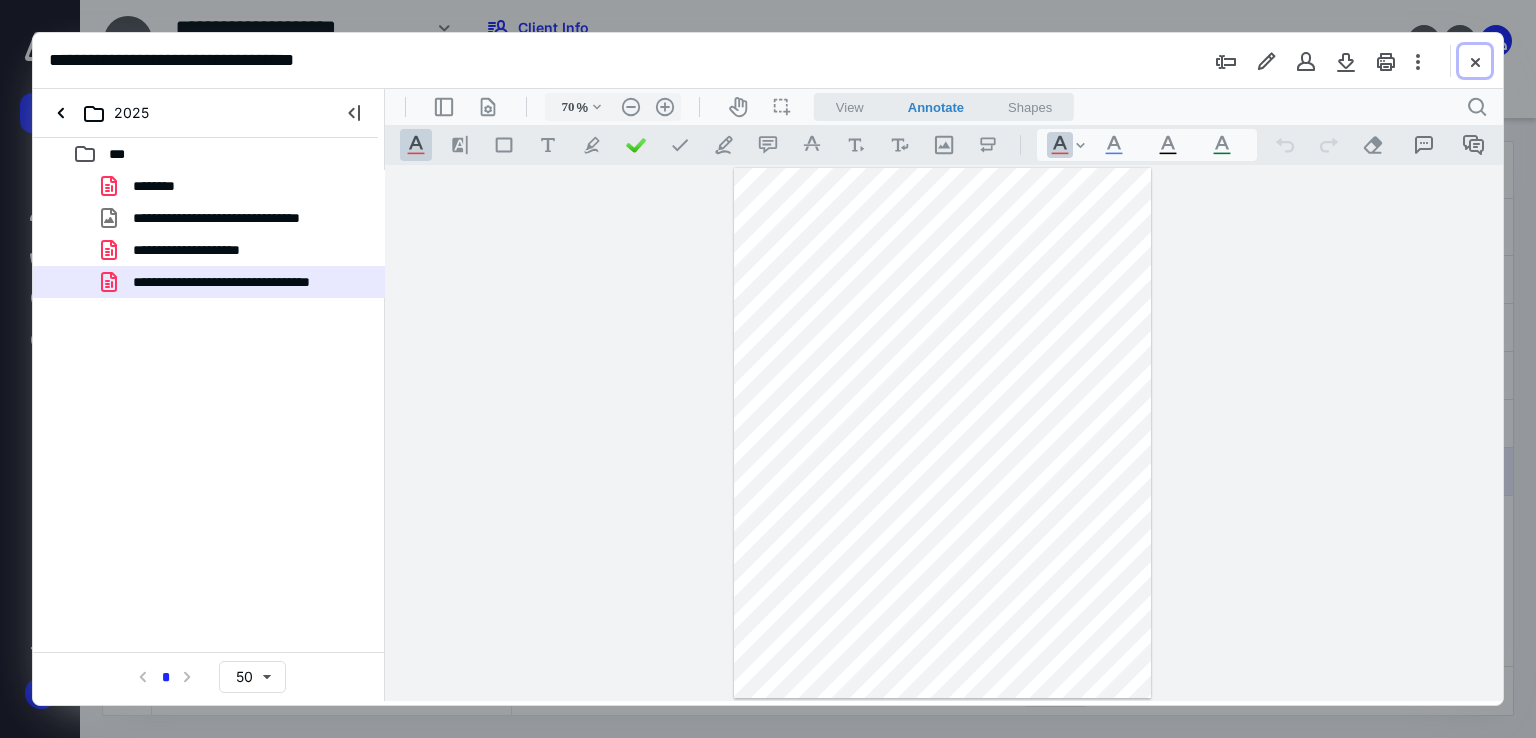 click at bounding box center (1475, 61) 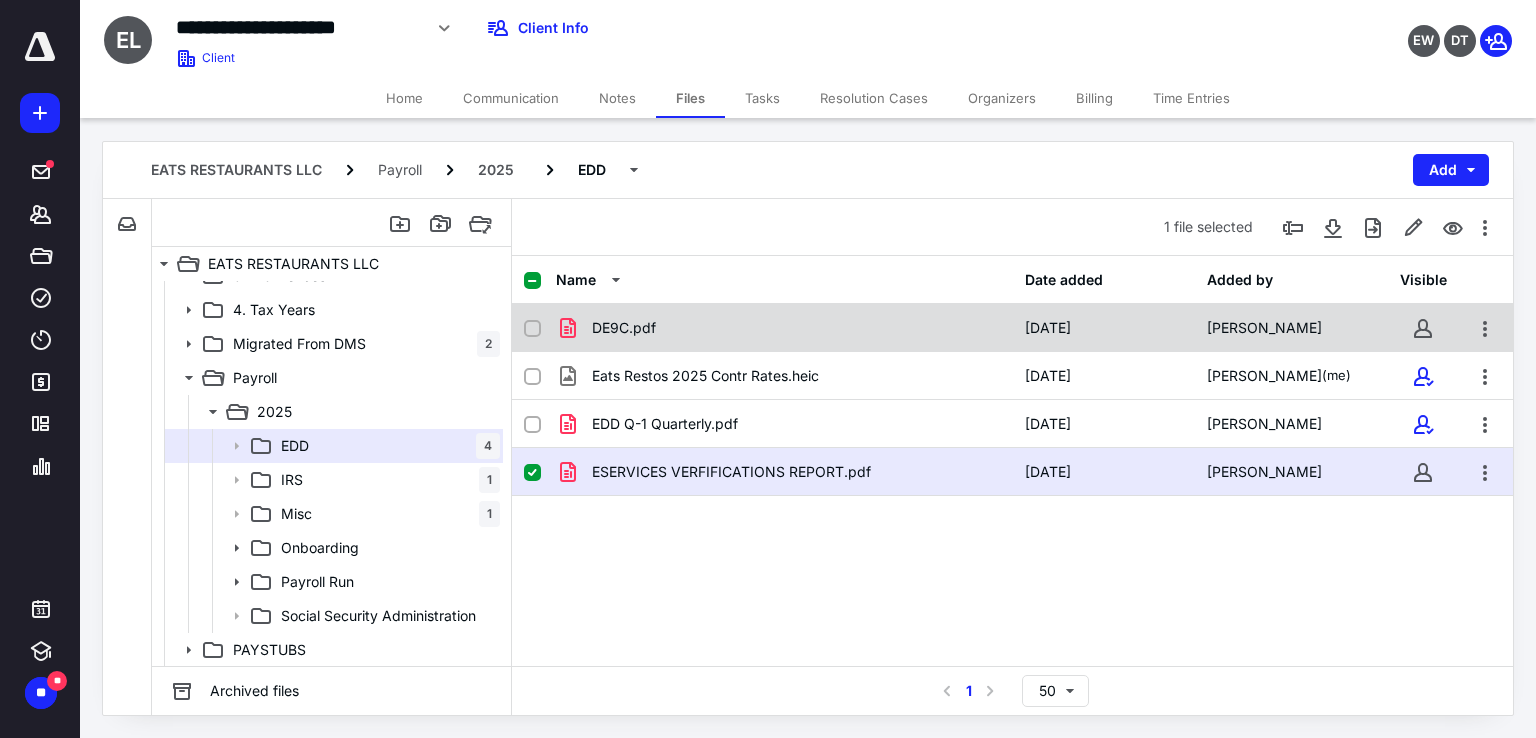 click on "DE9C.pdf" at bounding box center [784, 328] 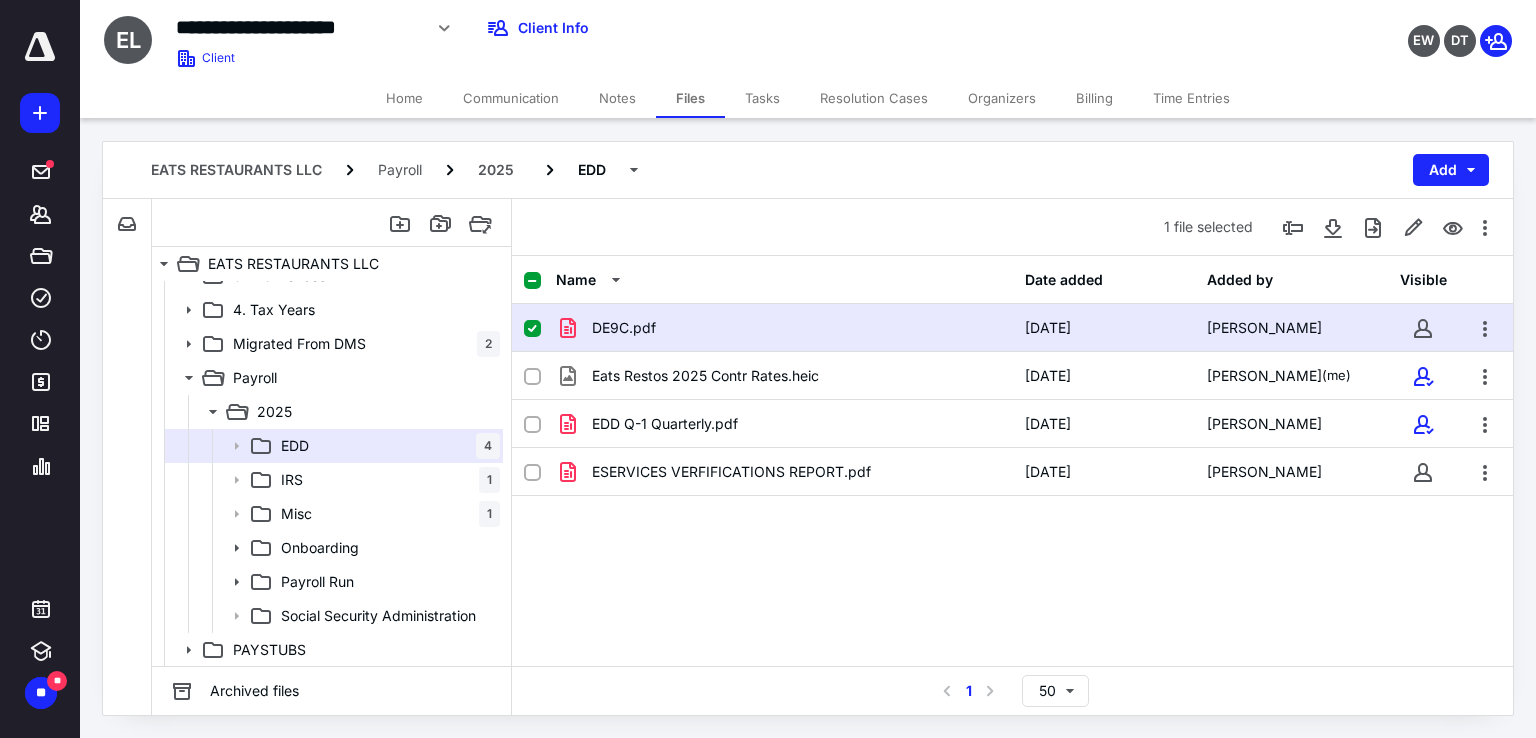 click on "DE9C.pdf" at bounding box center [784, 328] 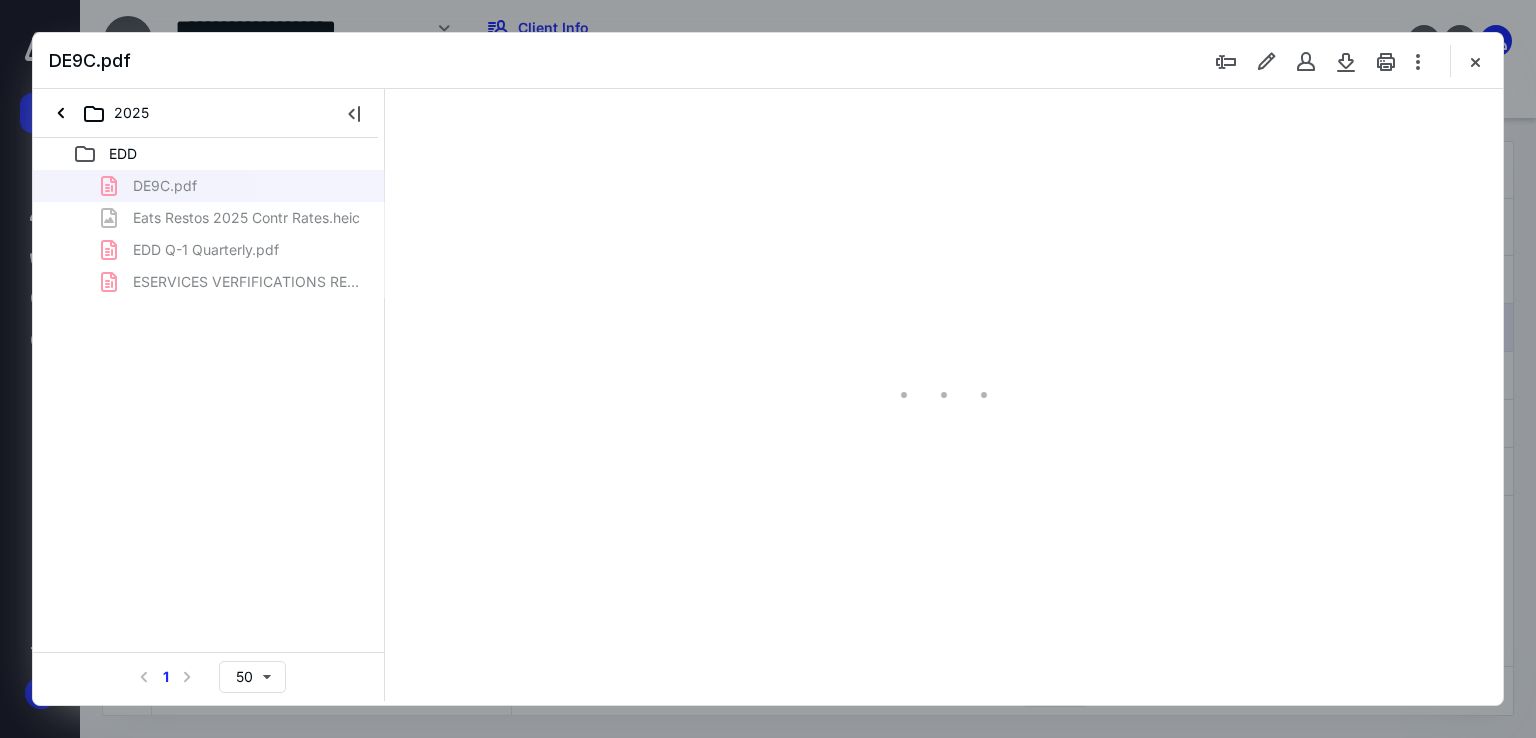 scroll, scrollTop: 0, scrollLeft: 0, axis: both 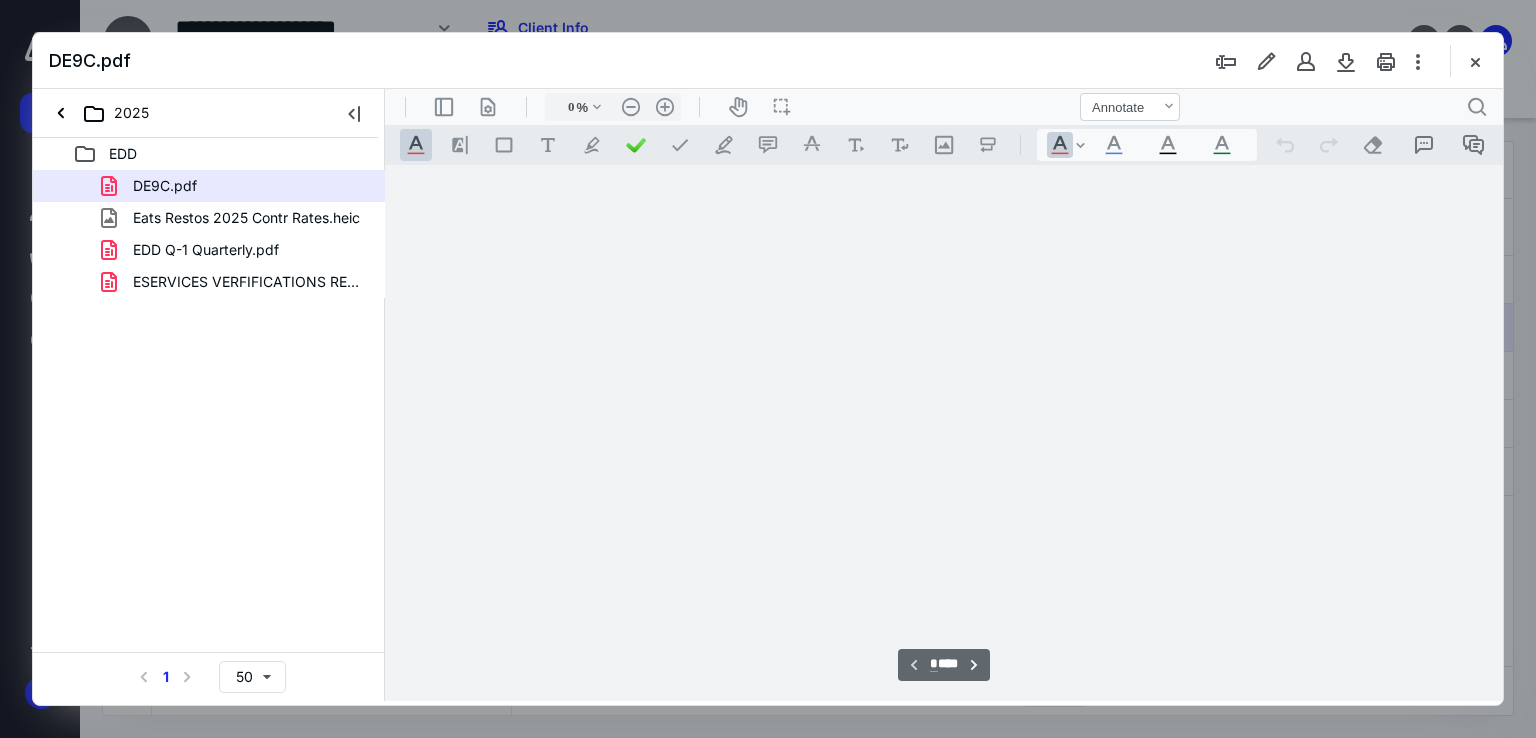 type on "71" 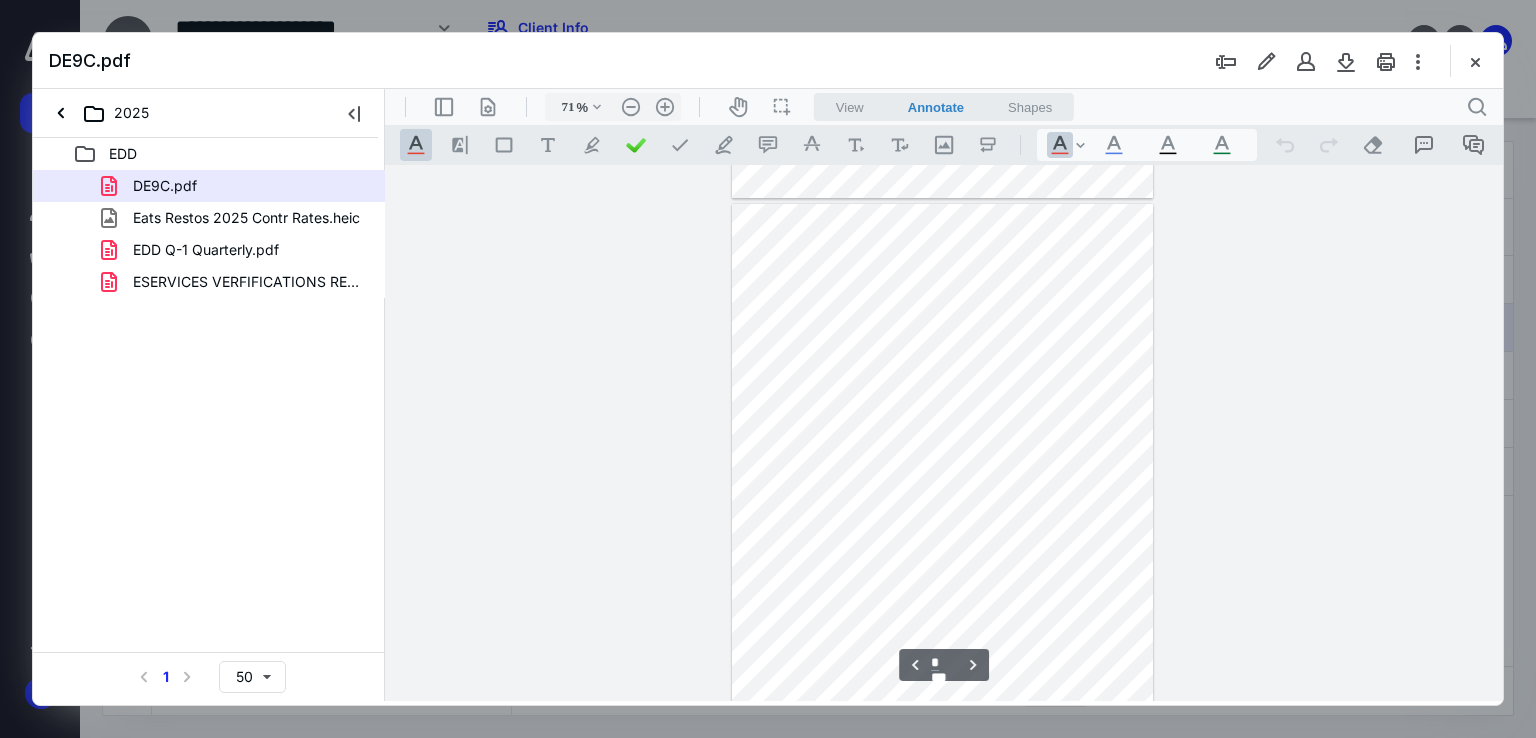 scroll, scrollTop: 0, scrollLeft: 0, axis: both 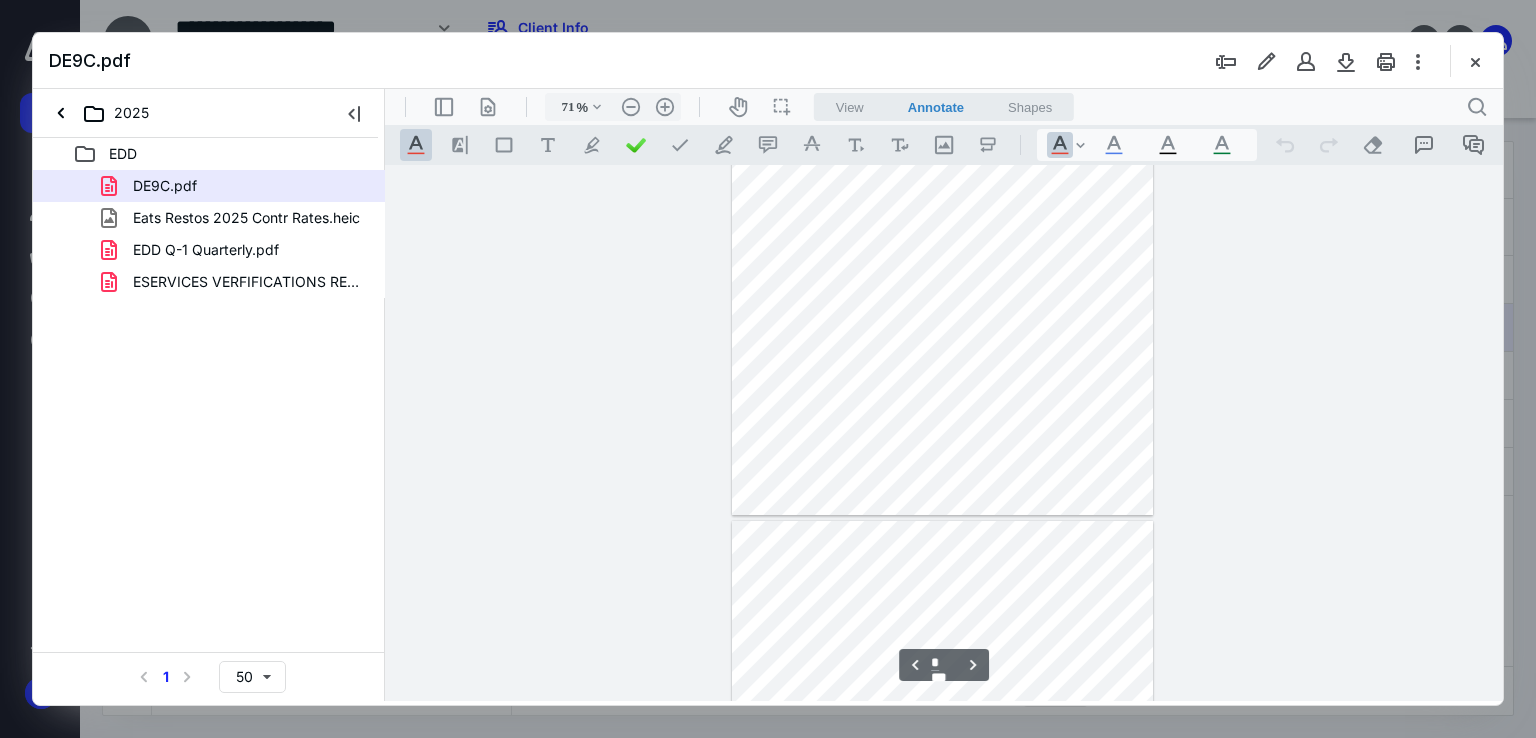 type on "*" 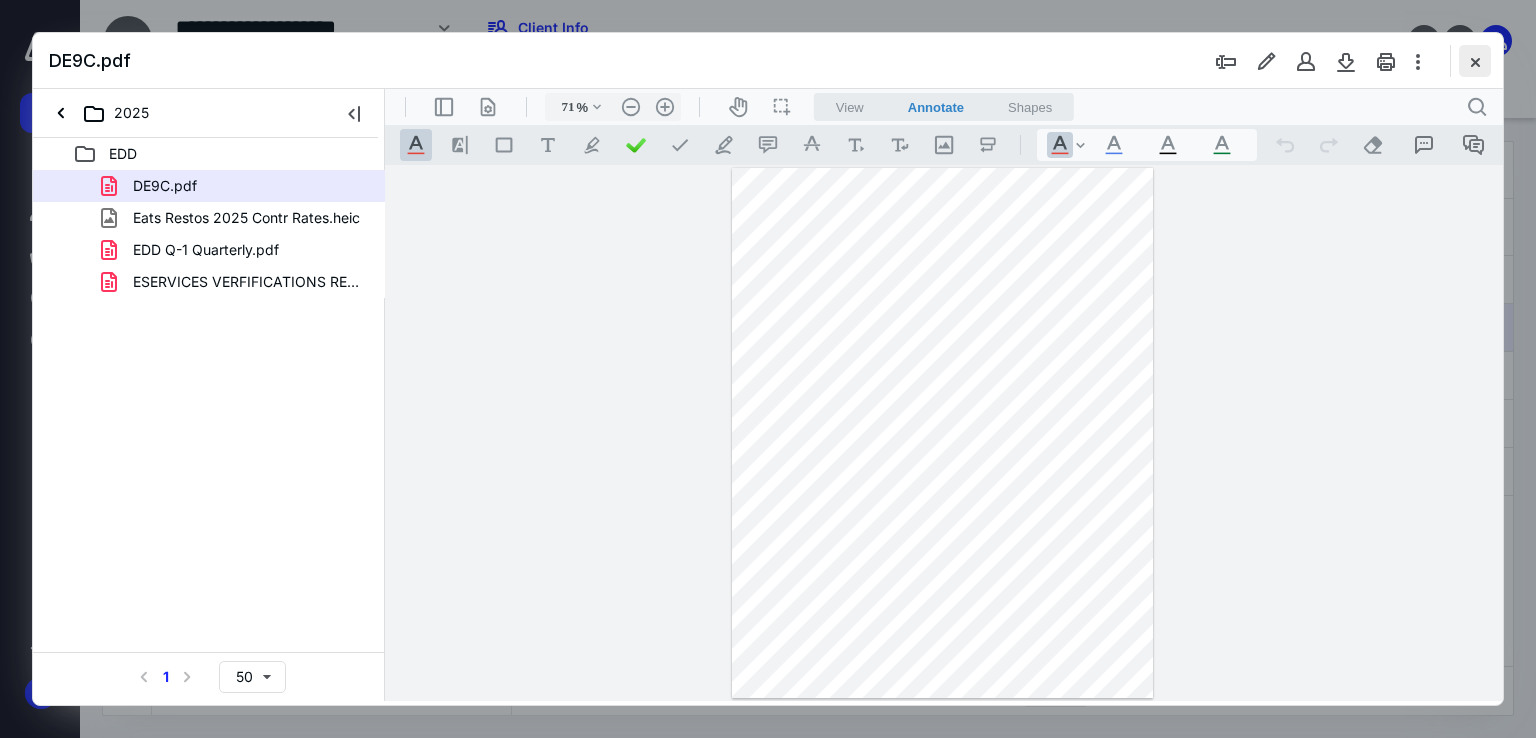 click at bounding box center (1475, 61) 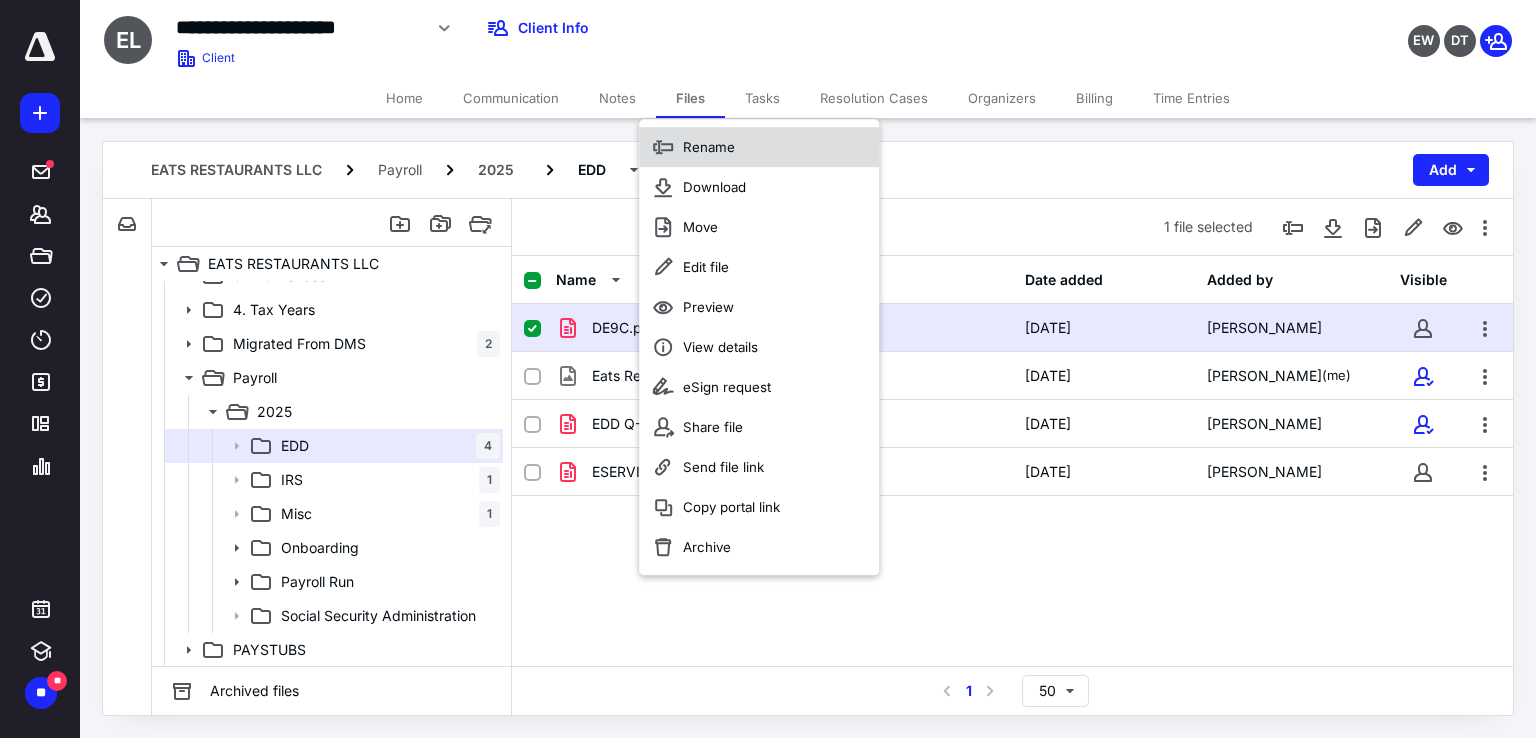 click on "Rename" at bounding box center [759, 147] 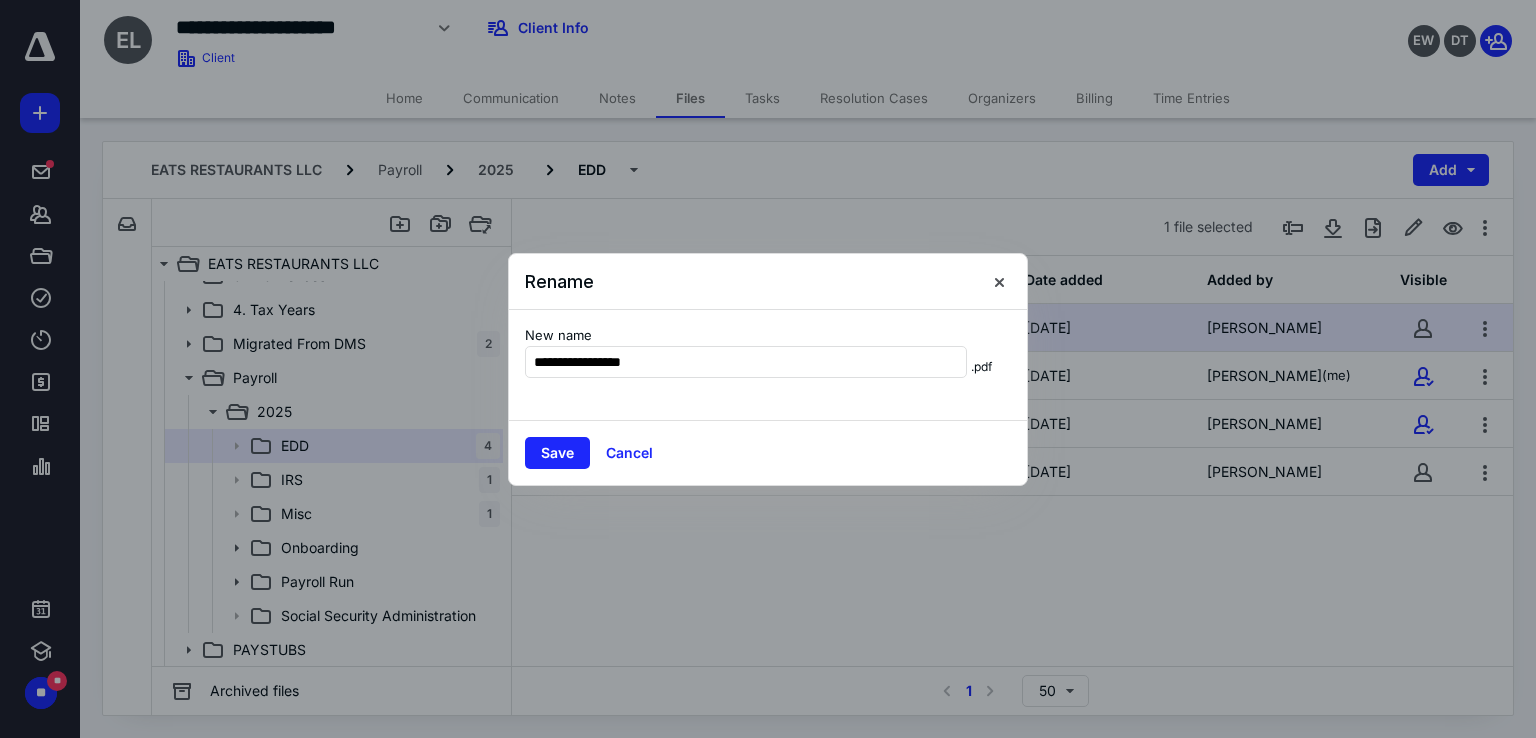 type on "**********" 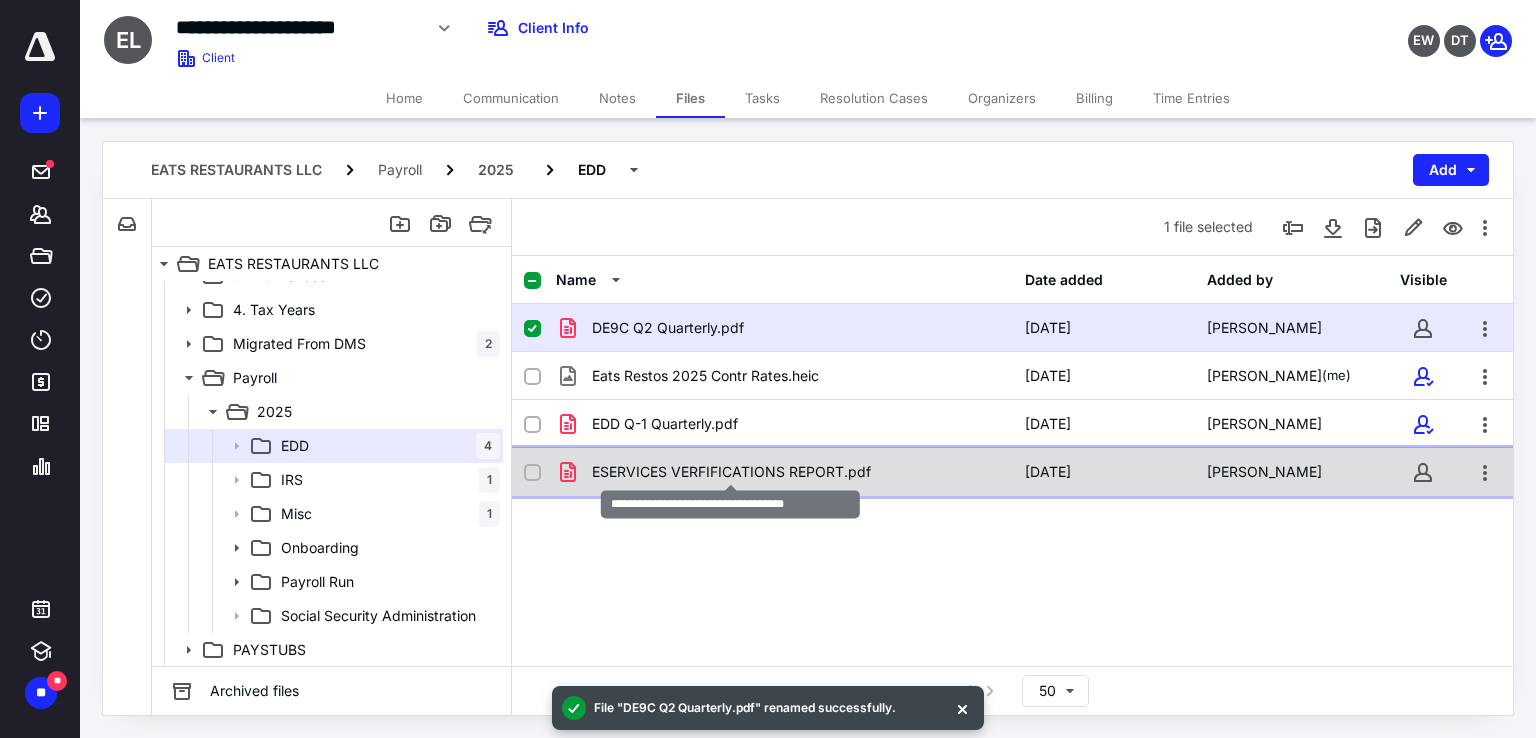 checkbox on "false" 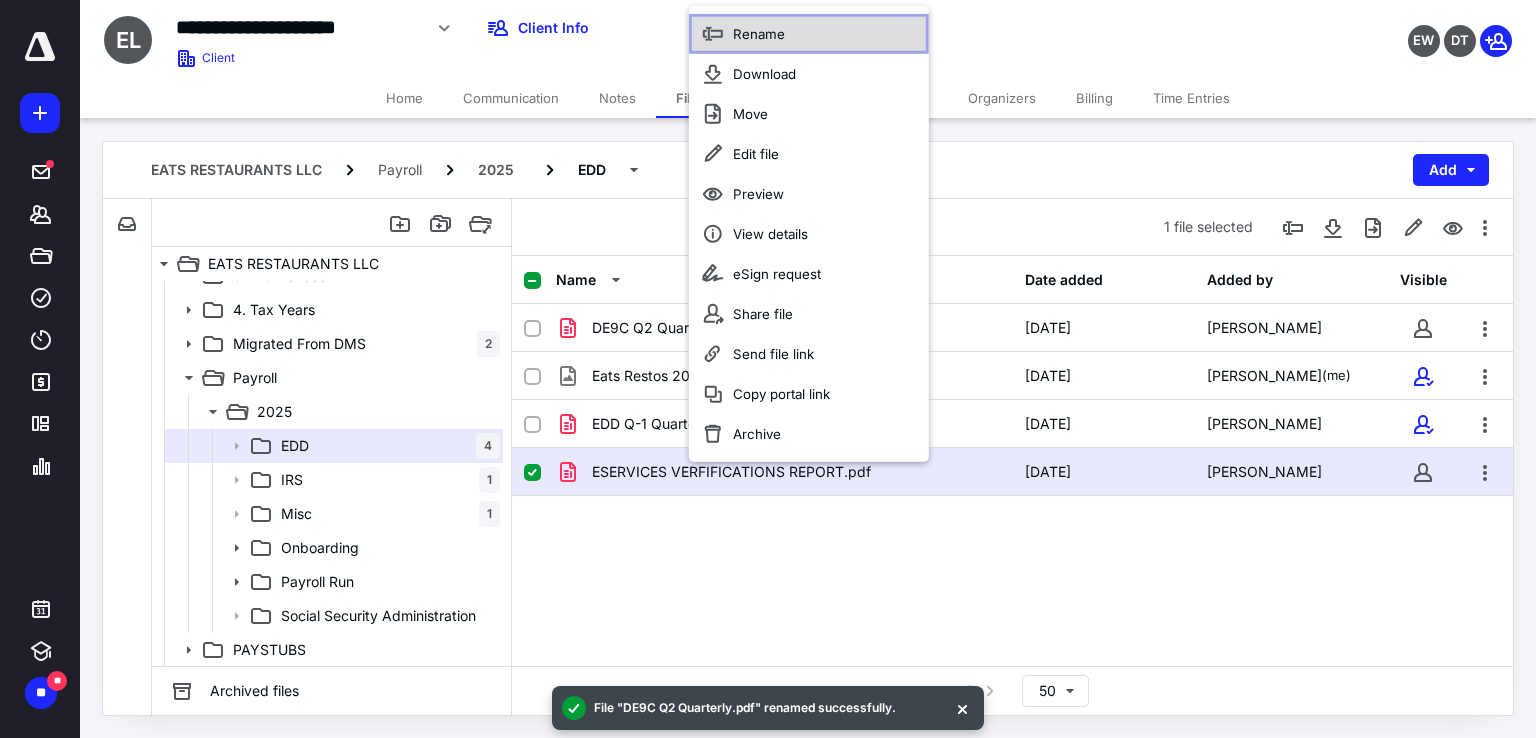 click on "Rename" at bounding box center (809, 33) 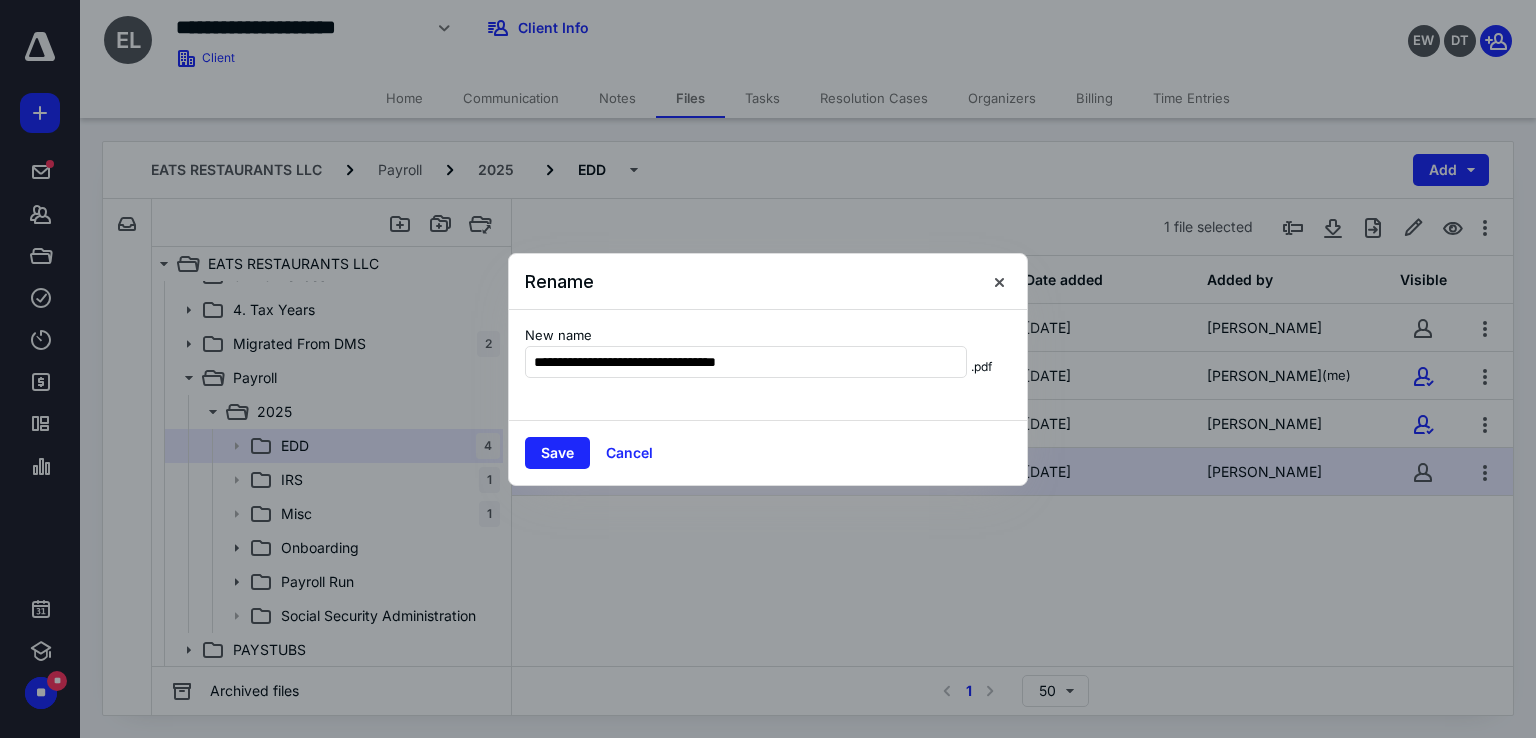 type on "**********" 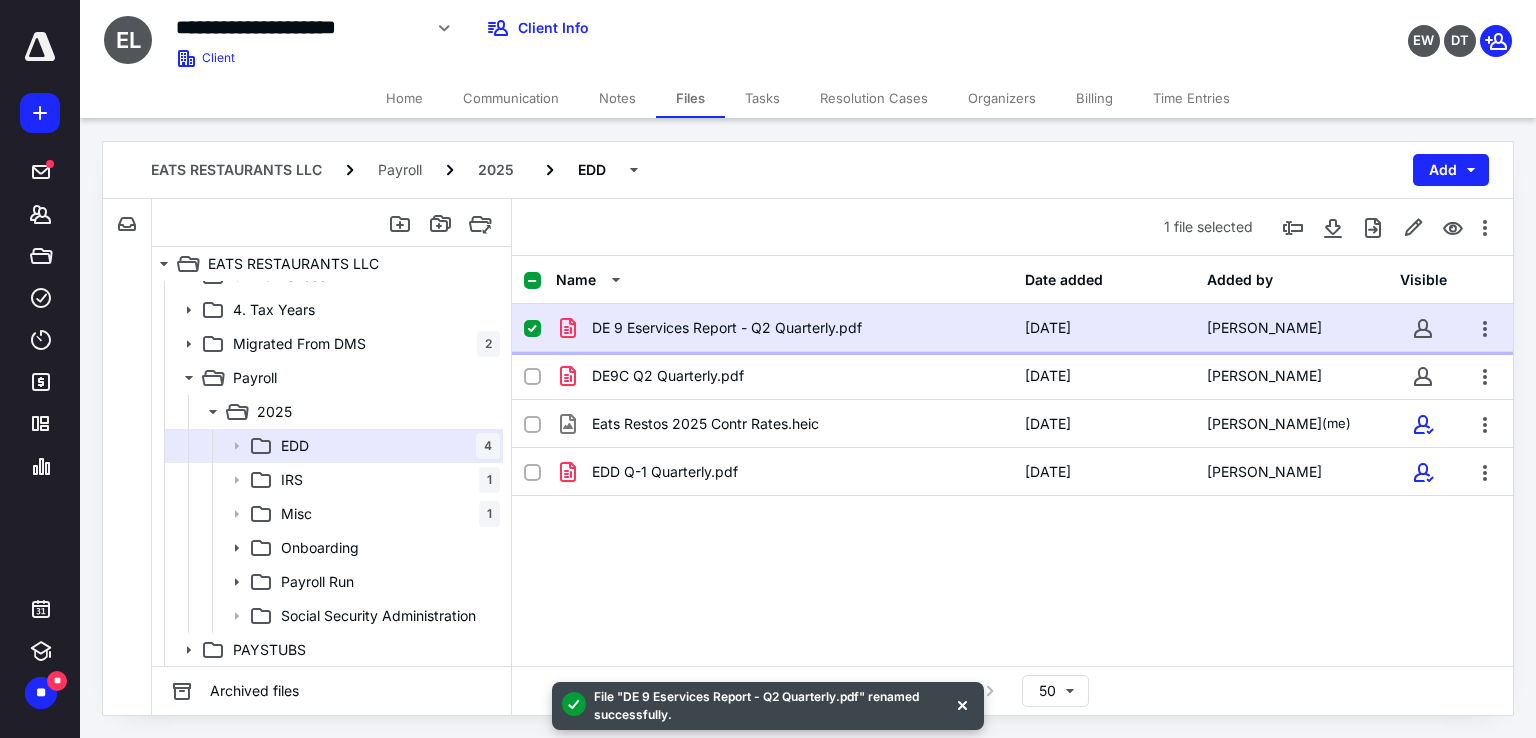 click 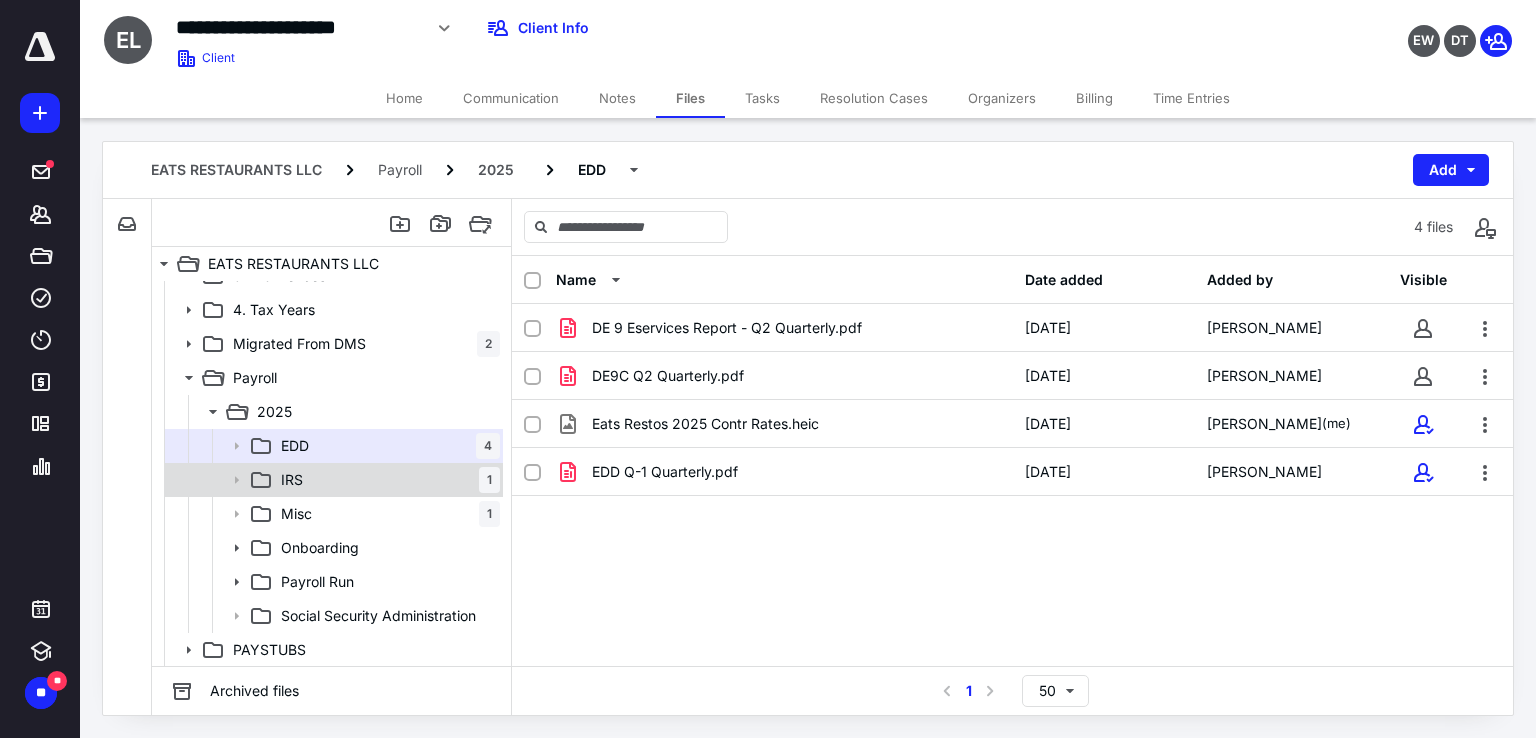 click on "IRS 1" at bounding box center [386, 480] 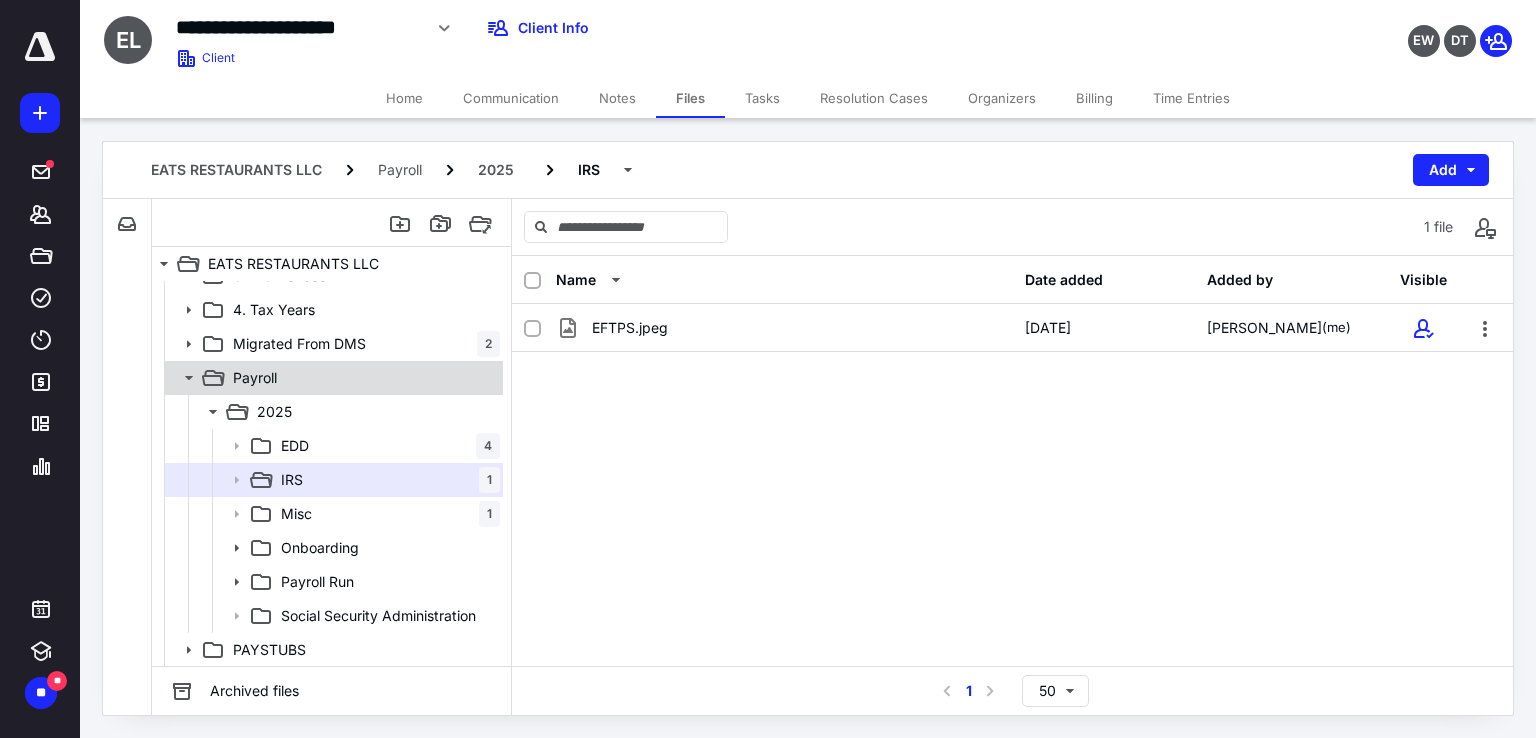 click on "Payroll" at bounding box center (255, 378) 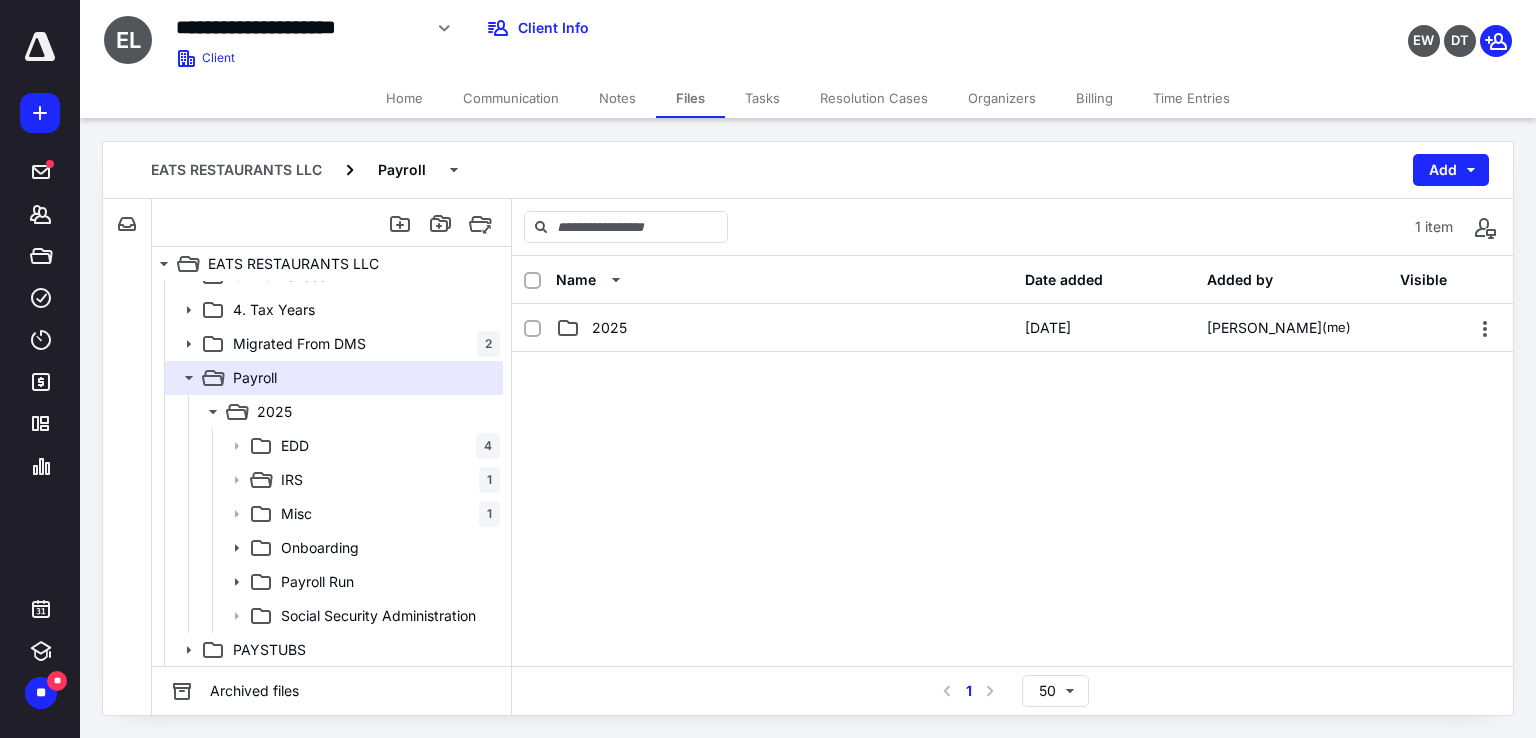 click on "Home" at bounding box center [404, 98] 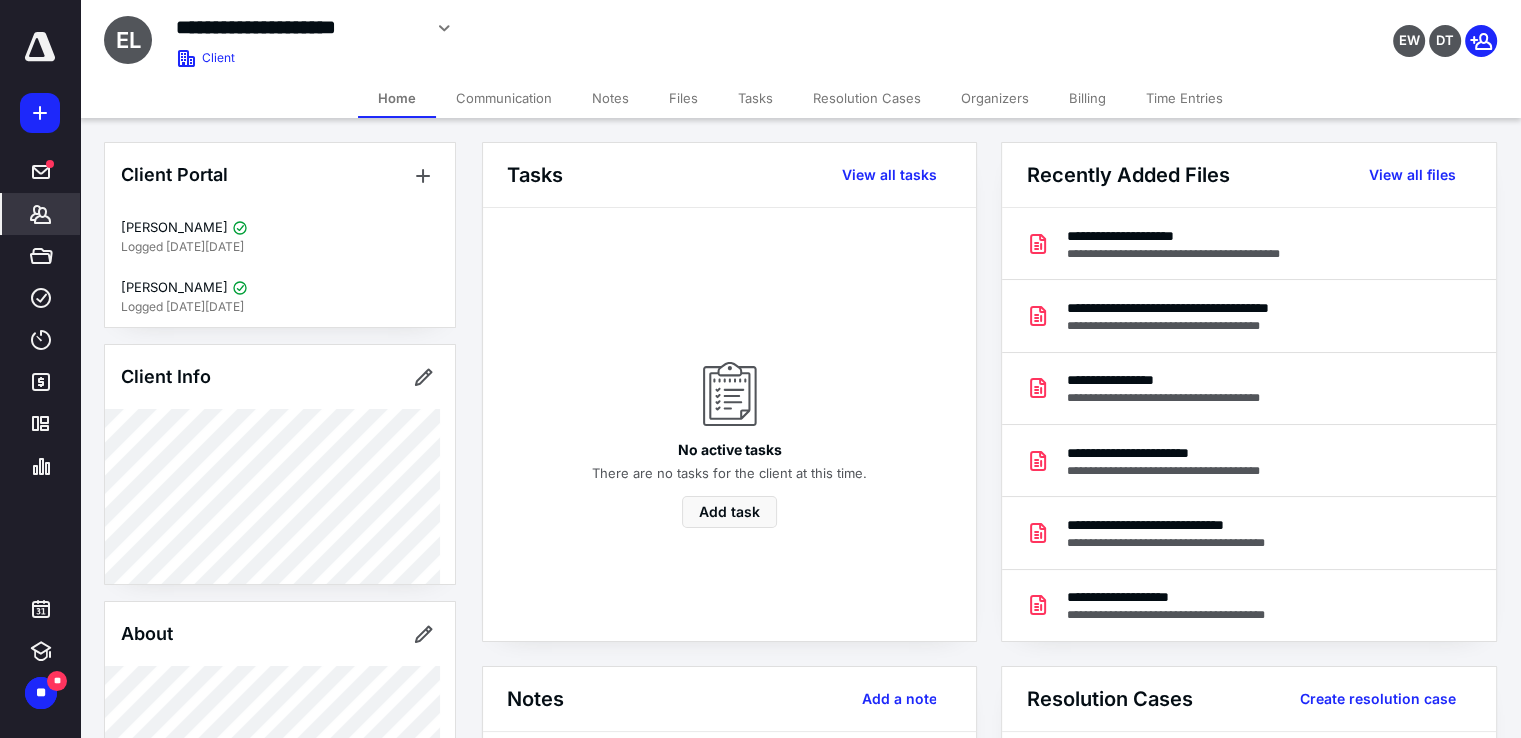 click on "Files" at bounding box center (683, 98) 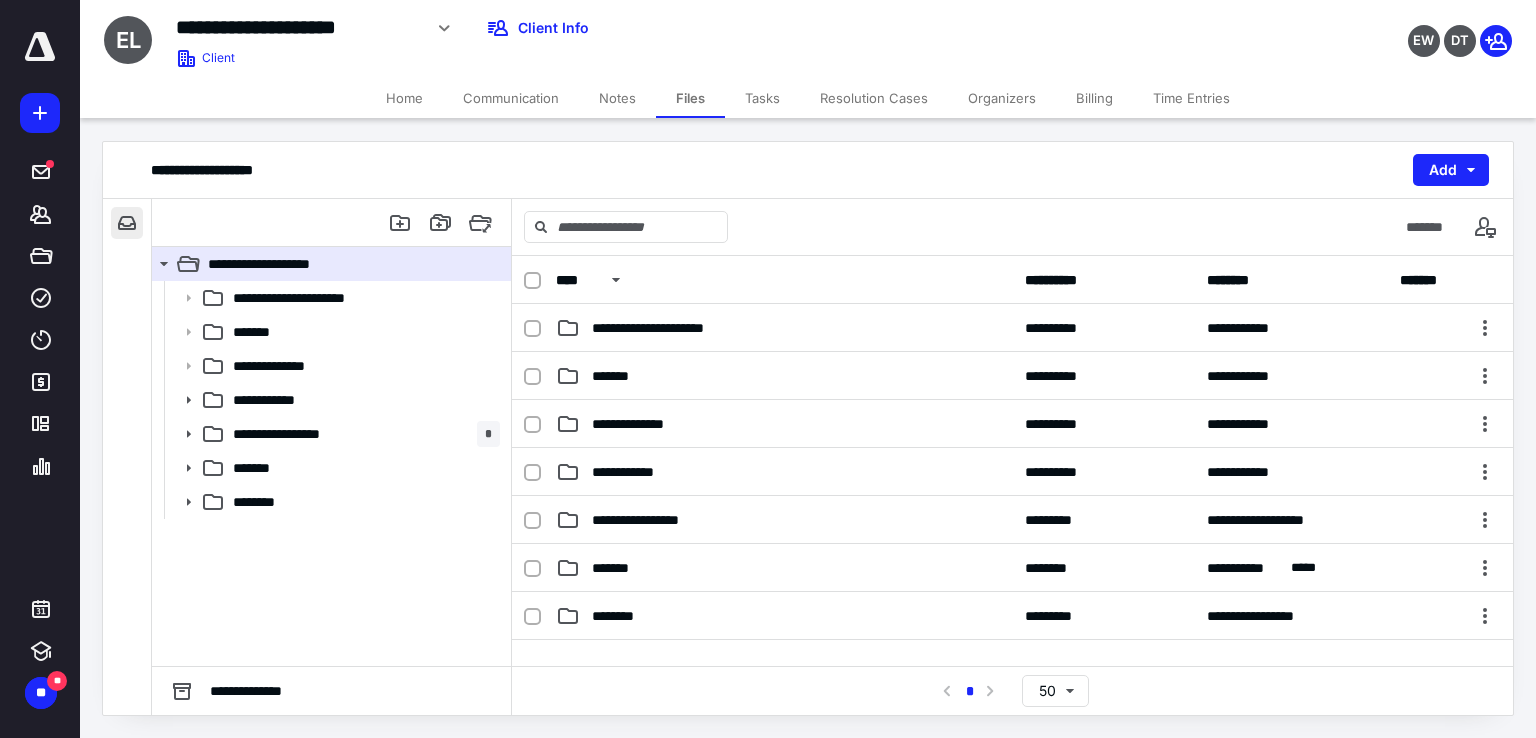click at bounding box center [127, 223] 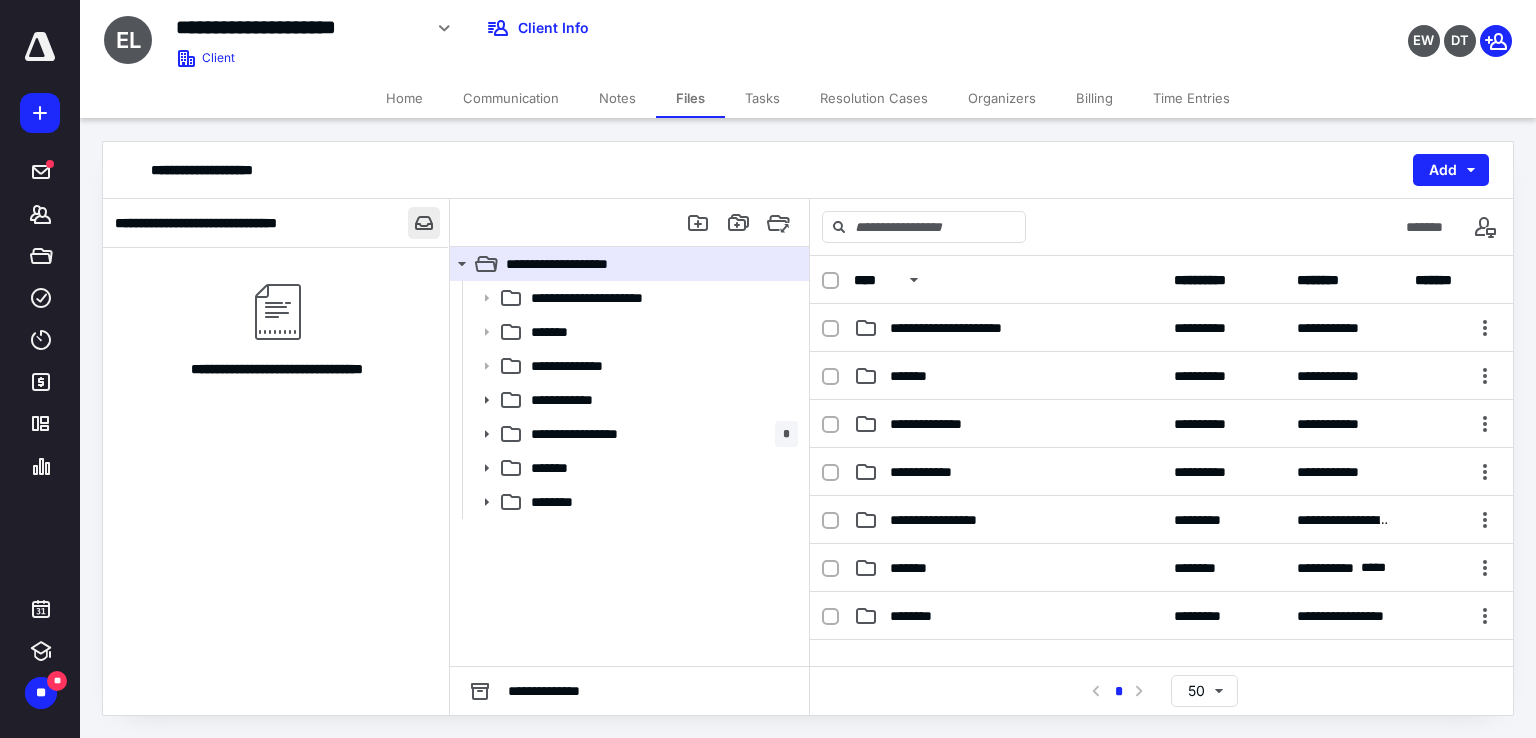 click at bounding box center (424, 223) 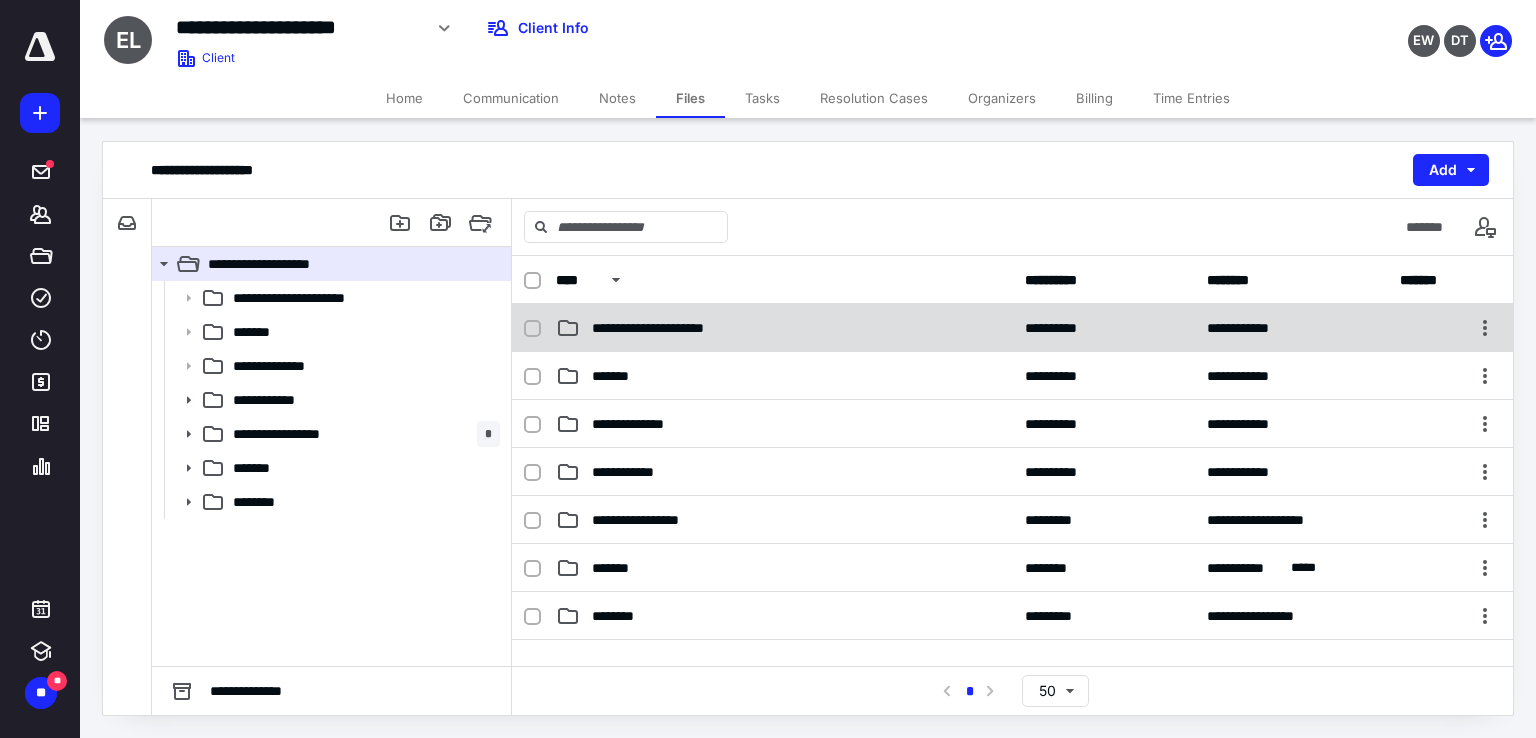 click on "**********" at bounding box center [671, 328] 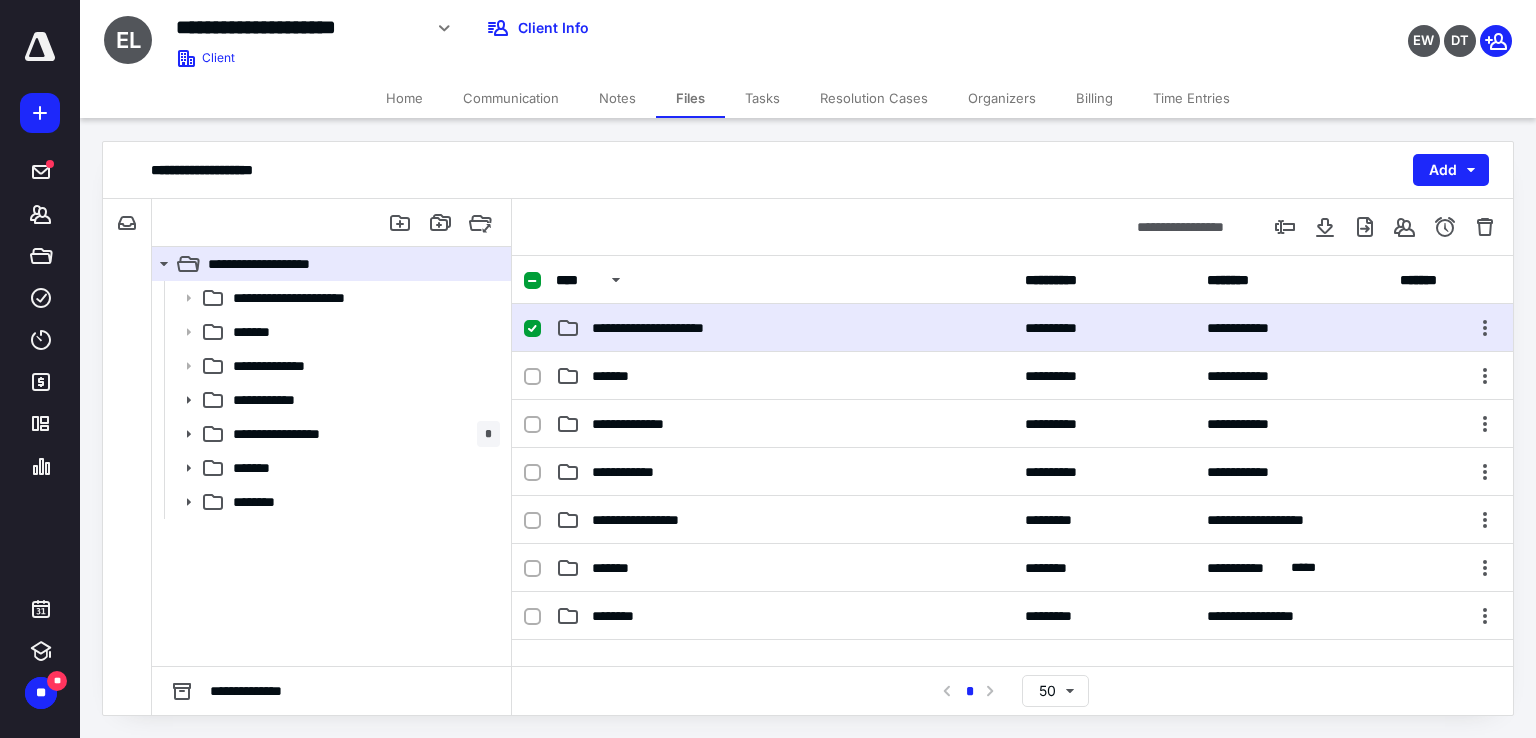 click on "**********" at bounding box center (671, 328) 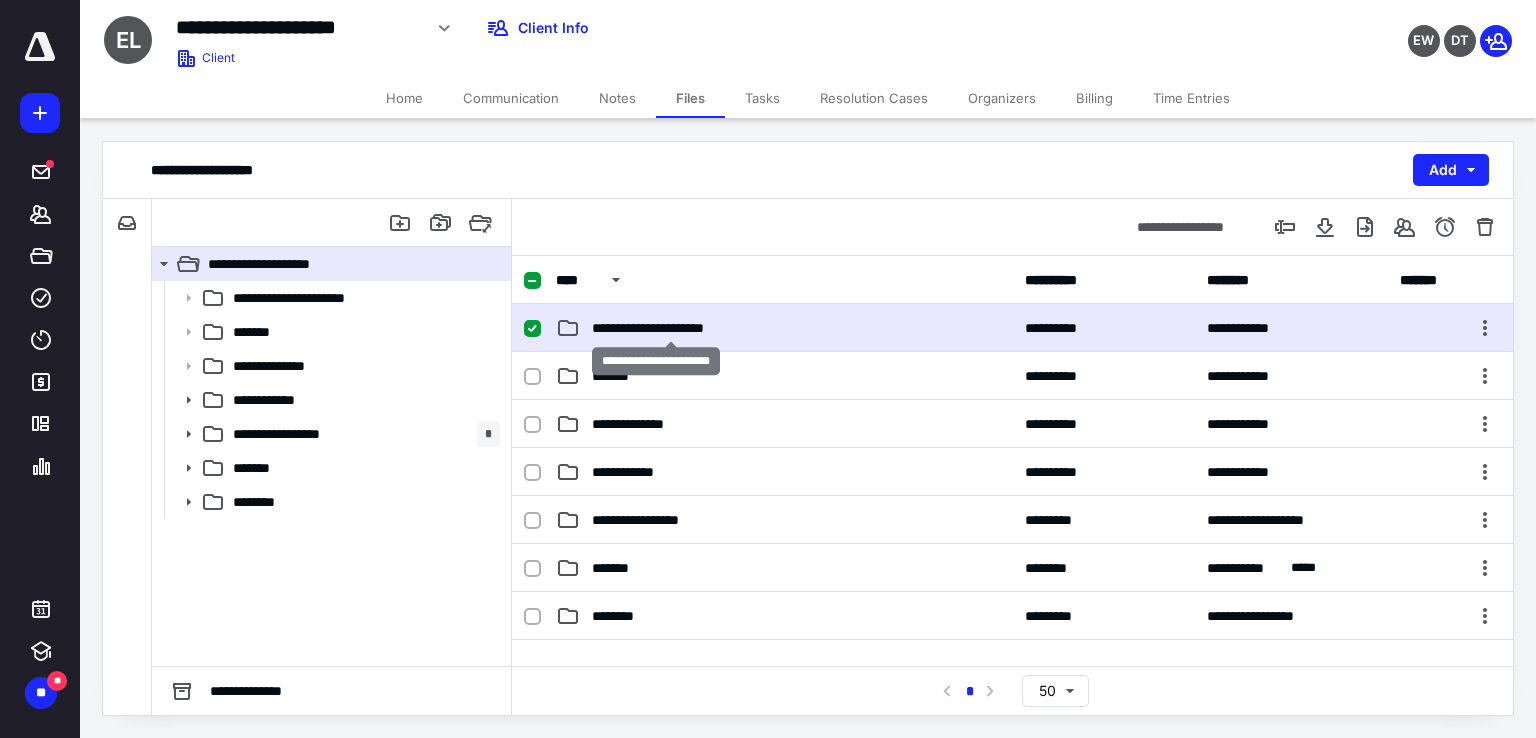 click on "**********" at bounding box center [671, 328] 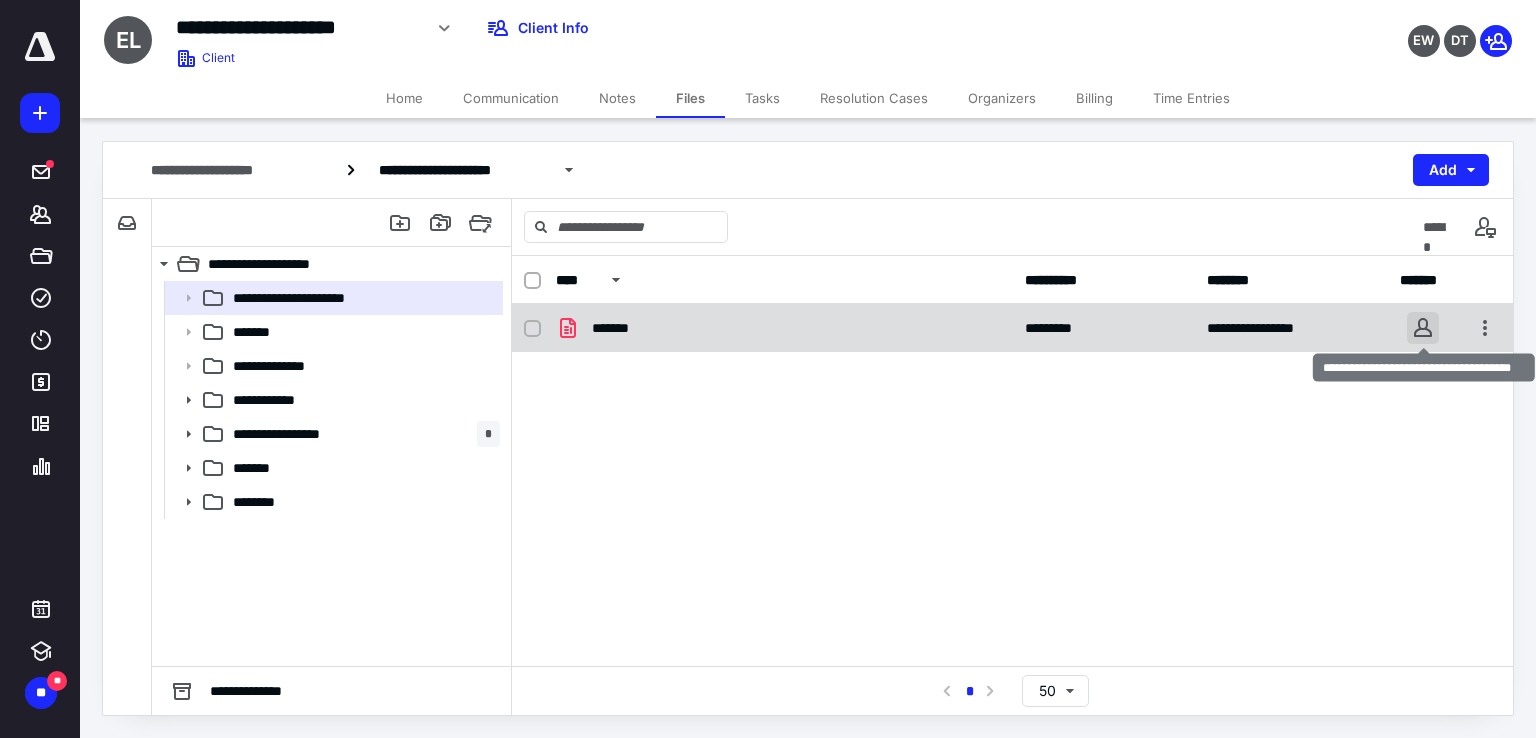 click at bounding box center [1423, 328] 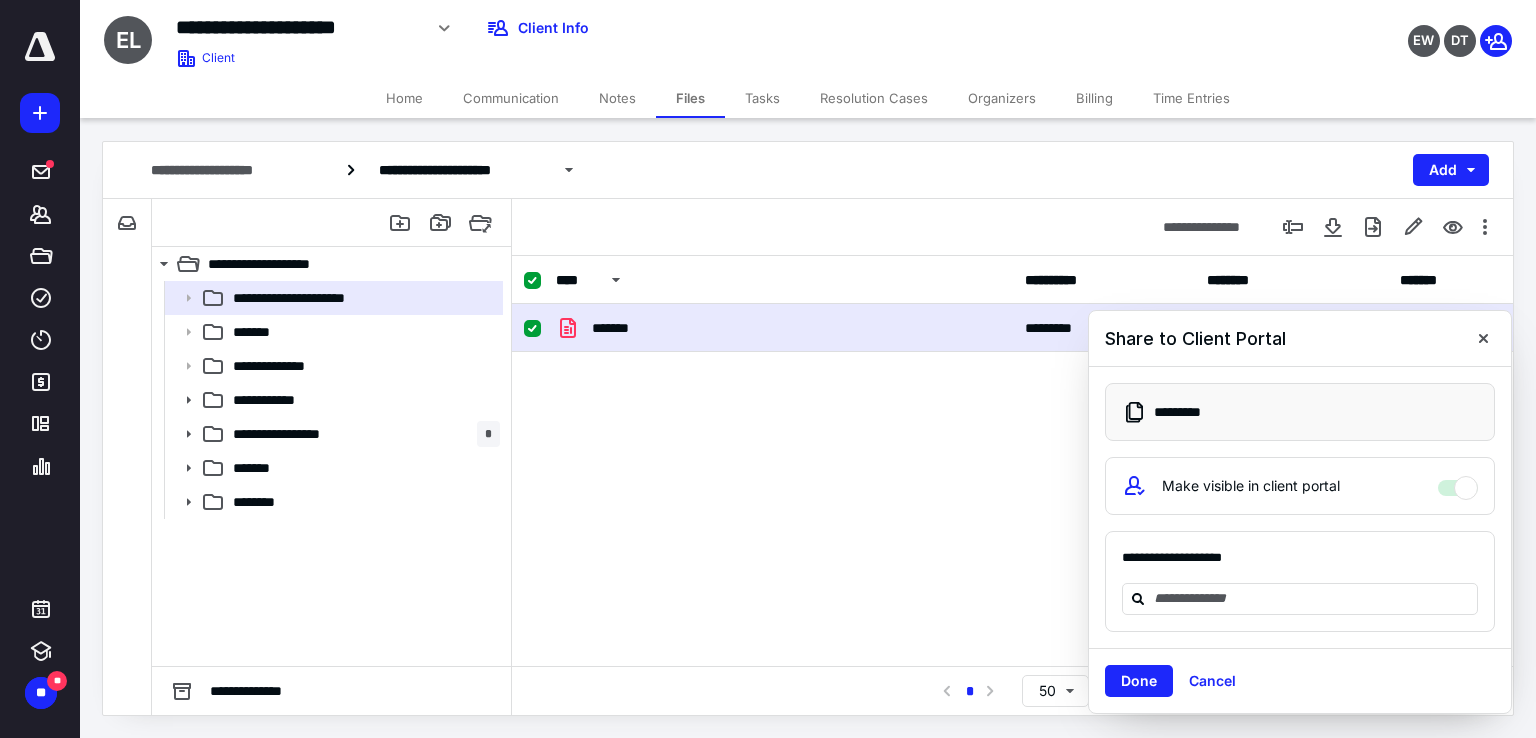 click on "Done" at bounding box center (1139, 681) 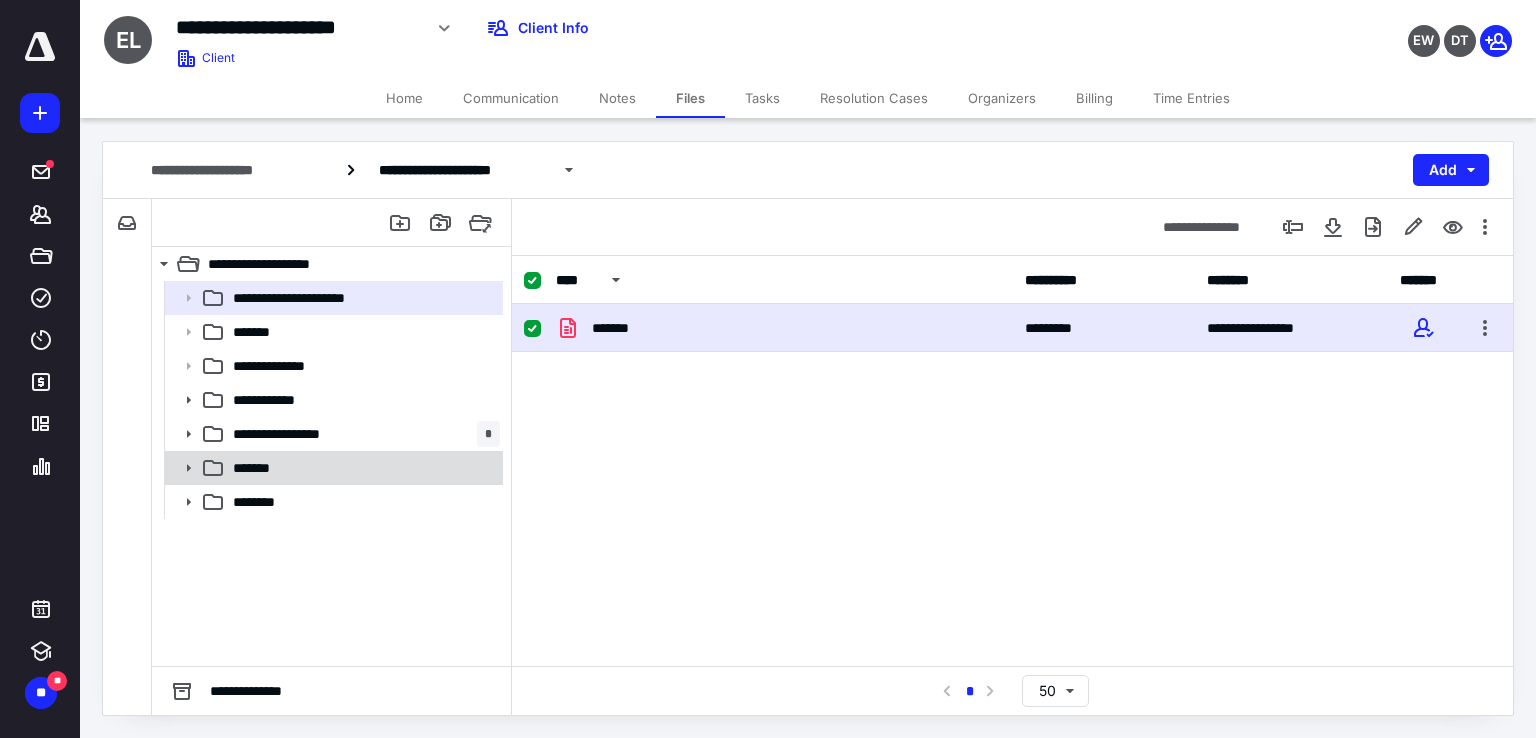 click on "*******" at bounding box center [255, 468] 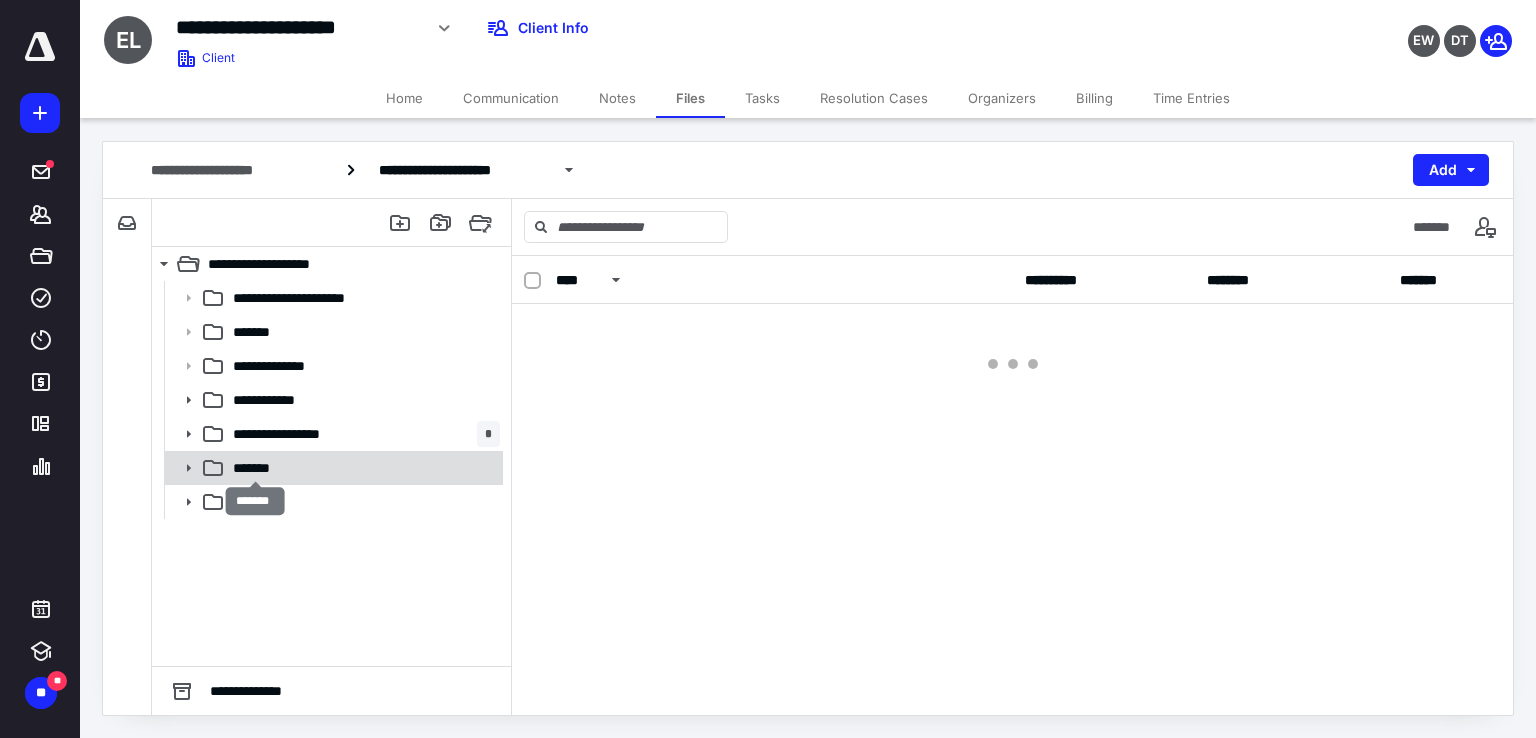 click on "*******" at bounding box center (255, 468) 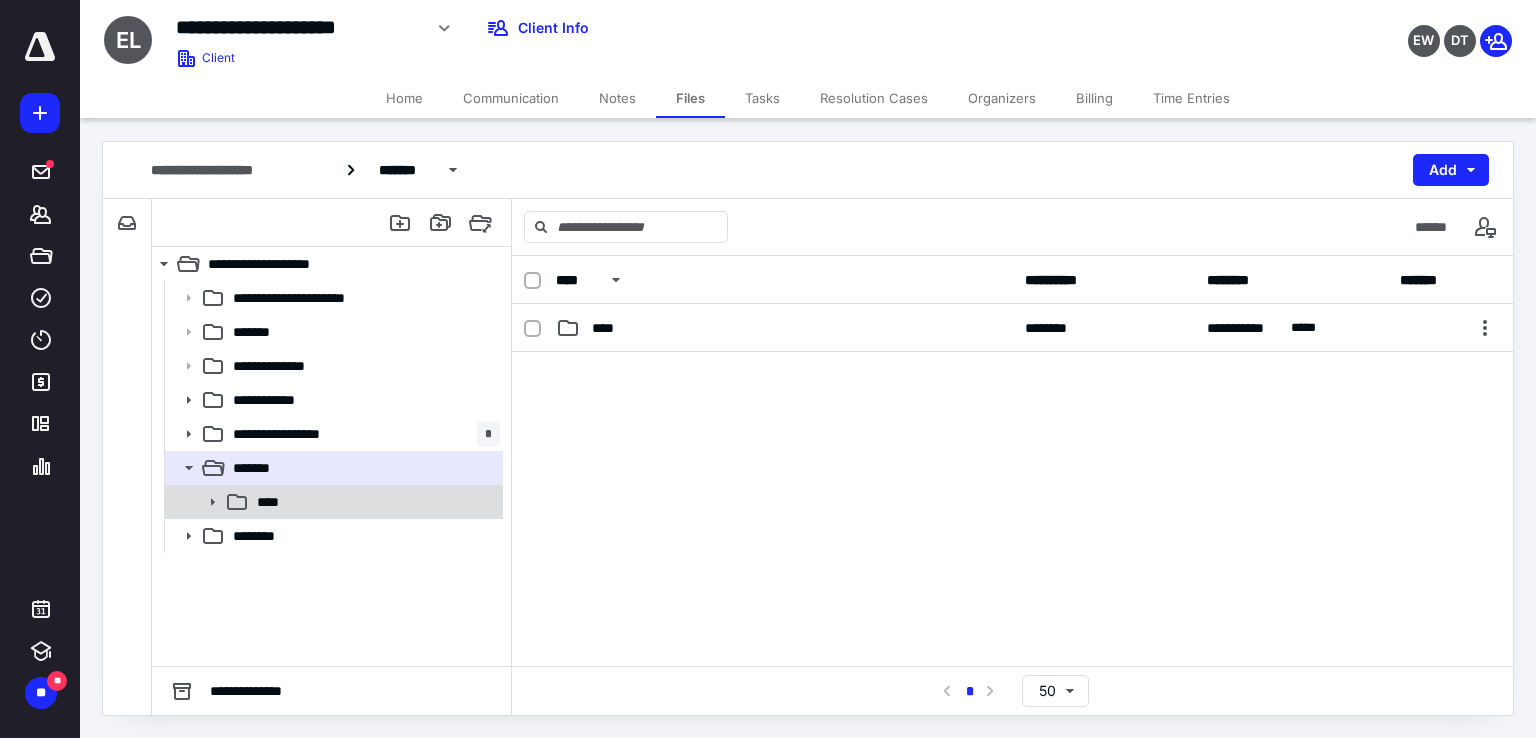click on "****" at bounding box center (274, 502) 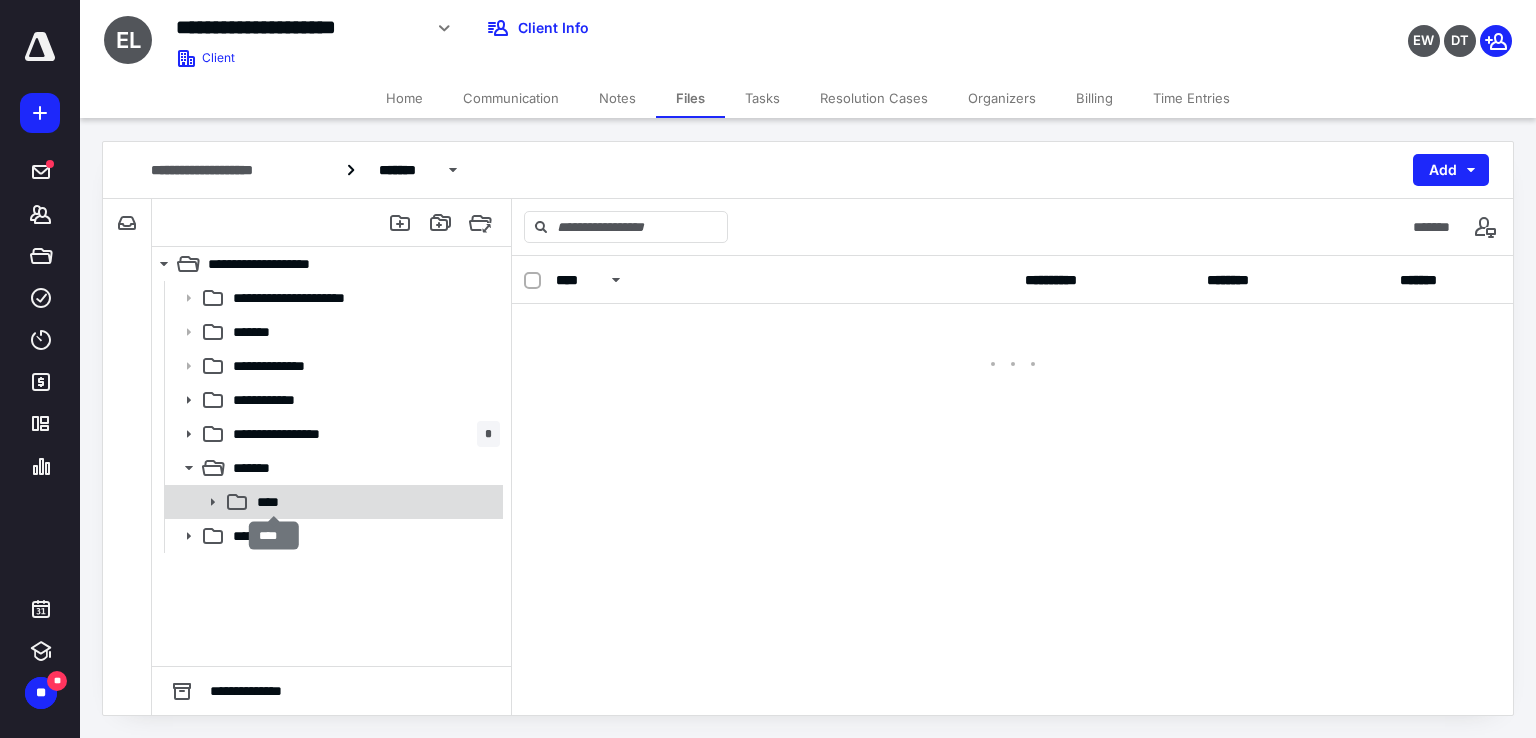 click on "****" at bounding box center (274, 502) 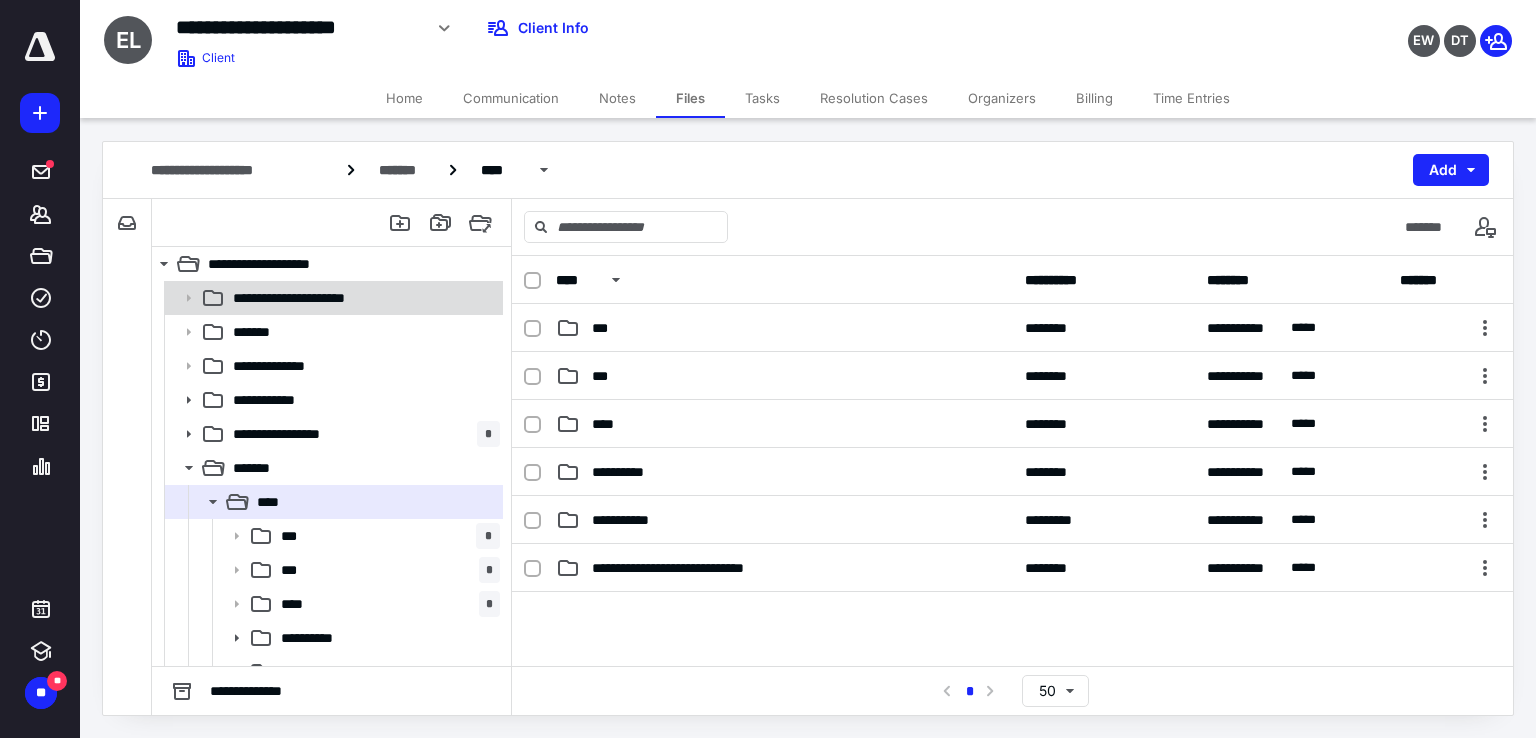 click on "**********" at bounding box center [312, 298] 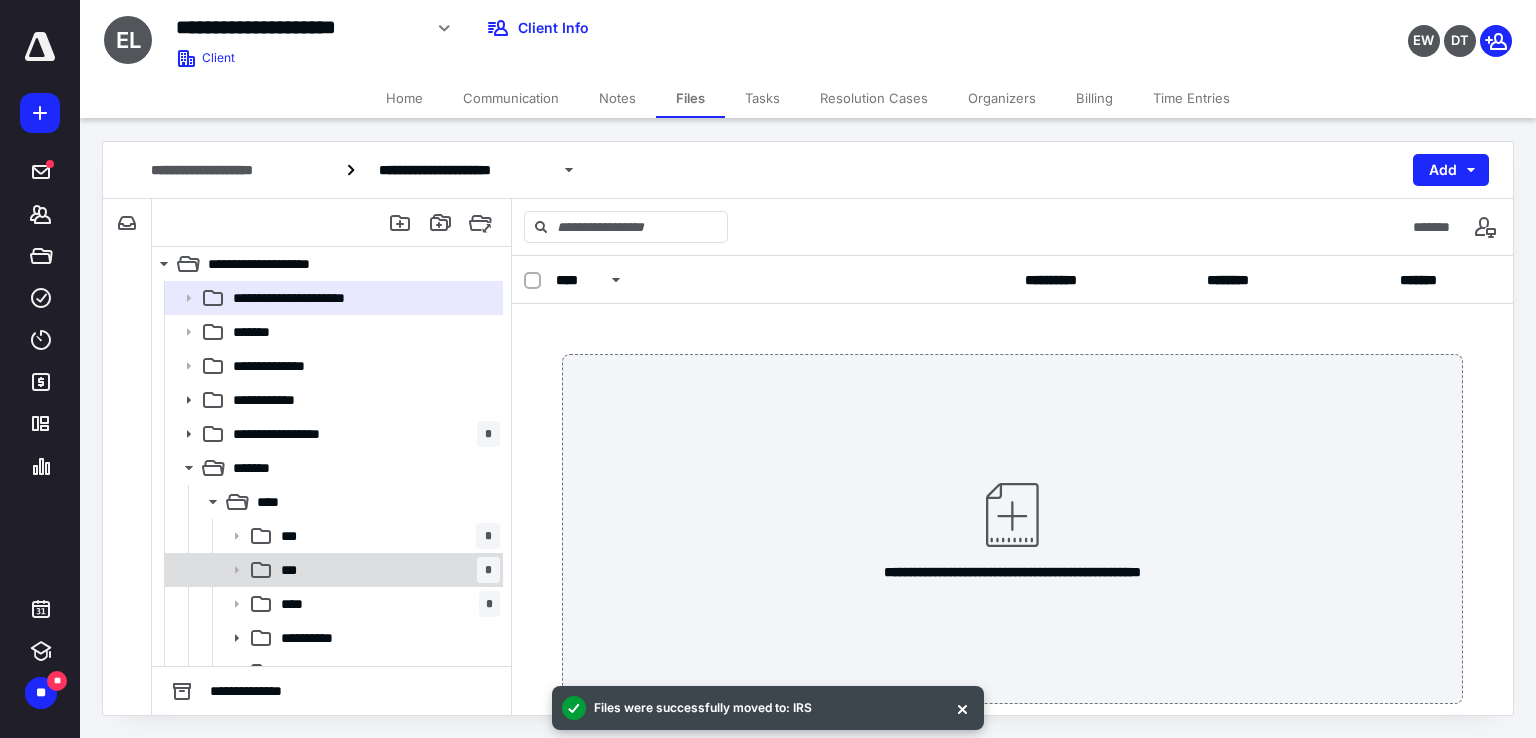 click on "*** *" at bounding box center [386, 570] 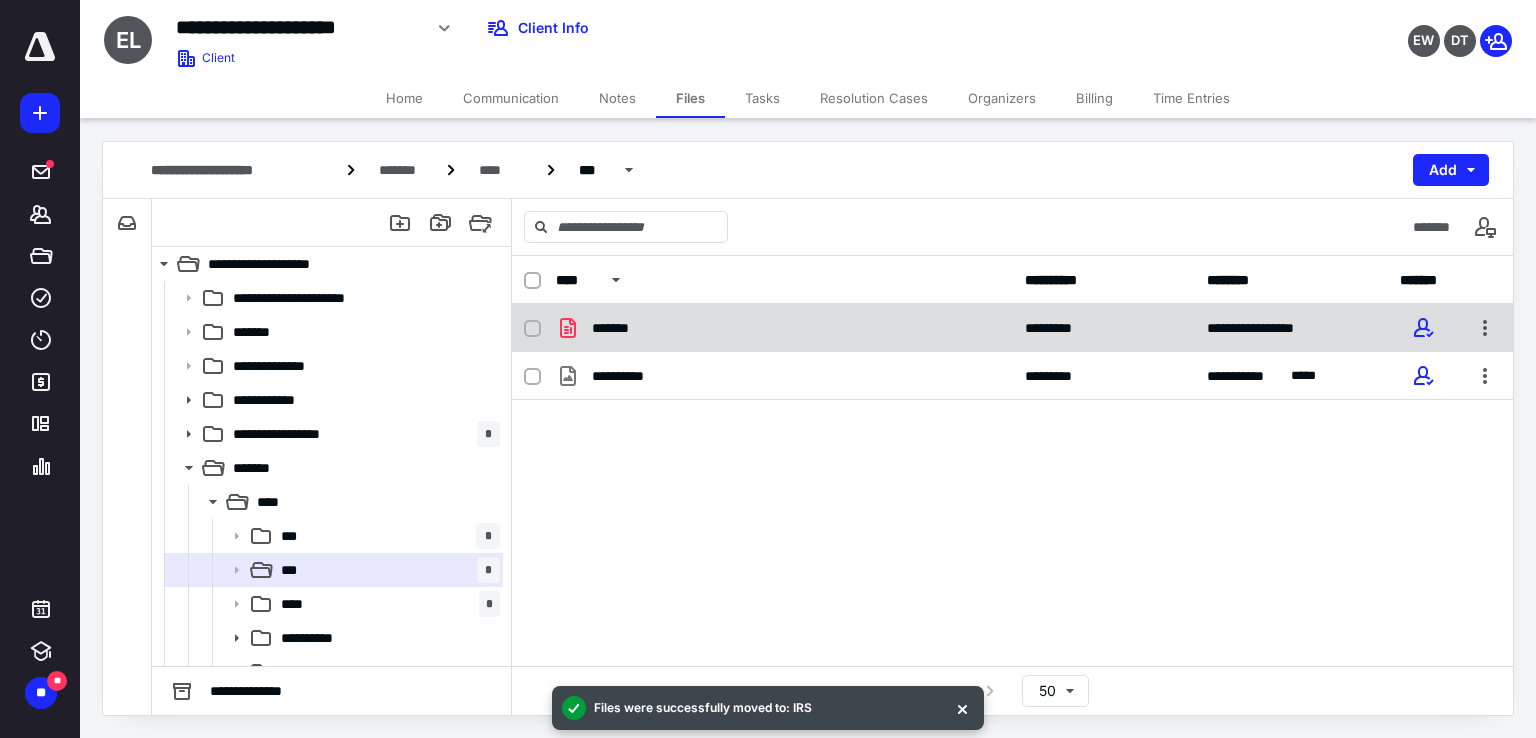 checkbox on "true" 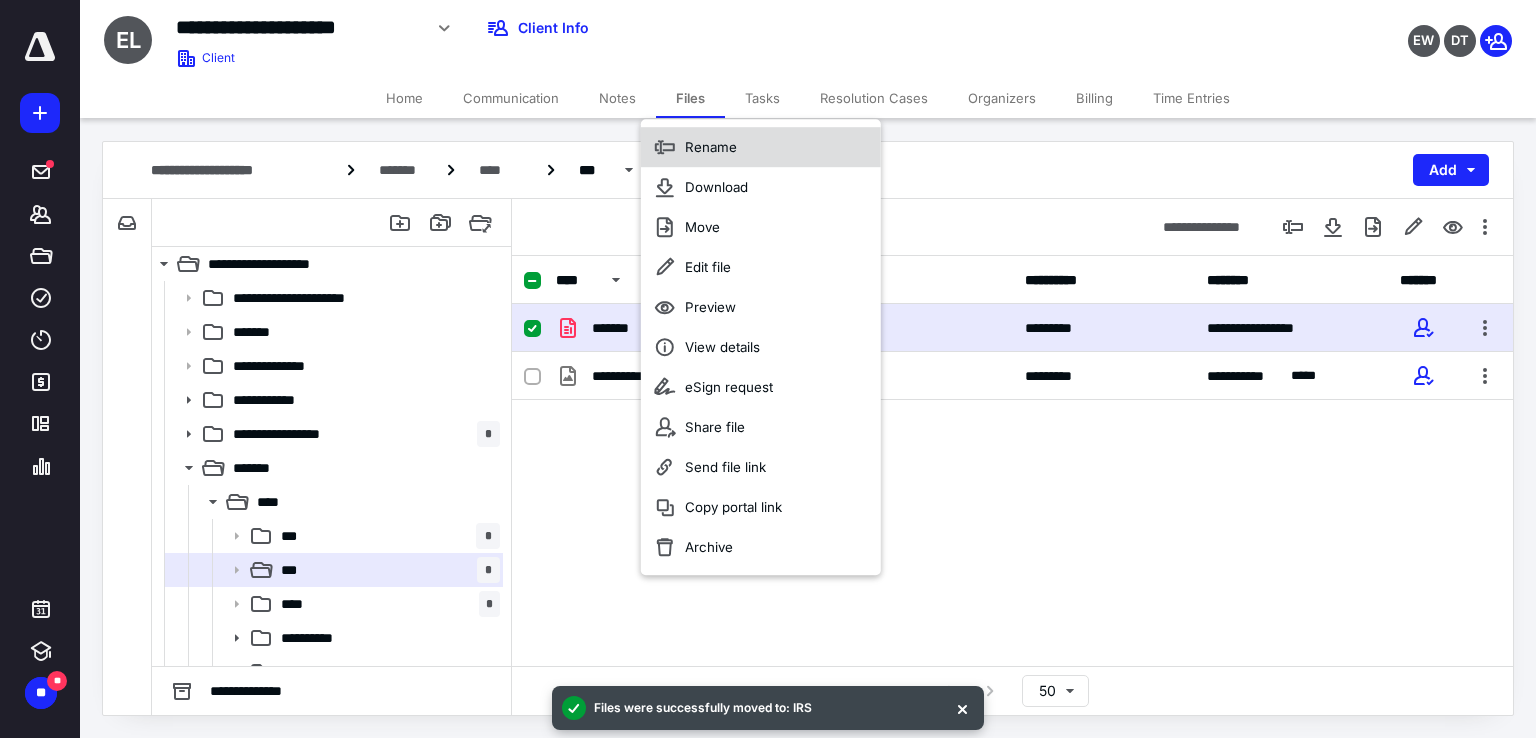 click on "Rename" at bounding box center [761, 147] 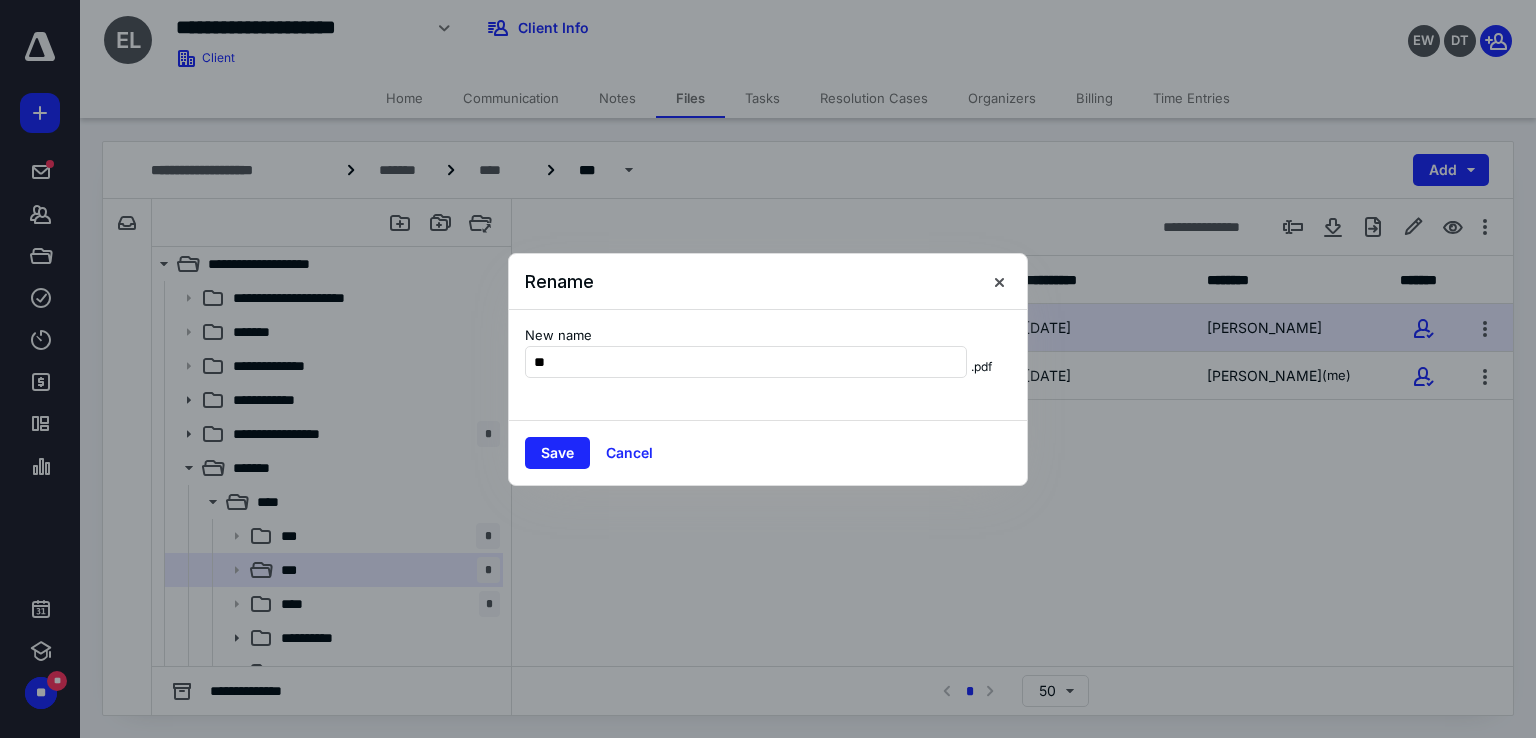type on "******" 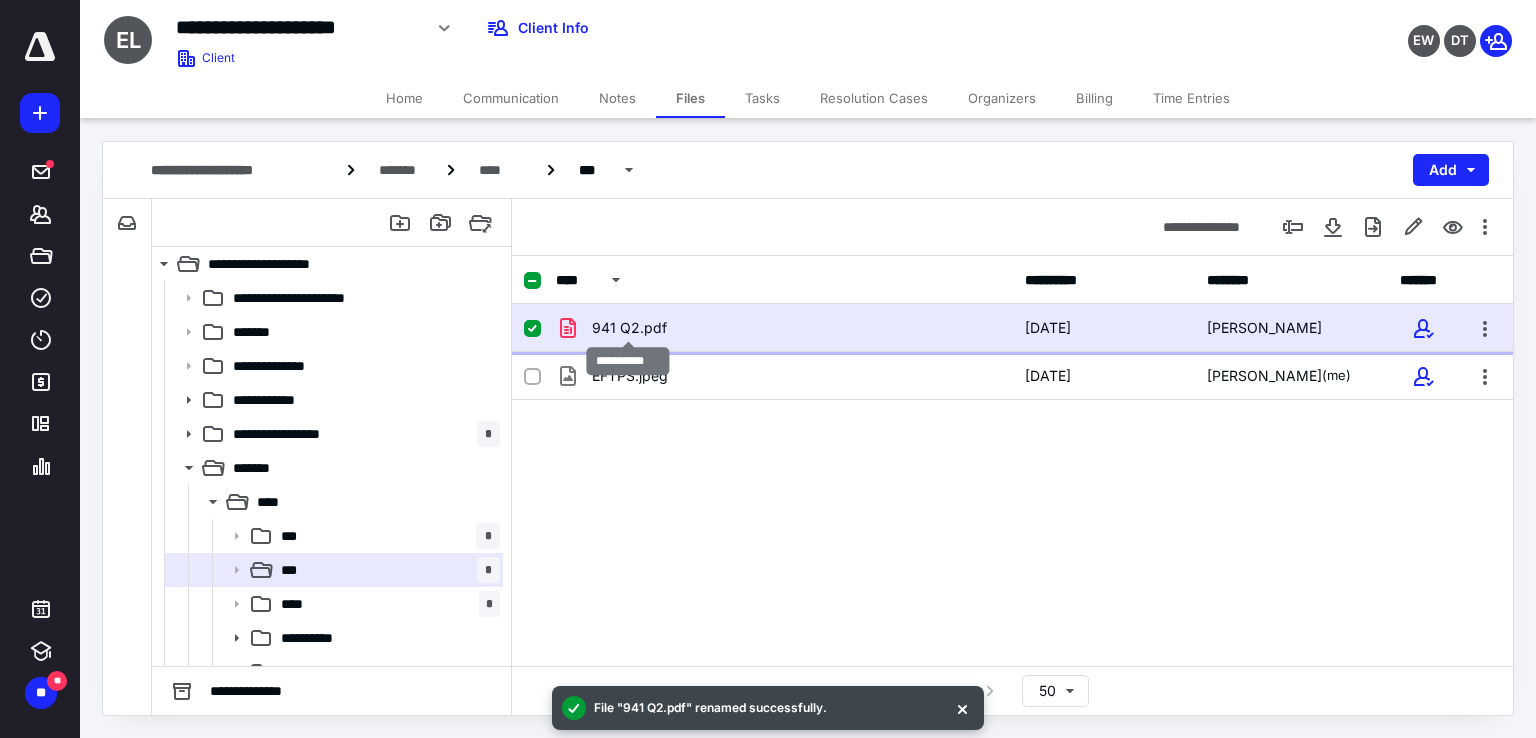 click on "941 Q2.pdf" at bounding box center [629, 328] 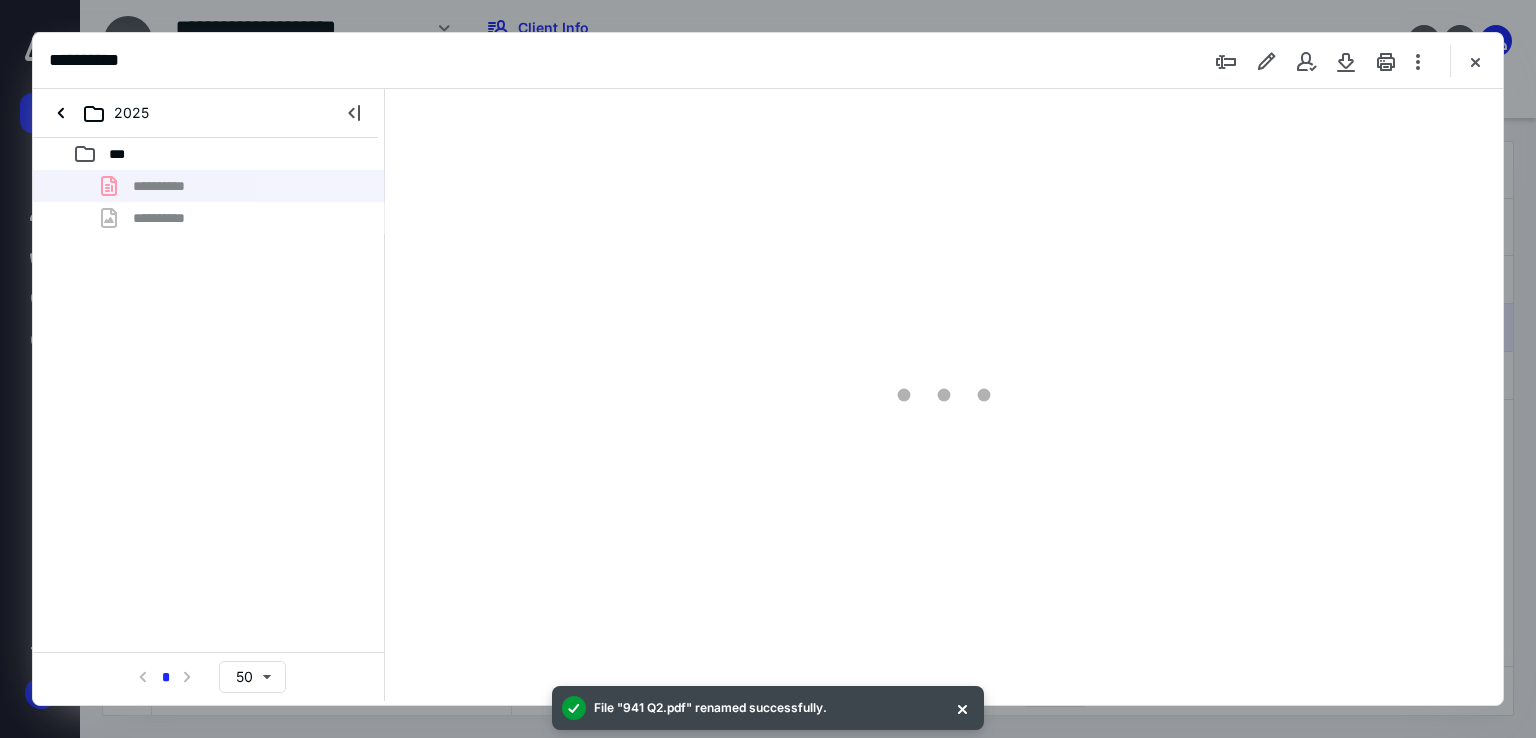 scroll, scrollTop: 0, scrollLeft: 0, axis: both 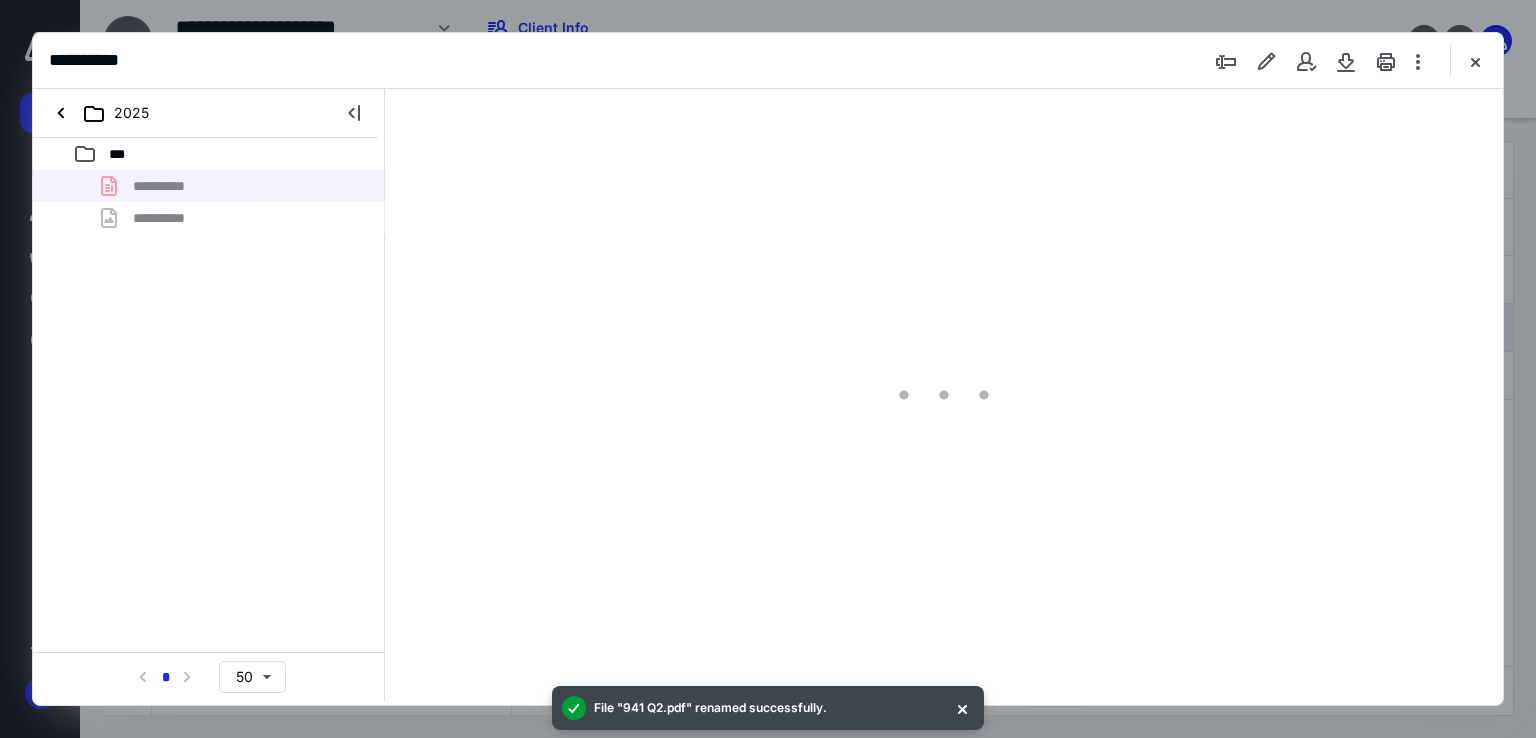 type on "70" 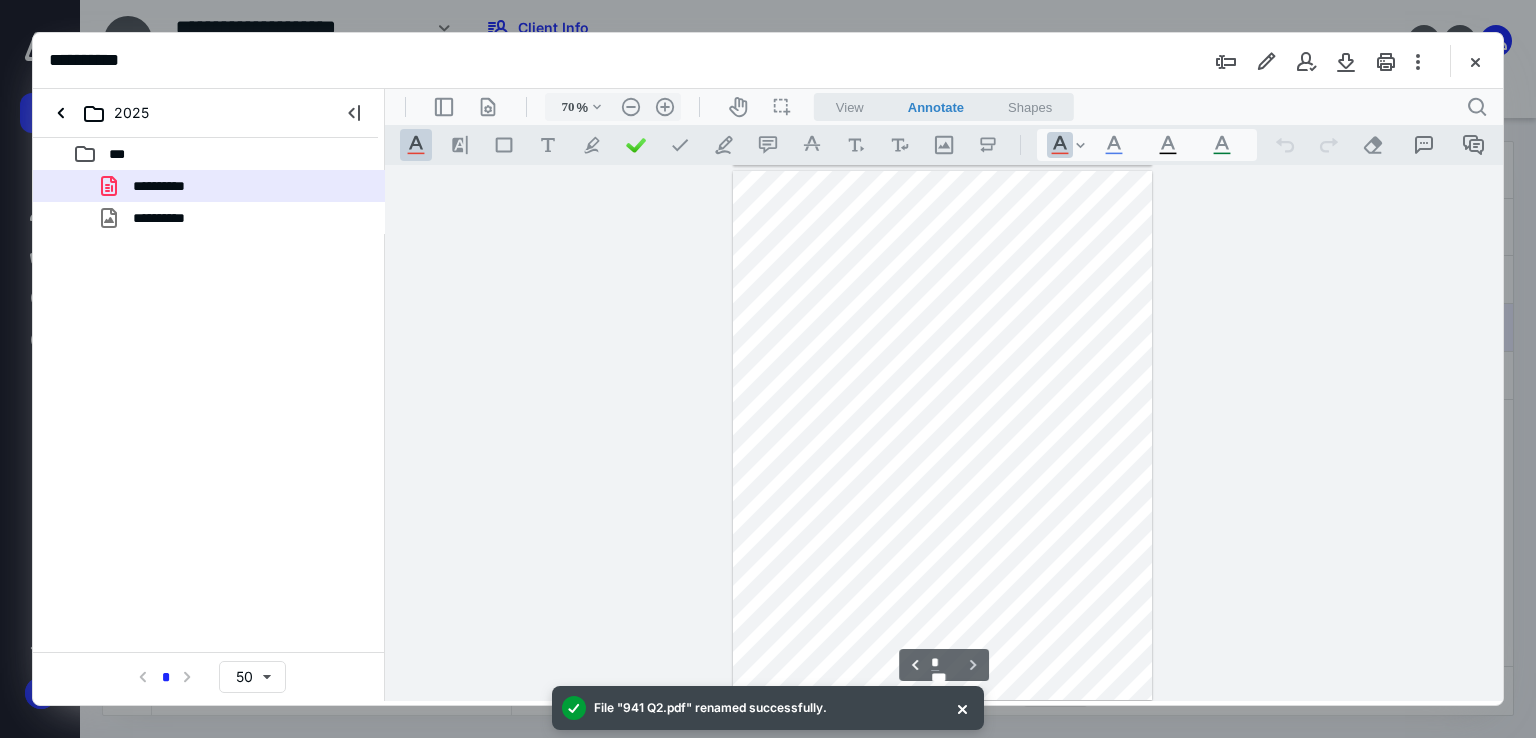 scroll, scrollTop: 1071, scrollLeft: 0, axis: vertical 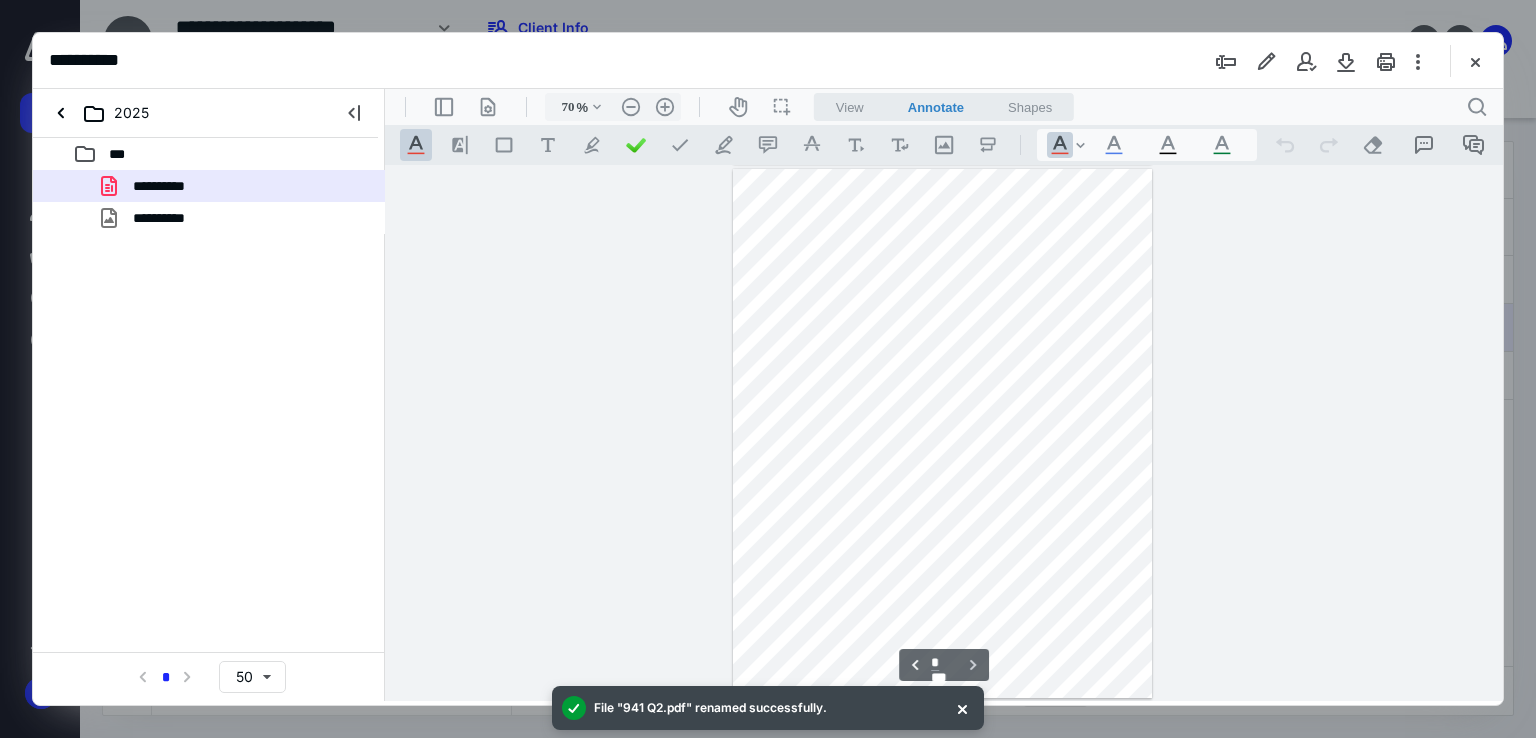 type on "*" 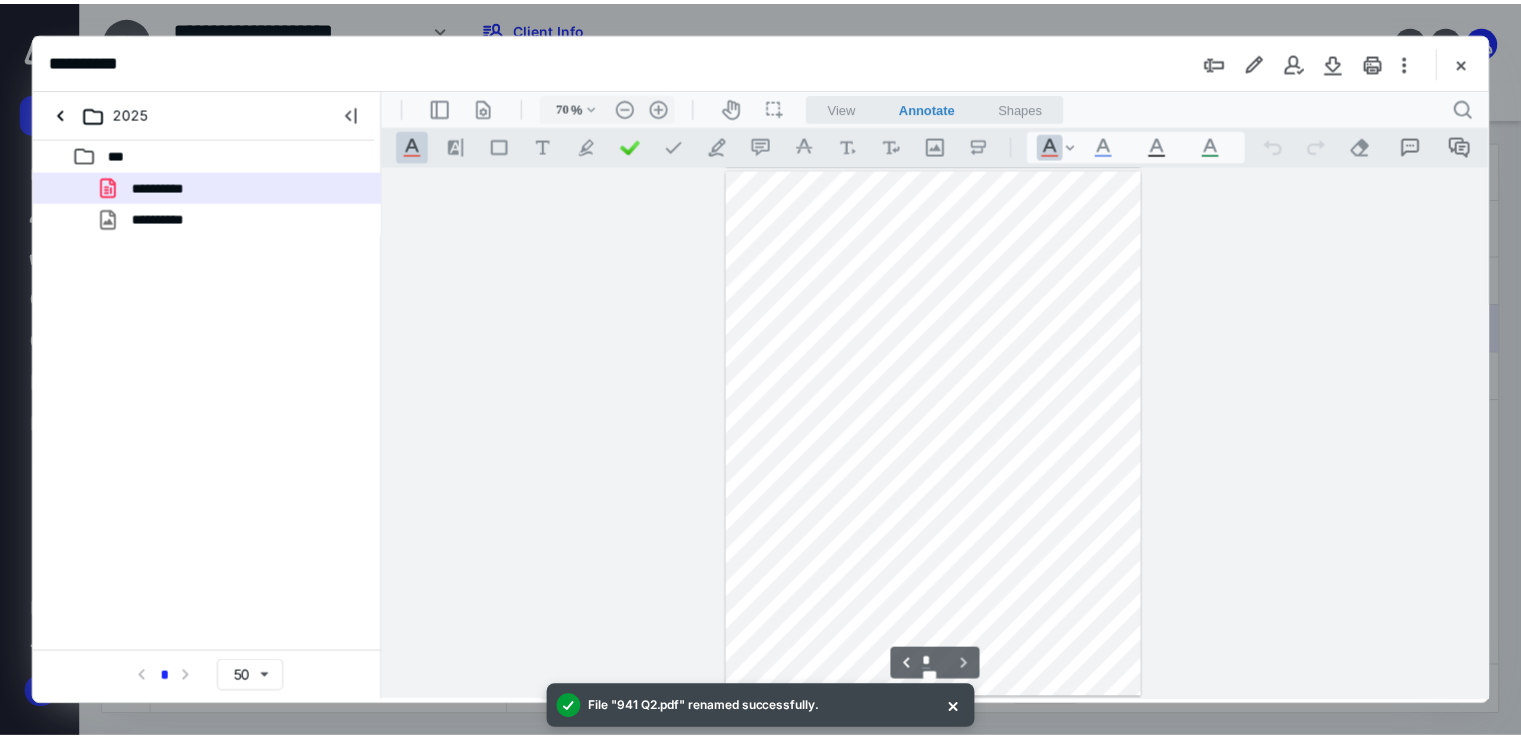 scroll, scrollTop: 0, scrollLeft: 0, axis: both 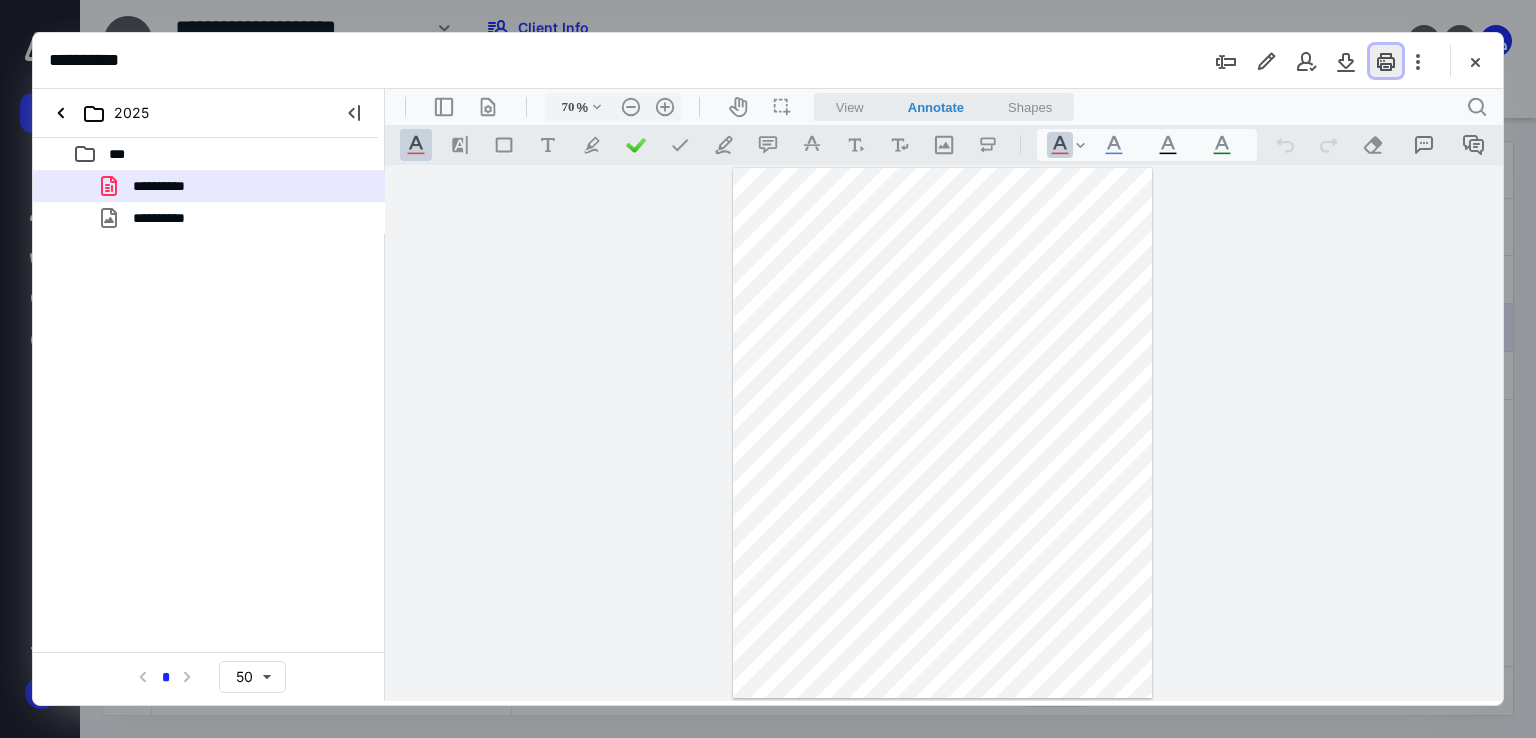 click at bounding box center (1386, 61) 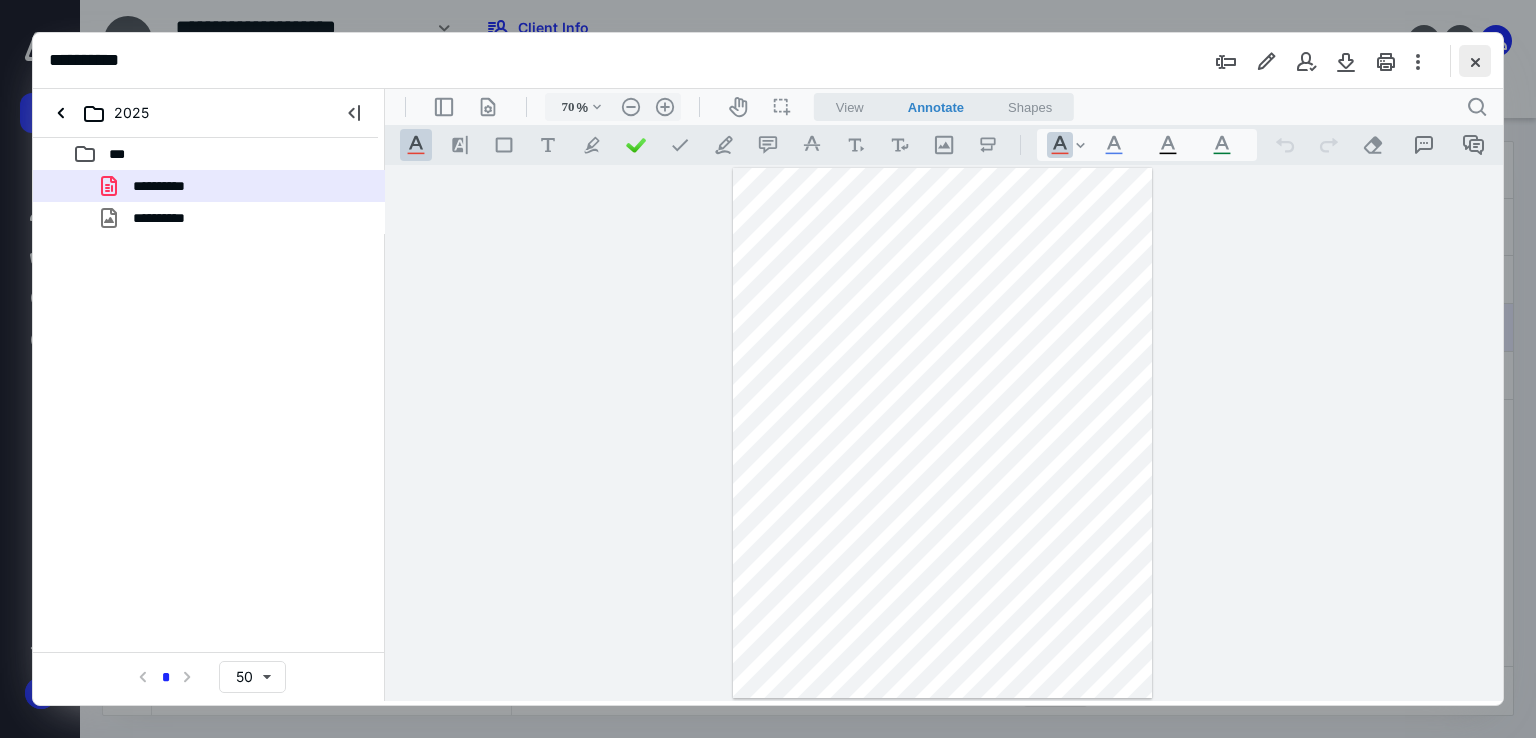 click at bounding box center [1475, 61] 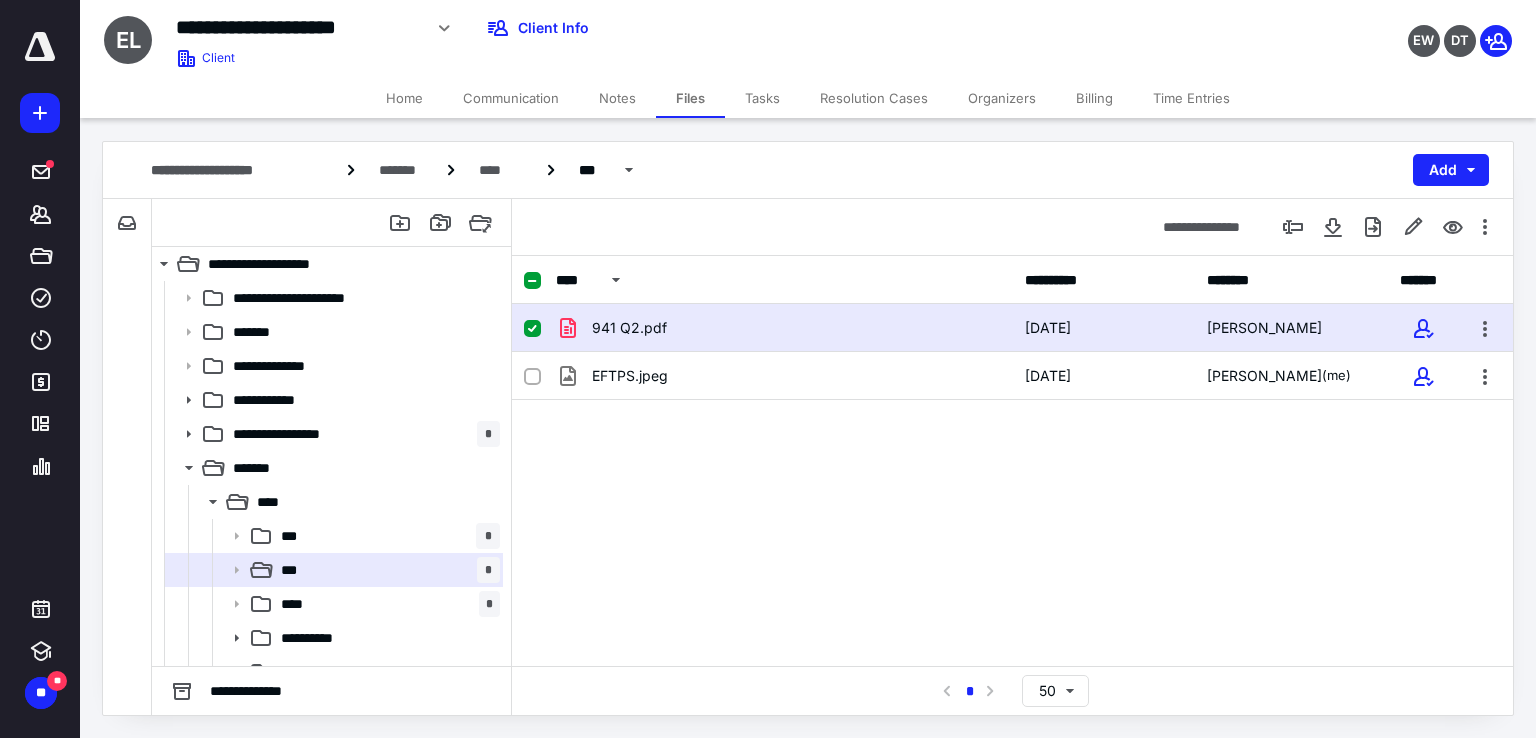 click on "Home" at bounding box center [404, 98] 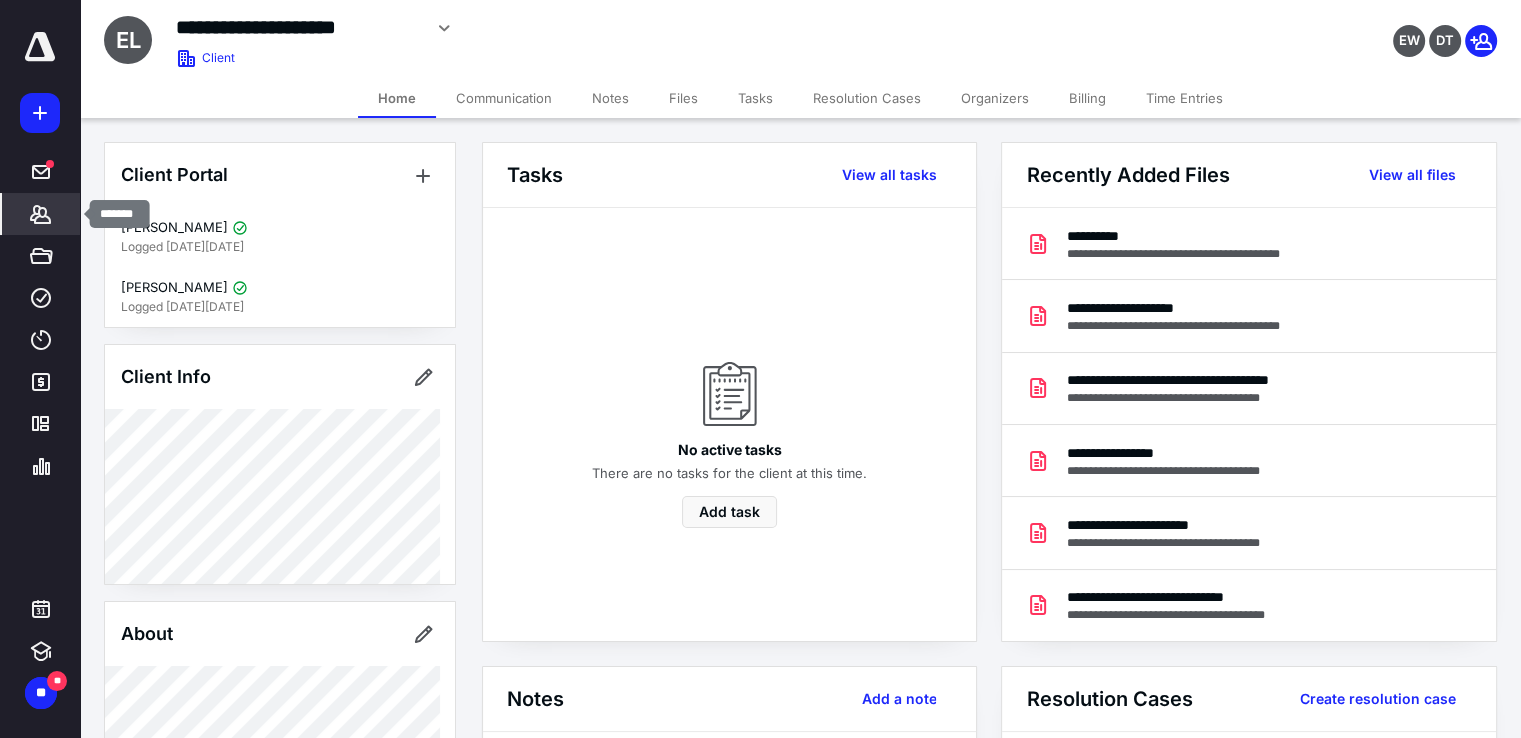 click 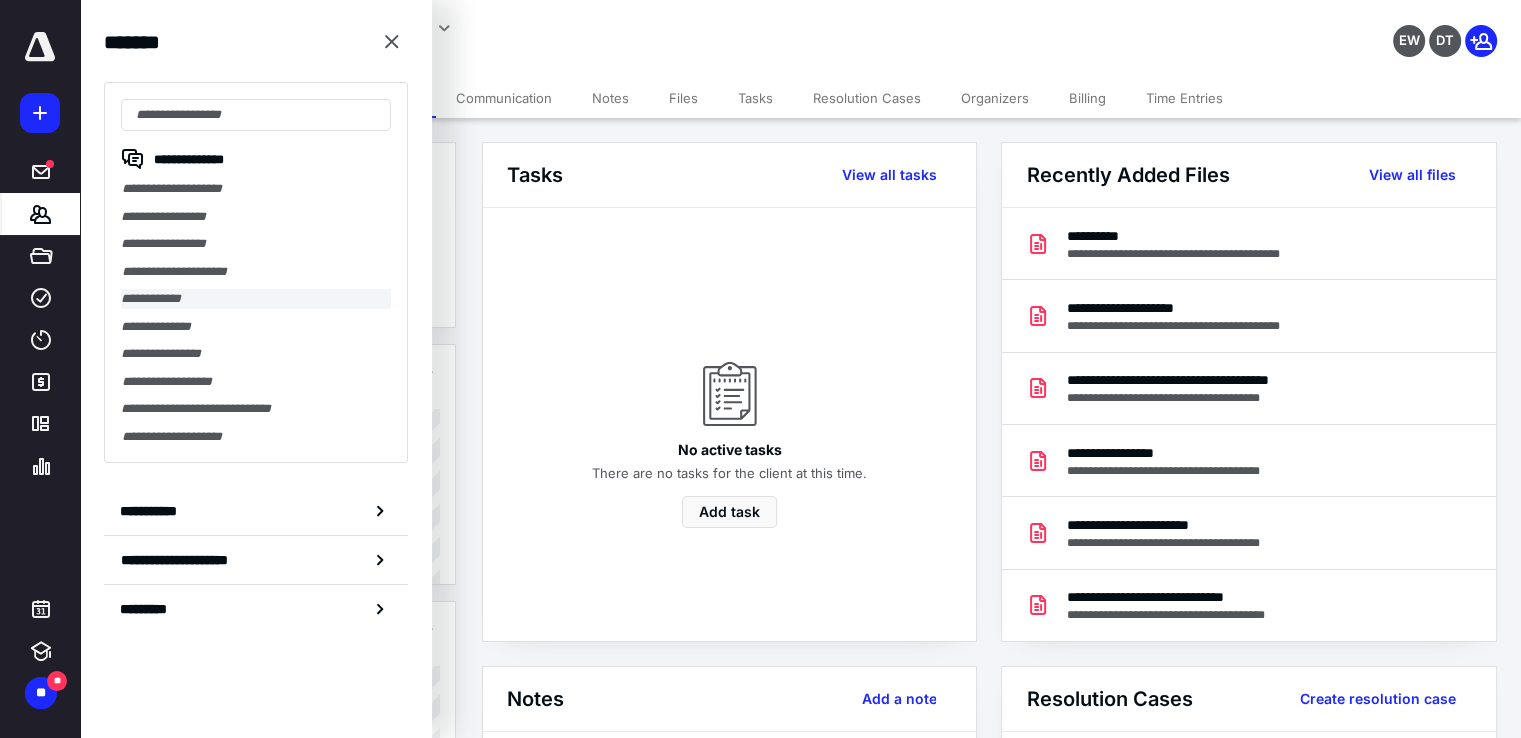 click on "**********" at bounding box center [256, 299] 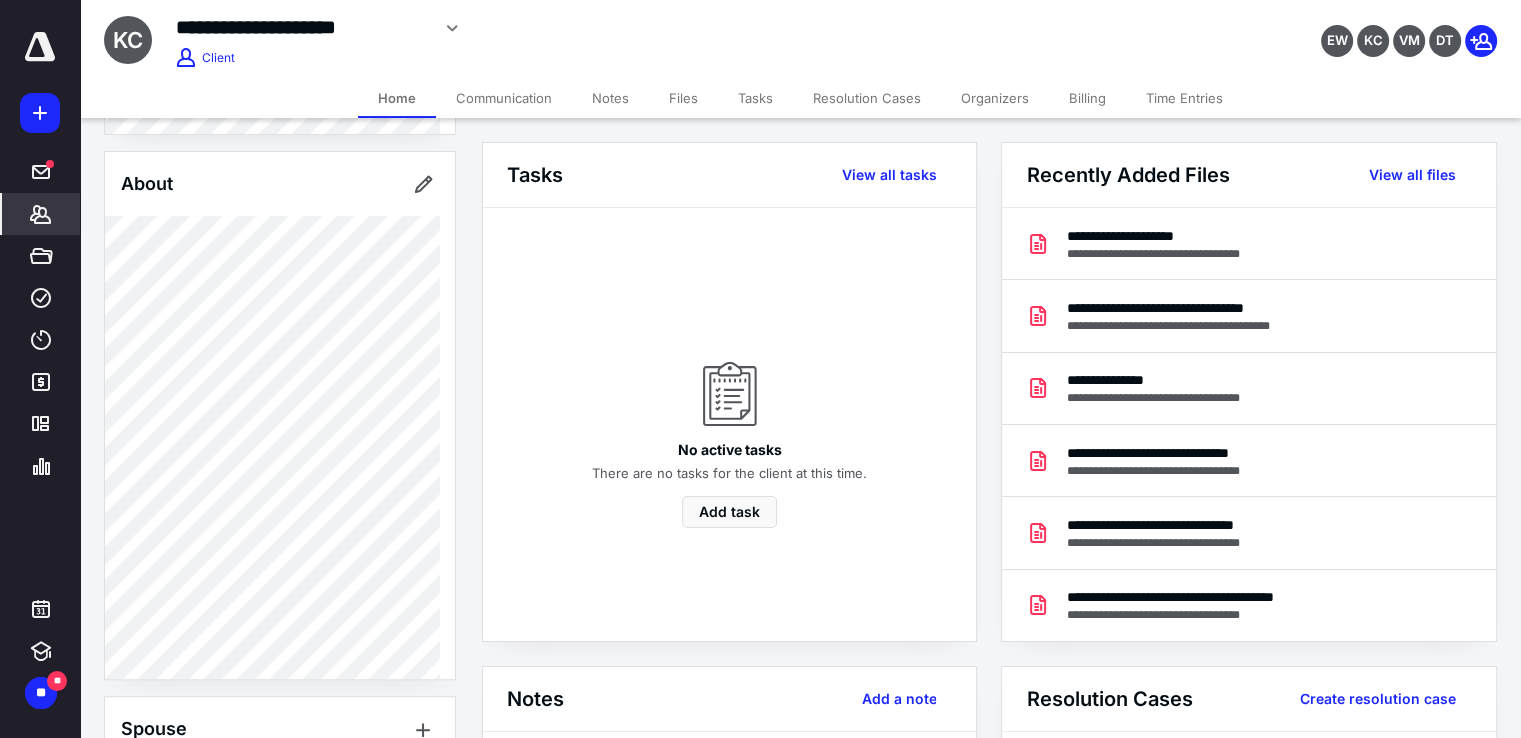 scroll, scrollTop: 600, scrollLeft: 0, axis: vertical 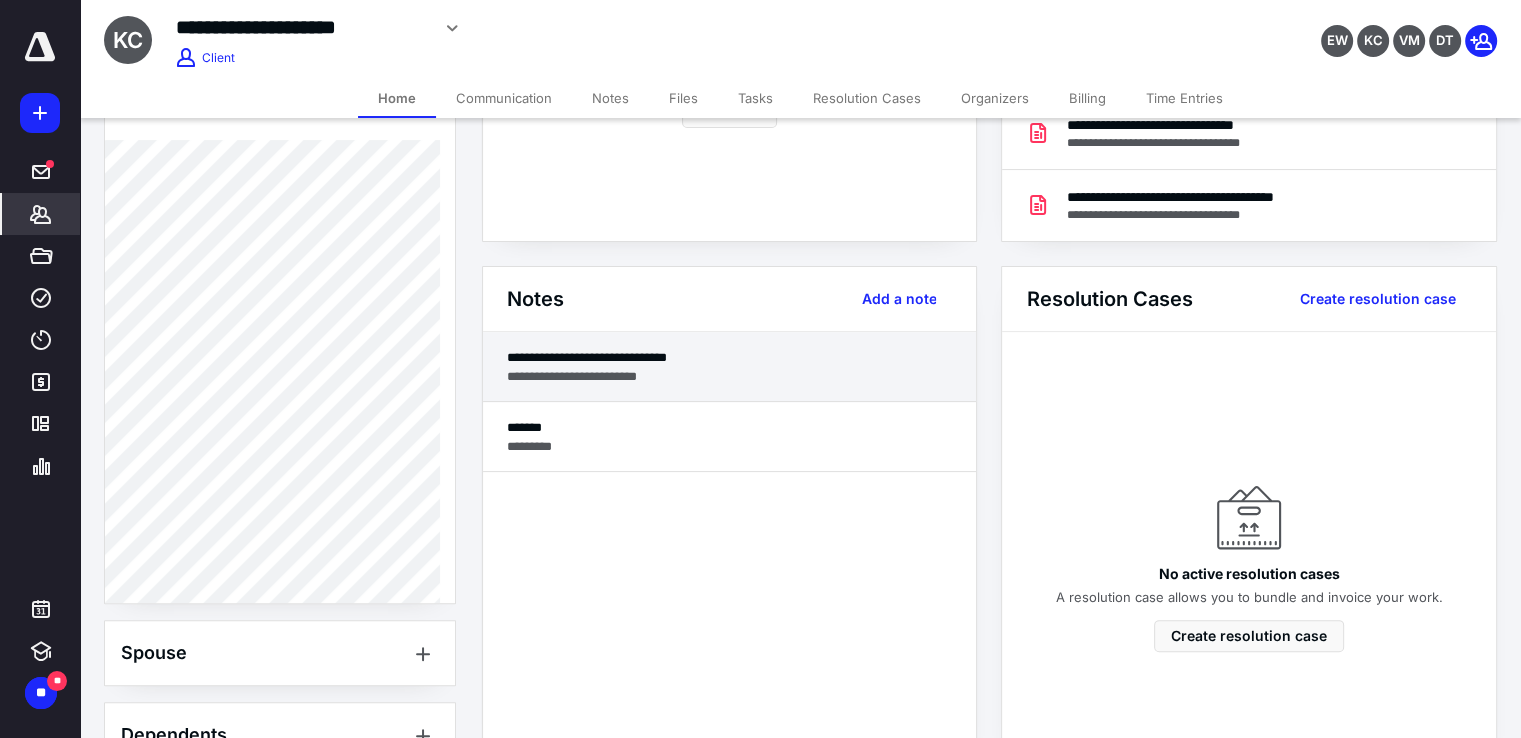 click on "**********" at bounding box center [730, 376] 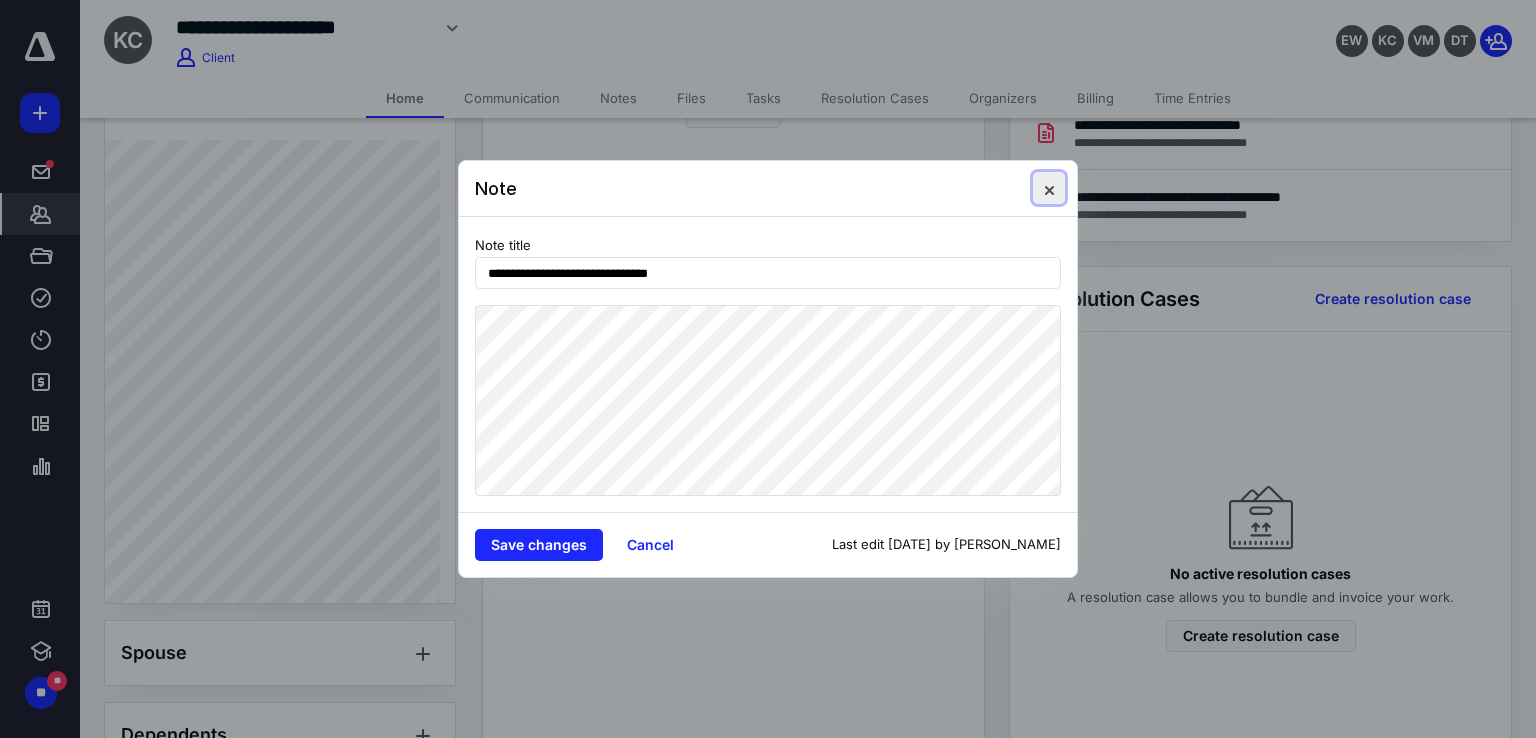 click at bounding box center (1049, 188) 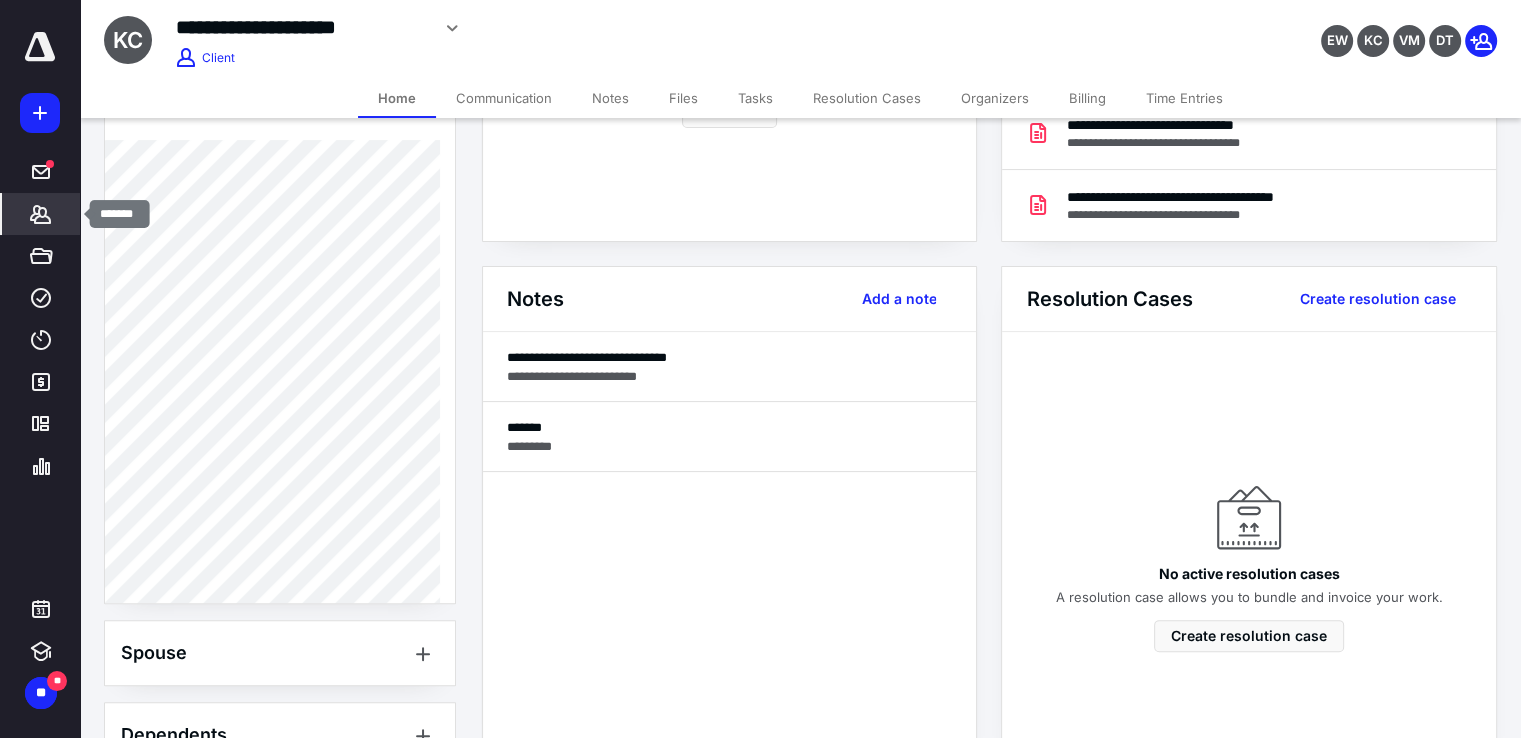 click on "*******" at bounding box center (41, 214) 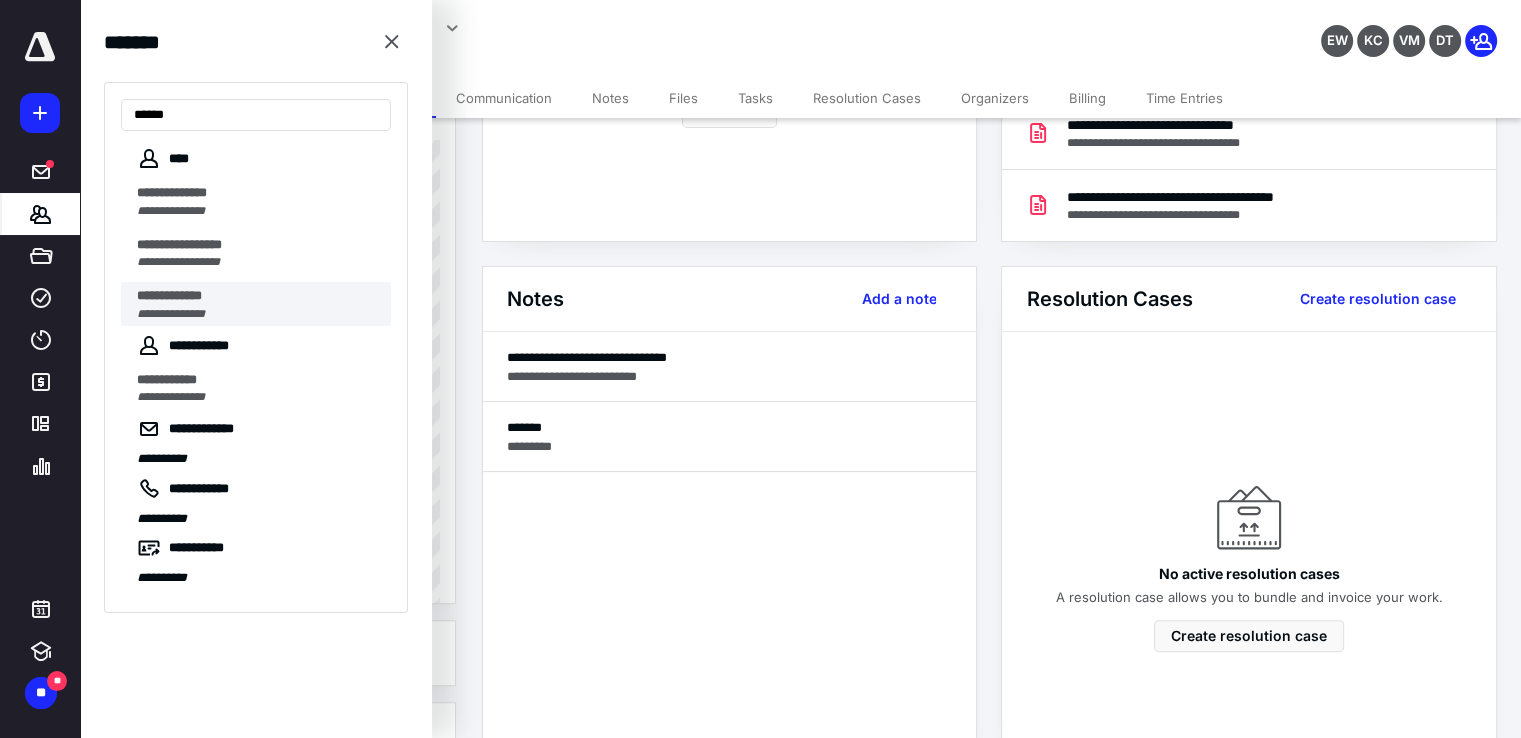 type on "*****" 